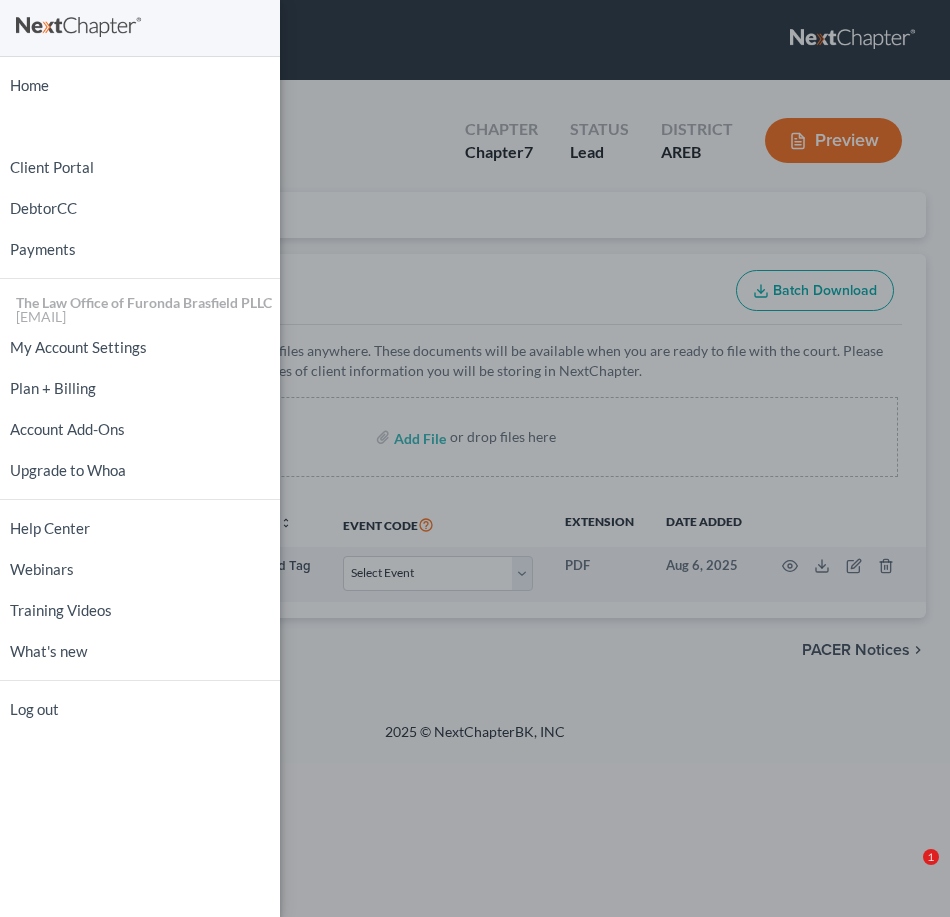 scroll, scrollTop: 0, scrollLeft: 0, axis: both 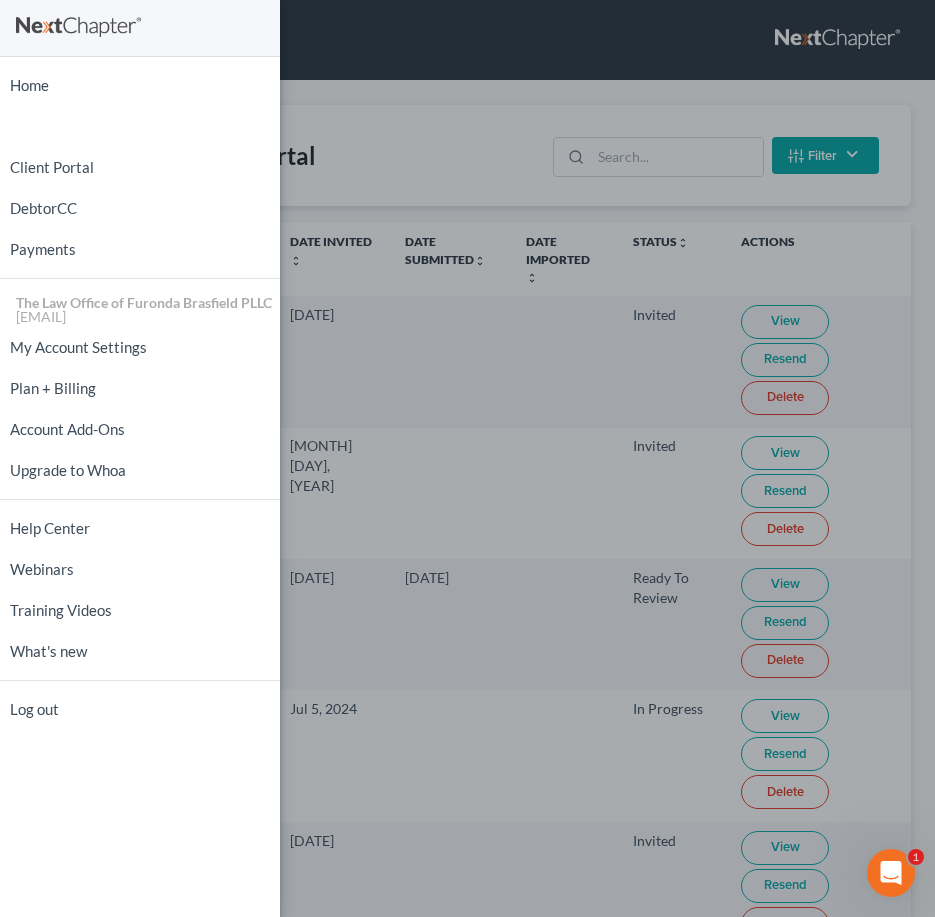 click on "Home New Case Client Portal DebtorCC Payments The Law Office of Furonda Brasfield PLLC tania@brasfieldlawfirm.com My Account Settings Plan + Billing Account Add-Ons Upgrade to Whoa Help Center Webinars Training Videos What's new Log out" at bounding box center [467, 458] 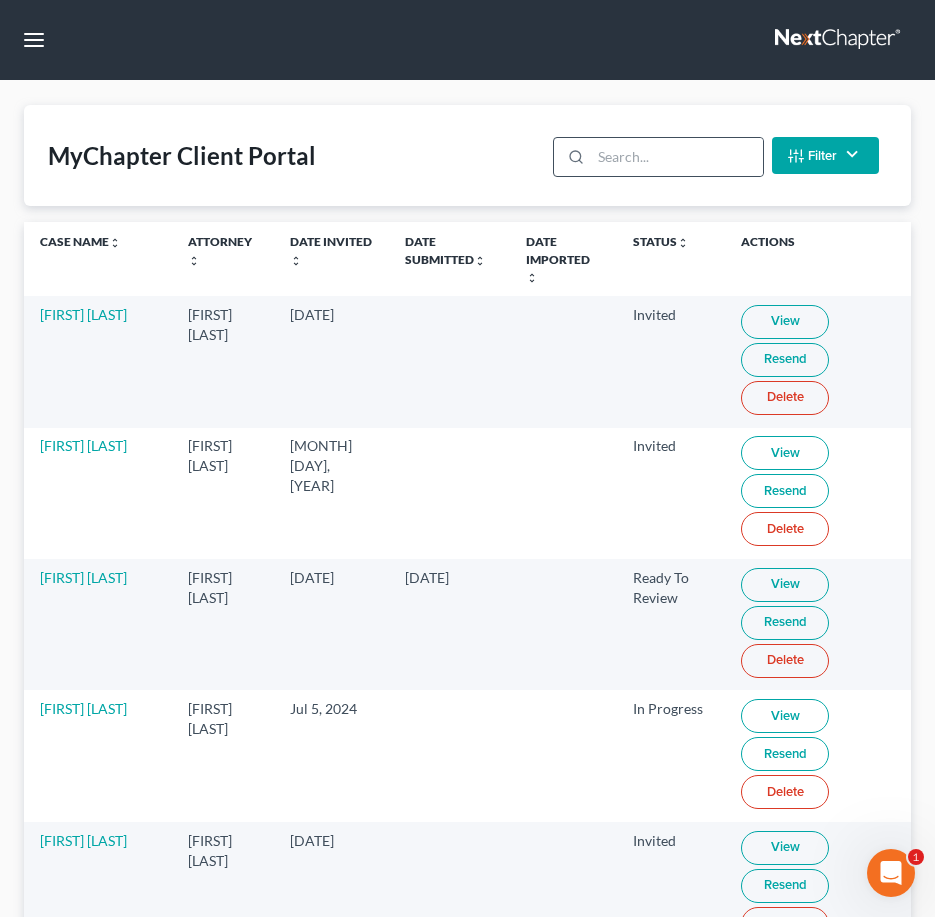 click at bounding box center [572, 157] 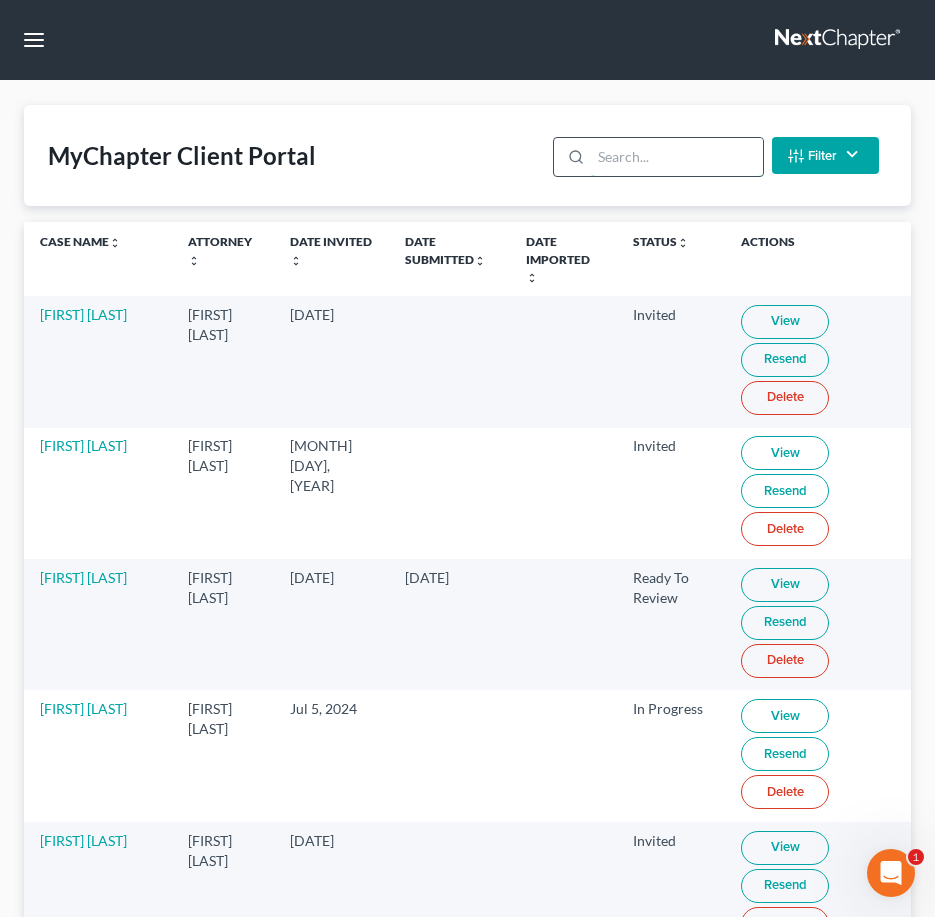 click at bounding box center [676, 157] 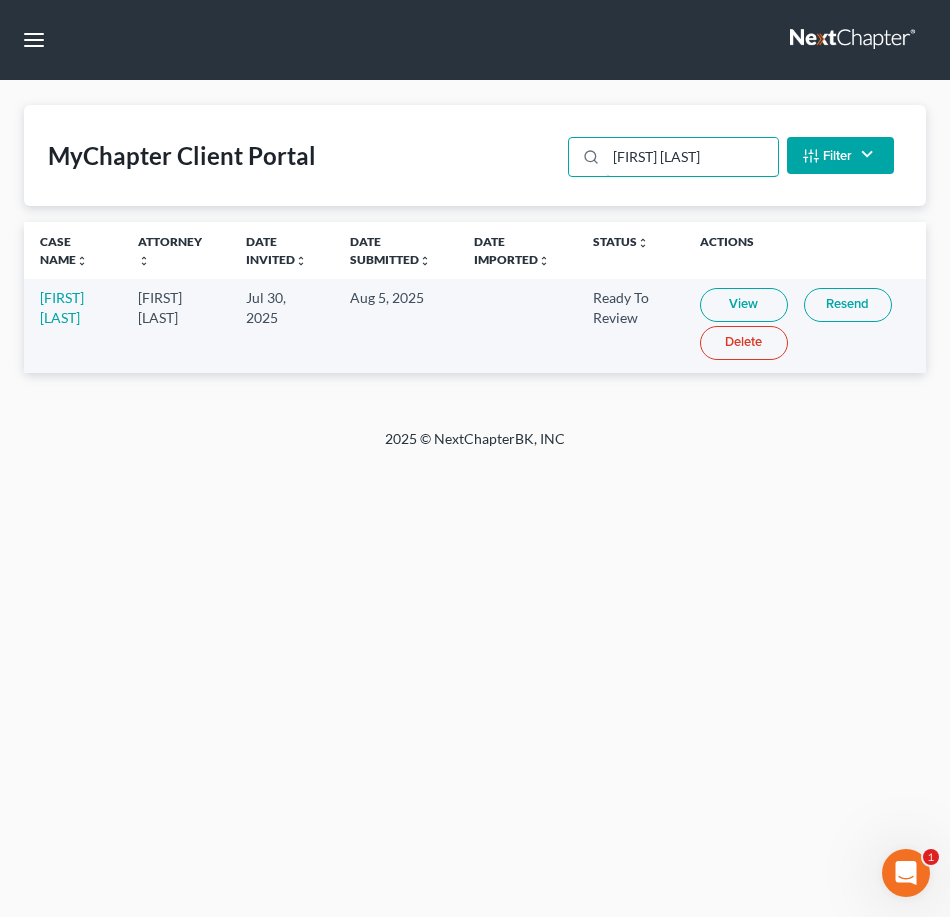 type on "[FIRST] [LAST]" 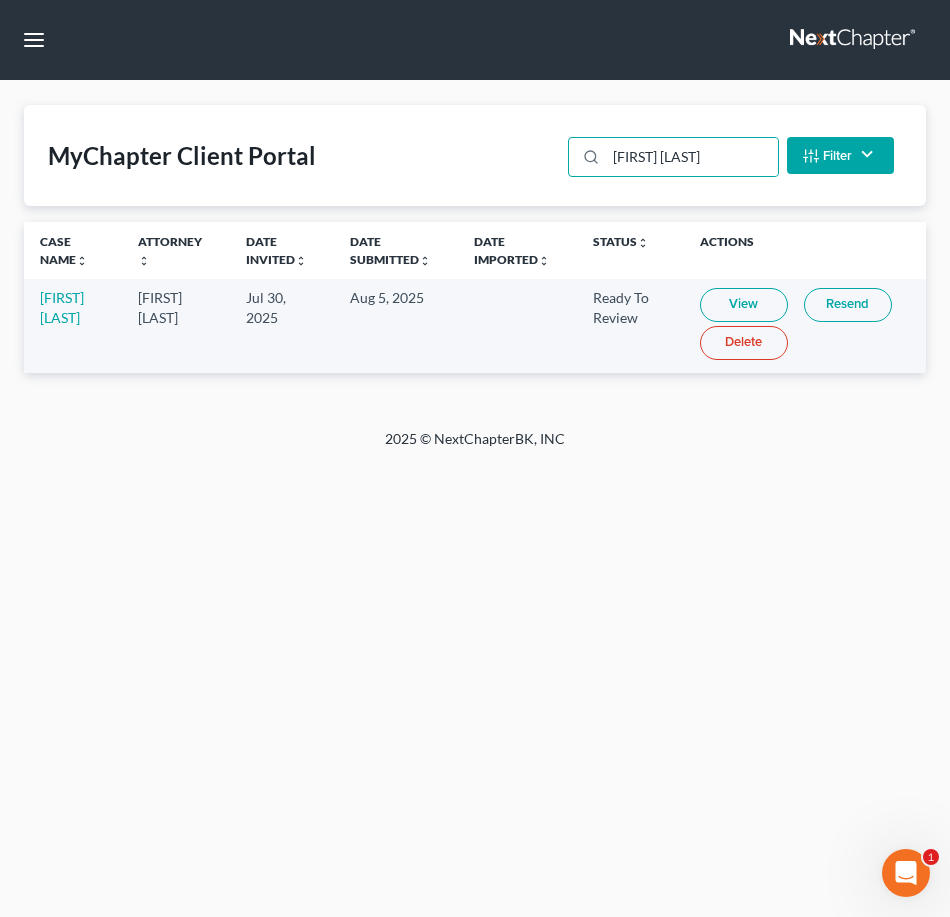 click on "[FIRST] [LAST]" at bounding box center (73, 325) 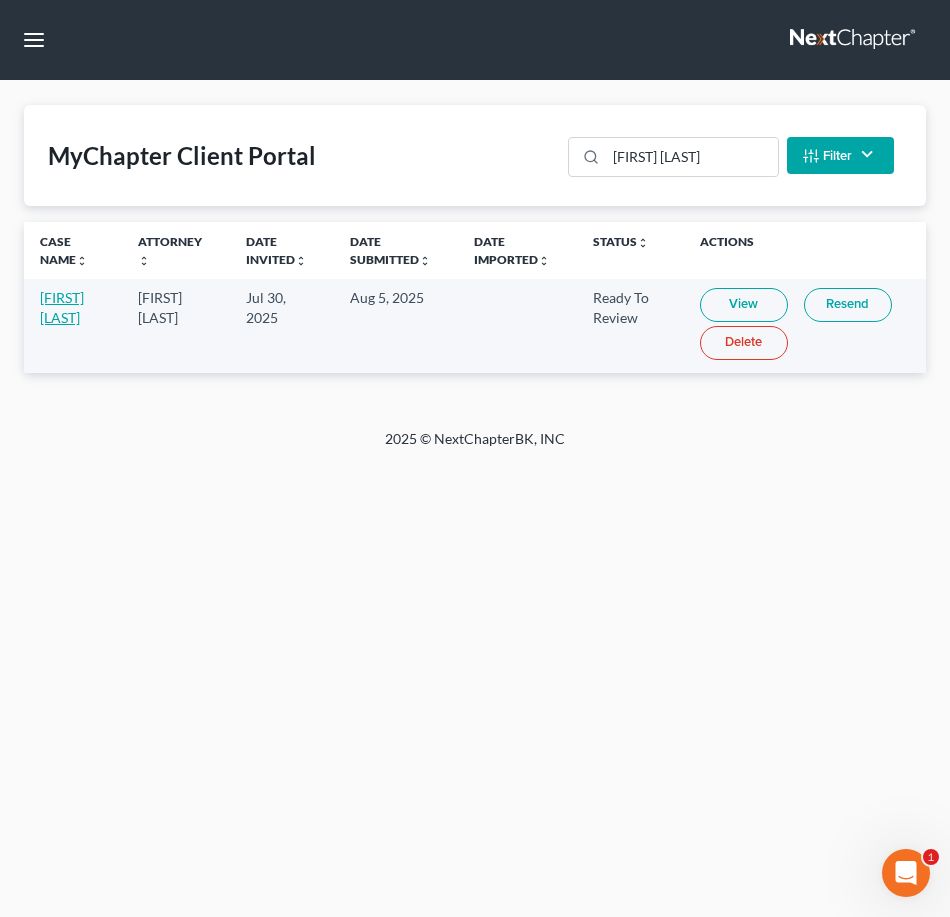 click on "[FIRST] [LAST]" at bounding box center [62, 307] 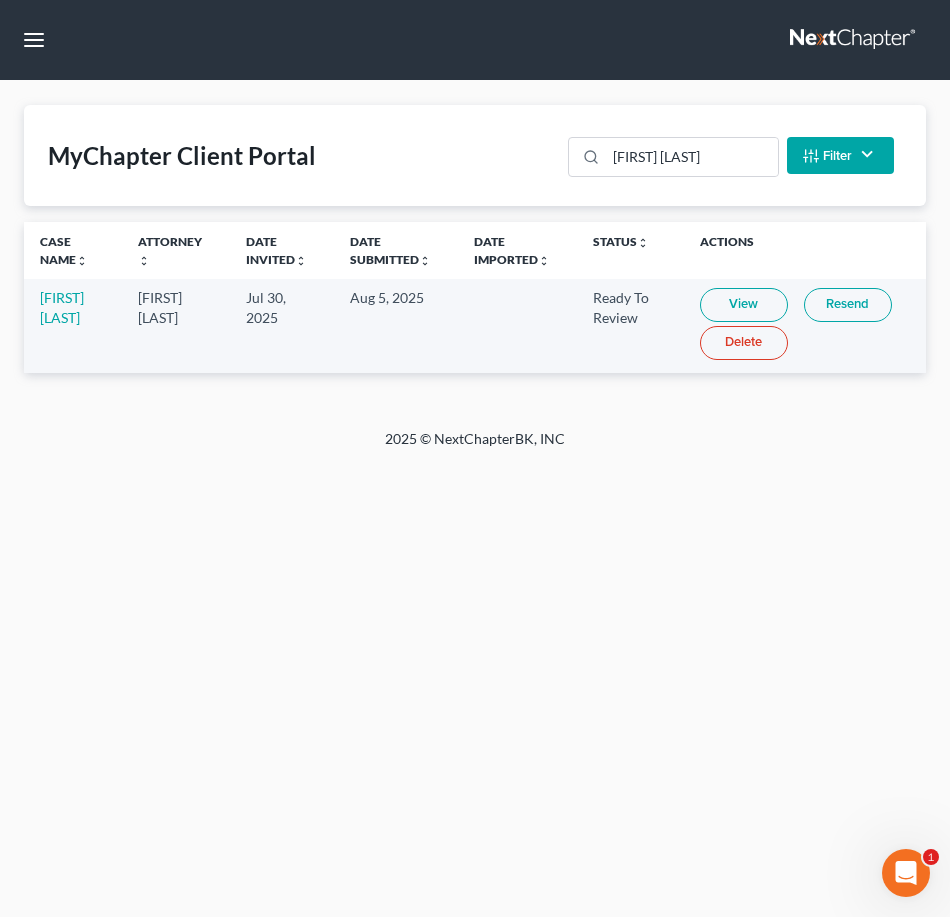 select on "6" 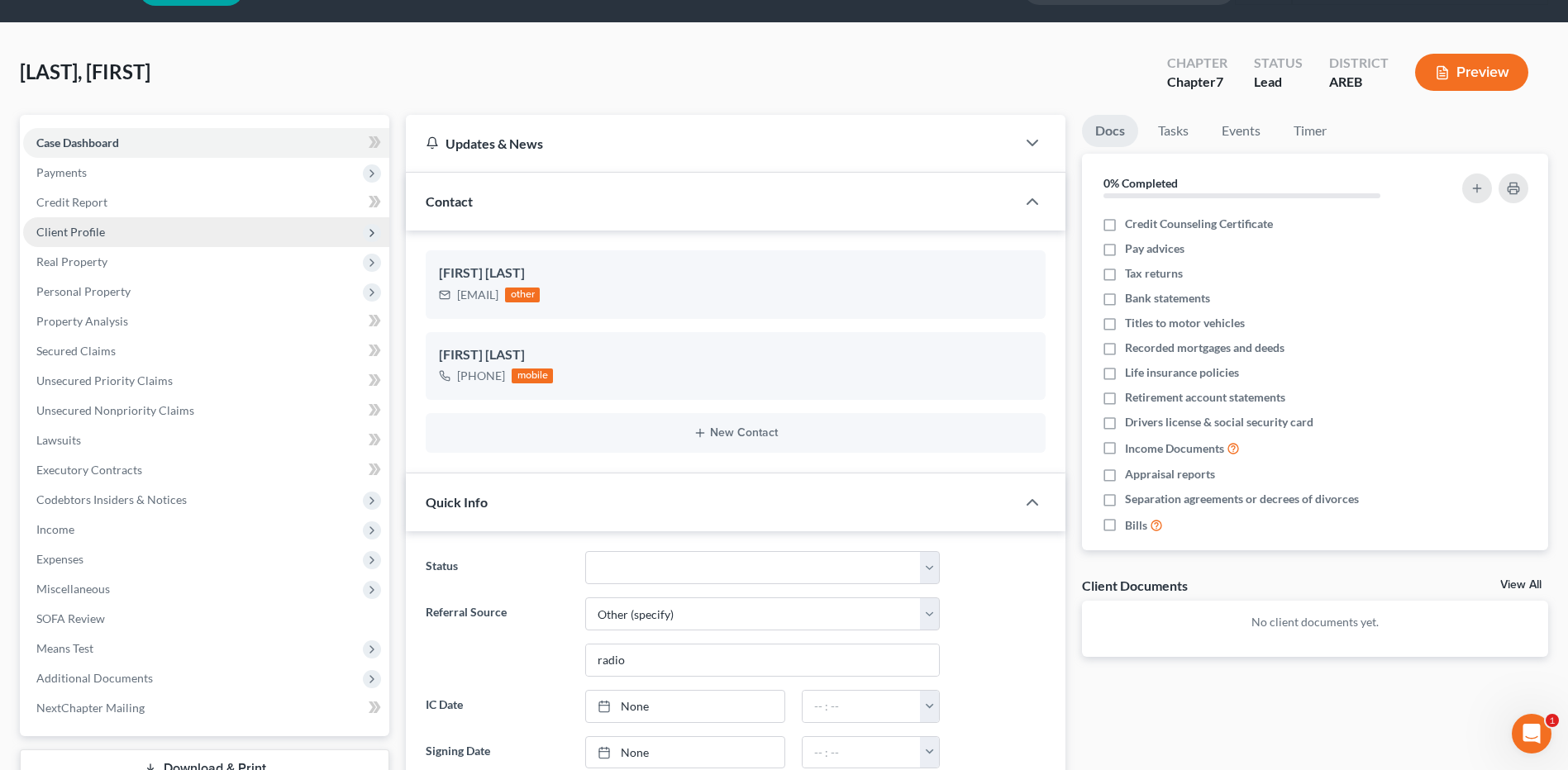 scroll, scrollTop: 41, scrollLeft: 0, axis: vertical 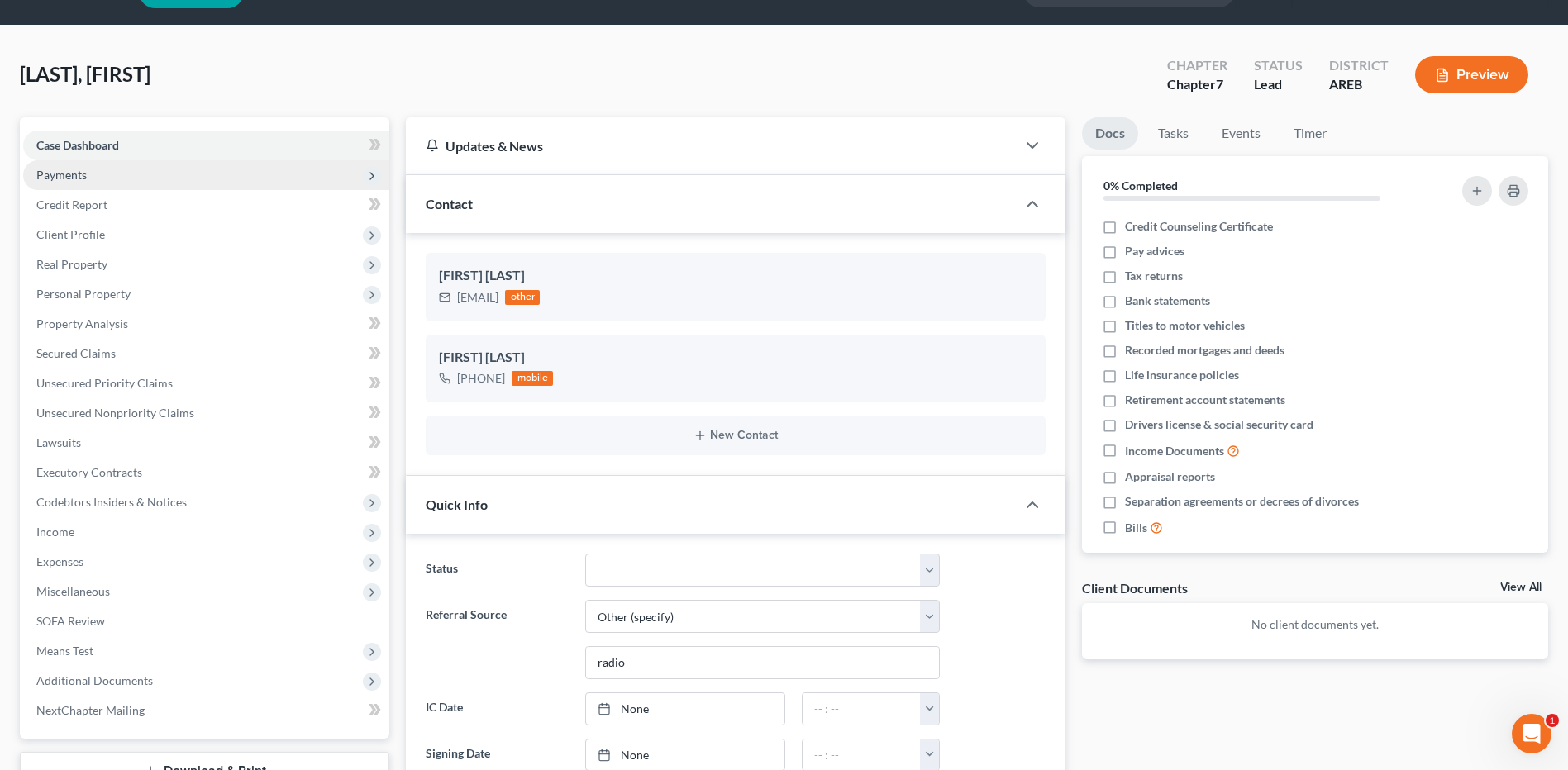 click on "Payments" at bounding box center [206, 175] 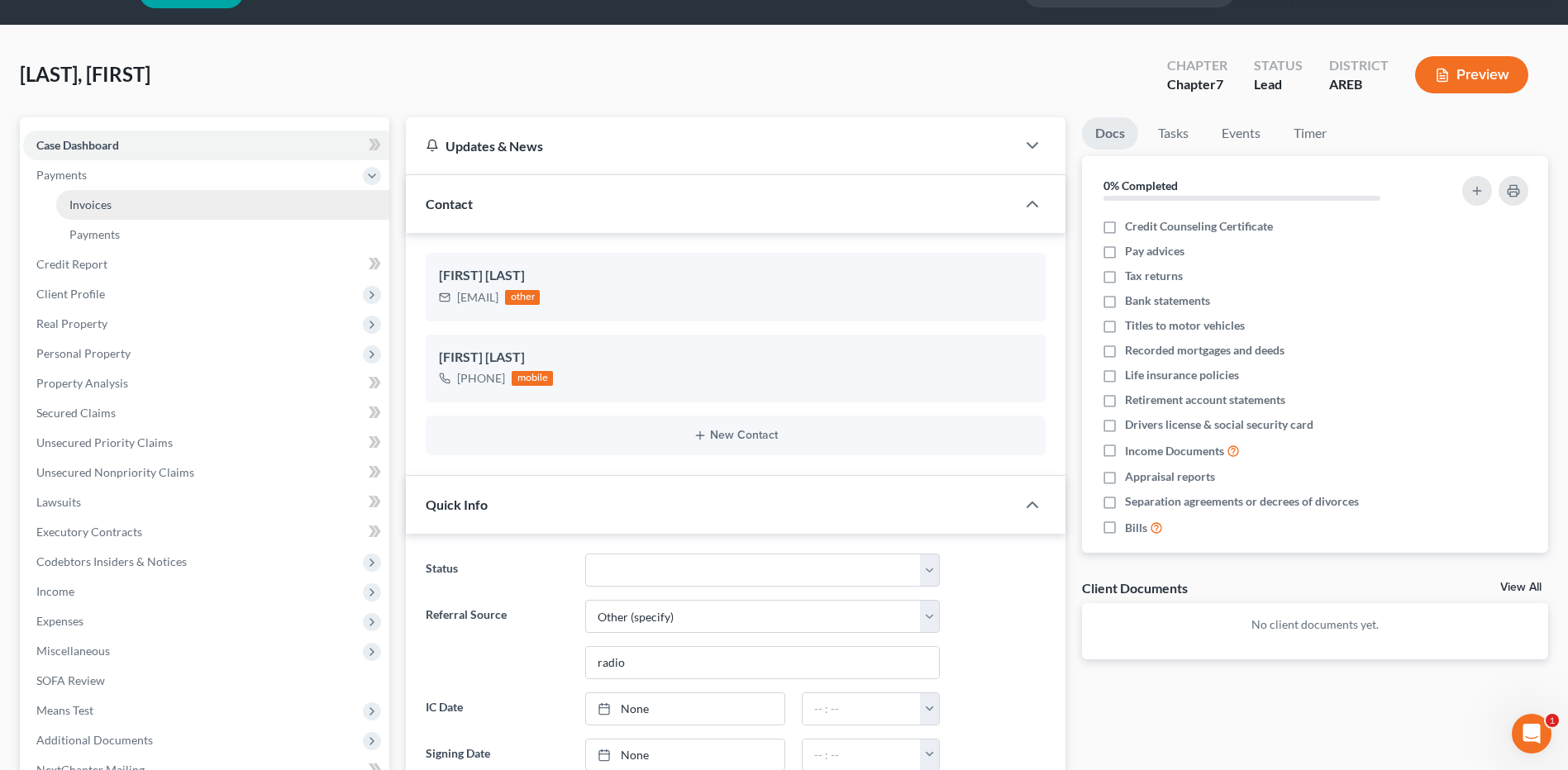 click on "Invoices" at bounding box center [90, 204] 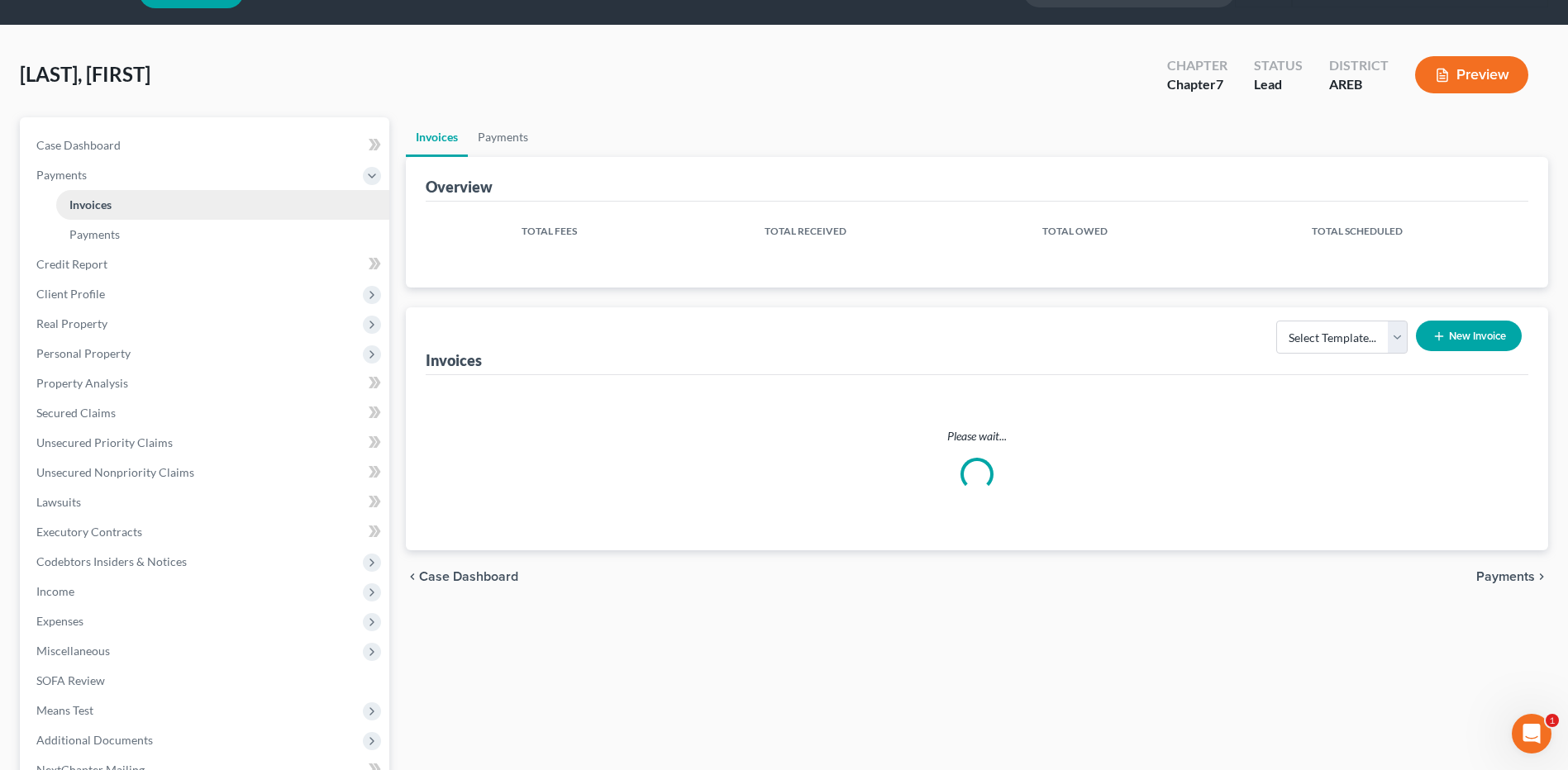 scroll, scrollTop: 0, scrollLeft: 0, axis: both 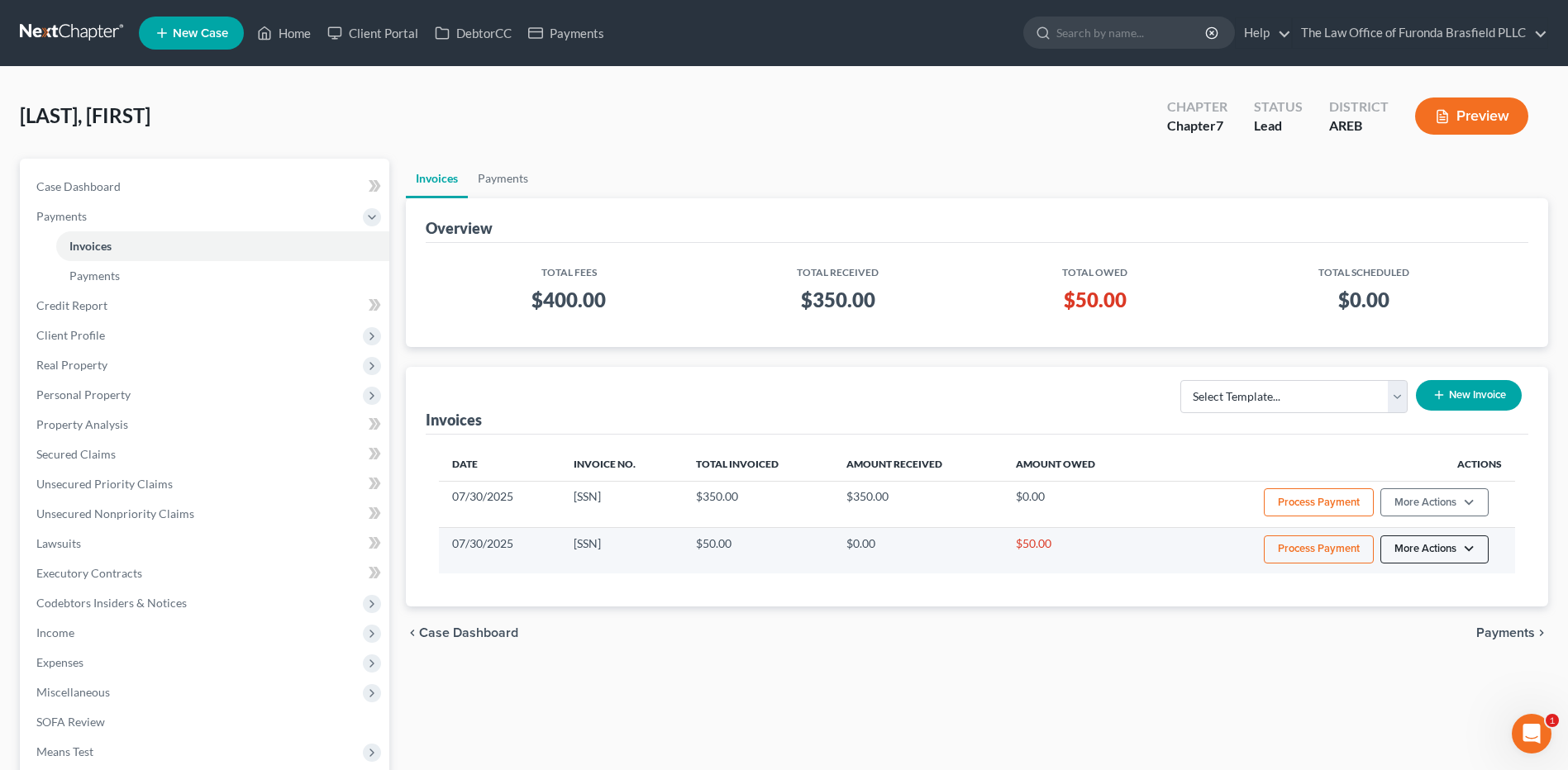 click on "More Actions" at bounding box center [1434, 502] 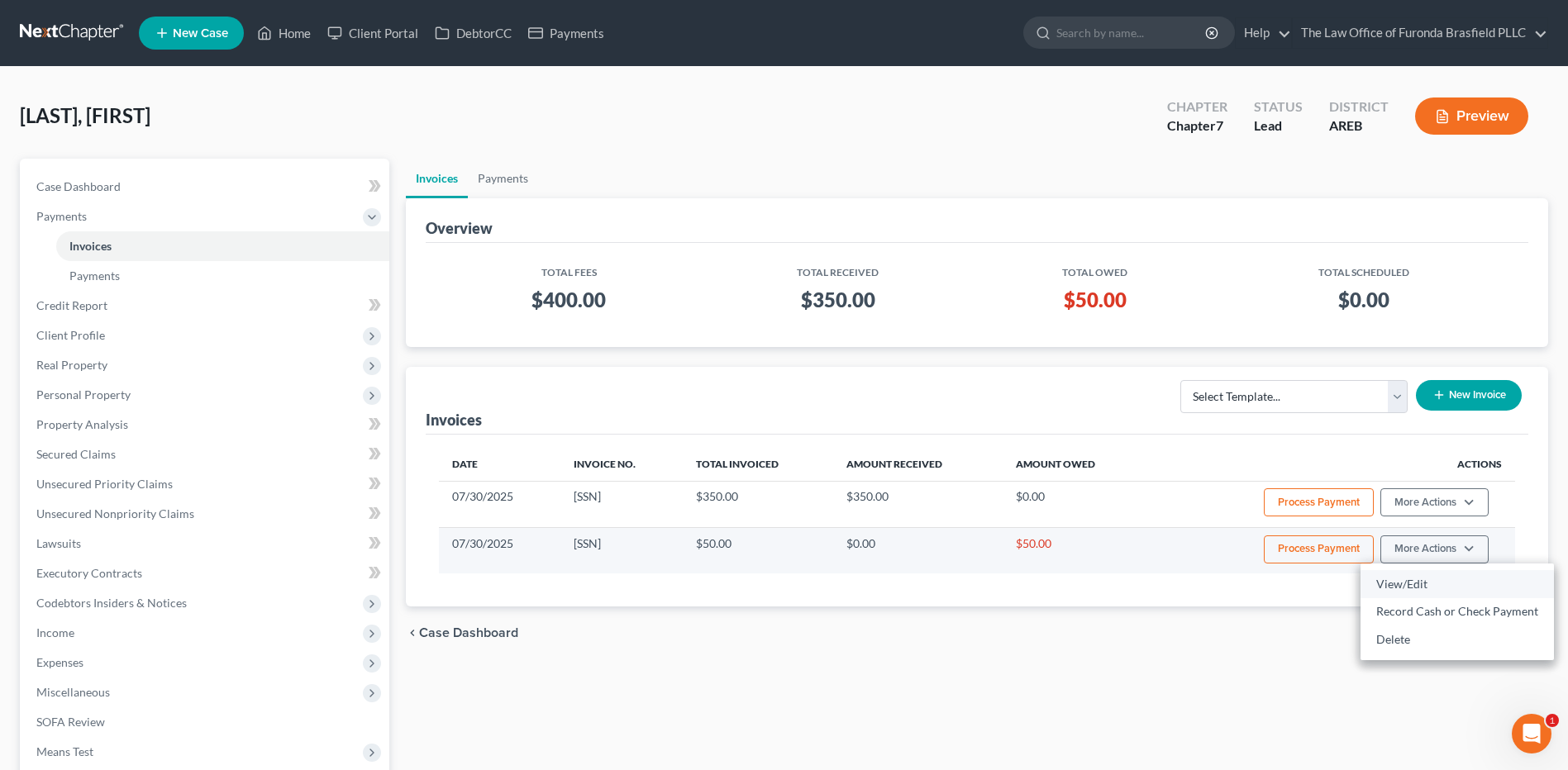 click on "View/Edit" at bounding box center (1457, 584) 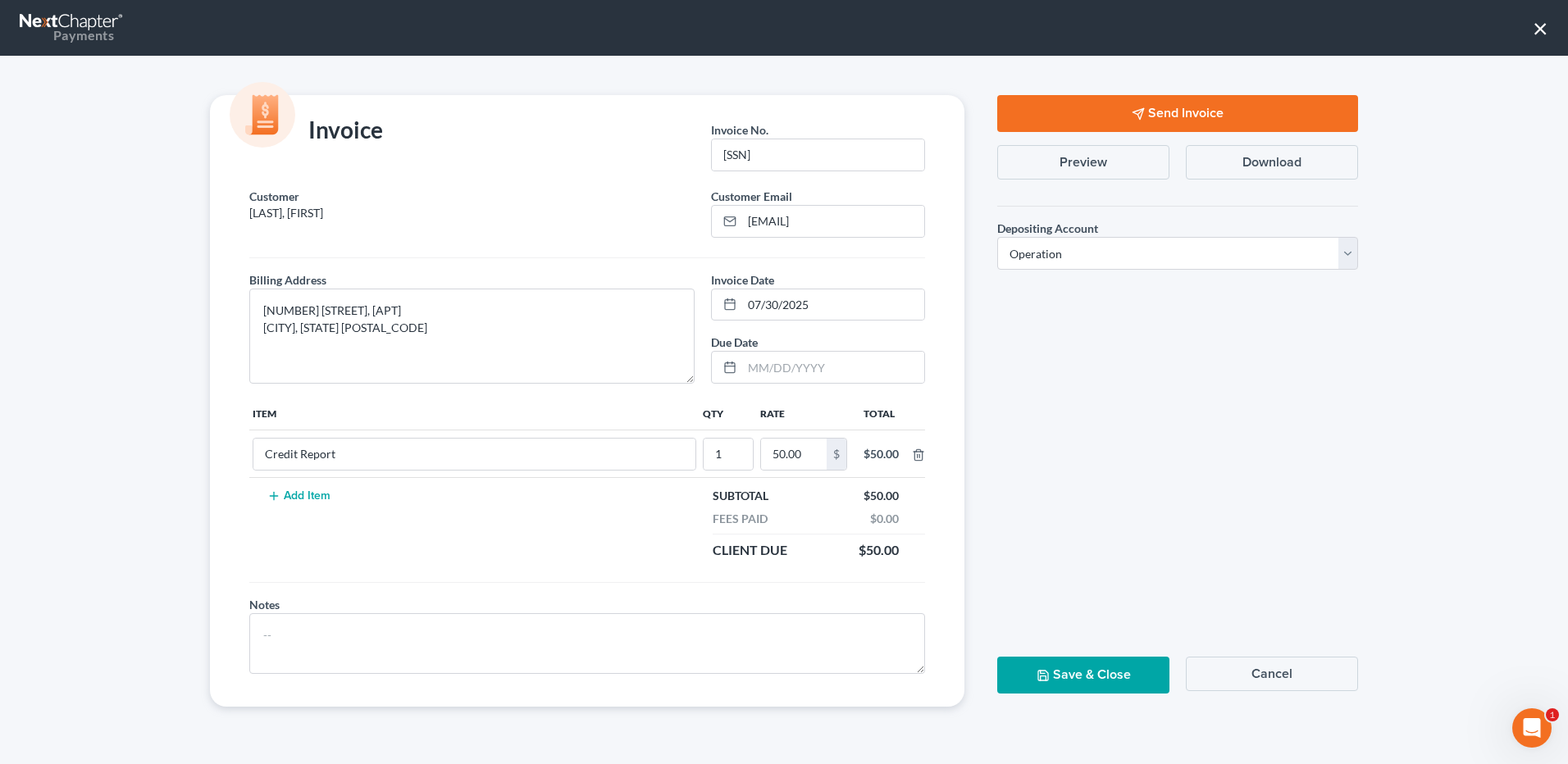click on "Send Invoice" at bounding box center (1178, 113) 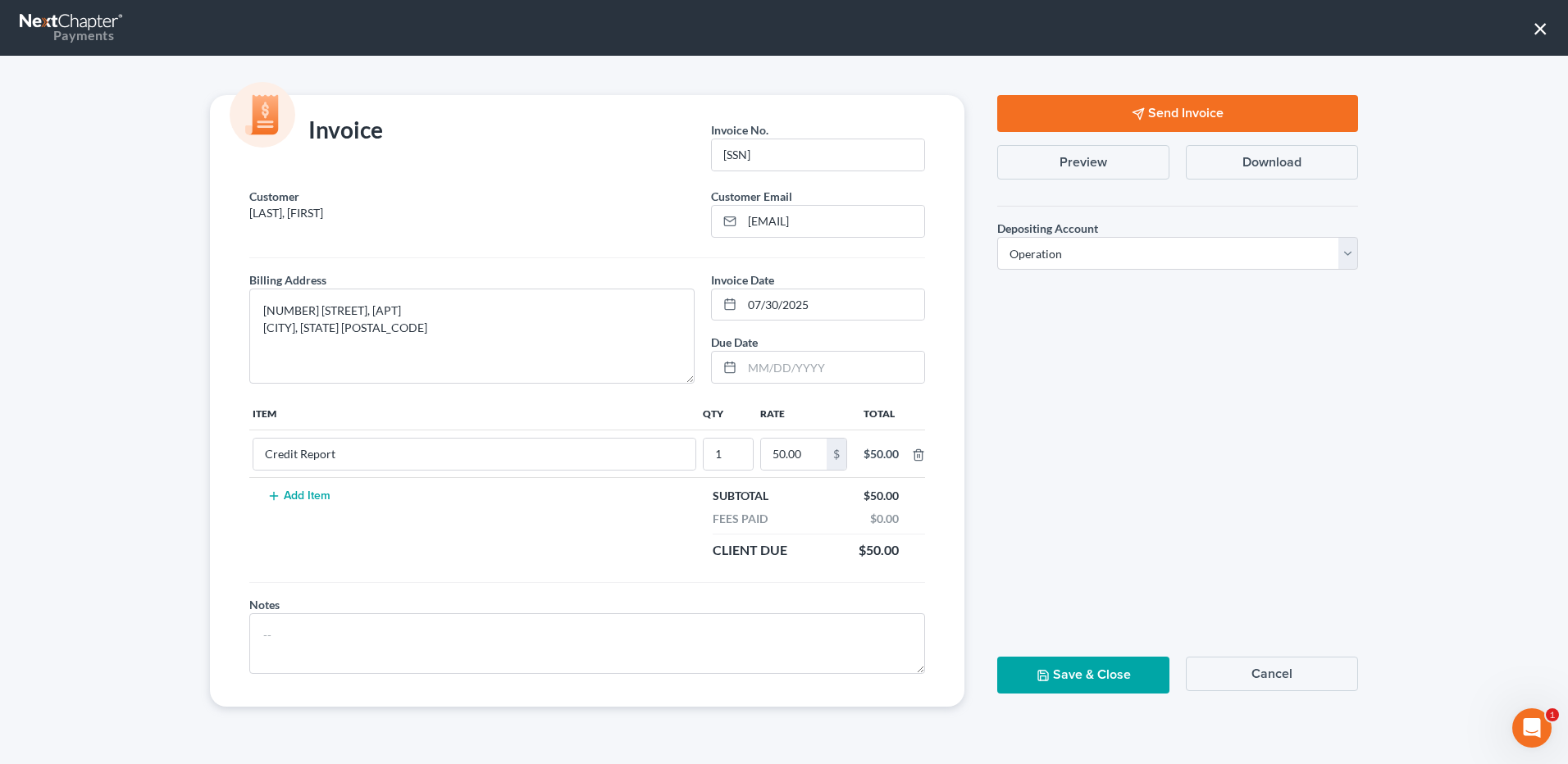 click 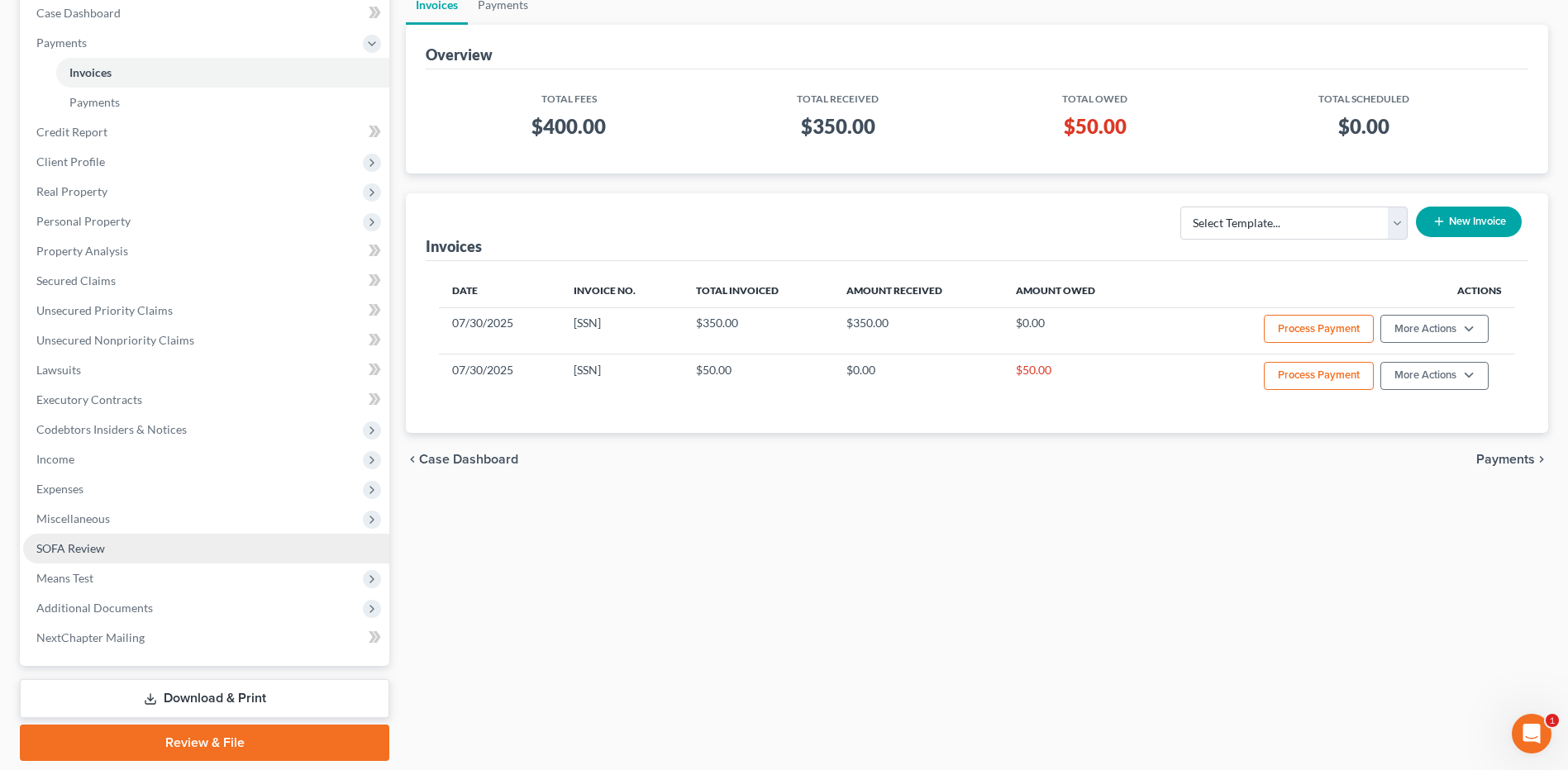 scroll, scrollTop: 145, scrollLeft: 0, axis: vertical 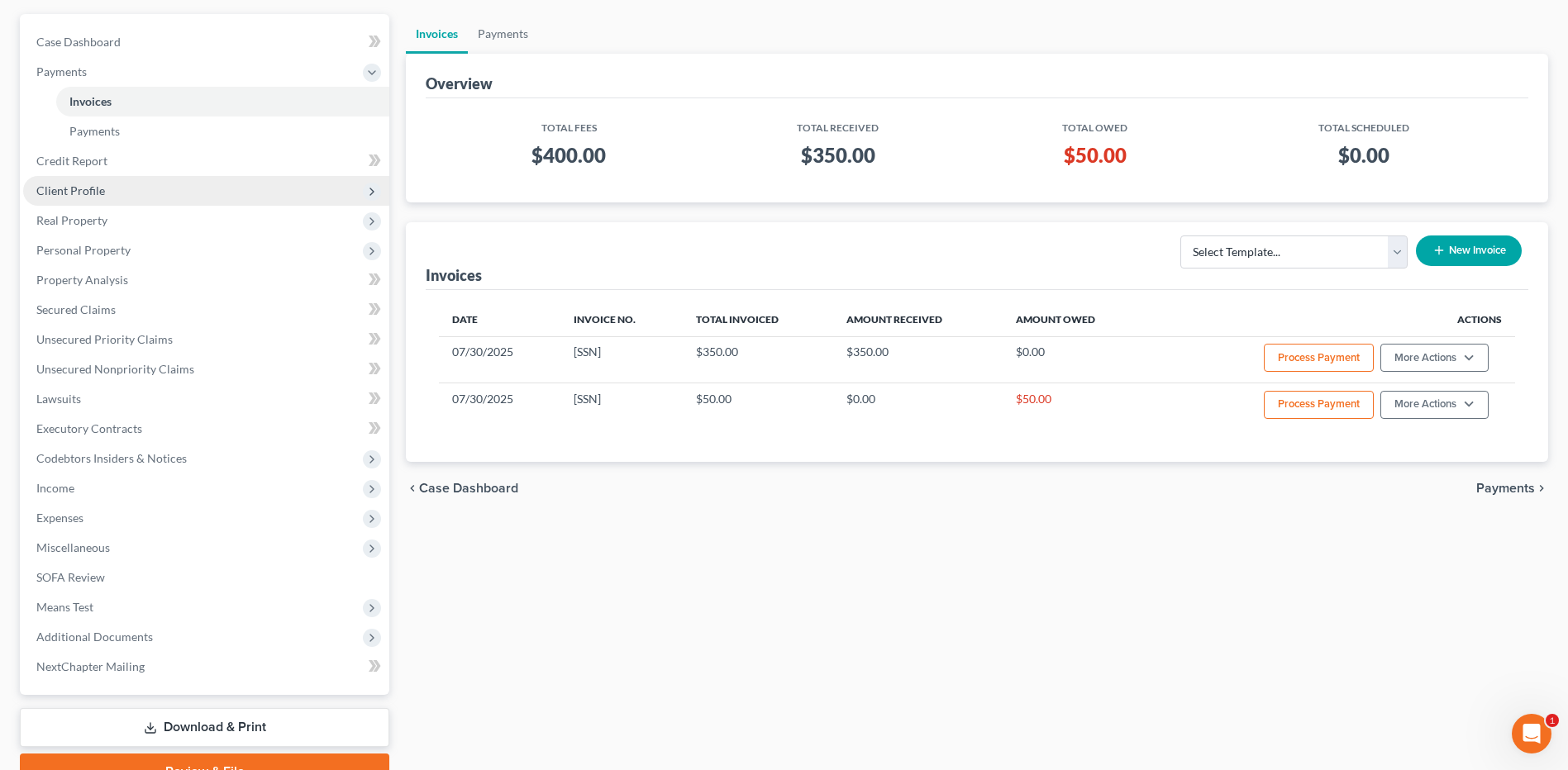 click on "Client Profile" at bounding box center (70, 190) 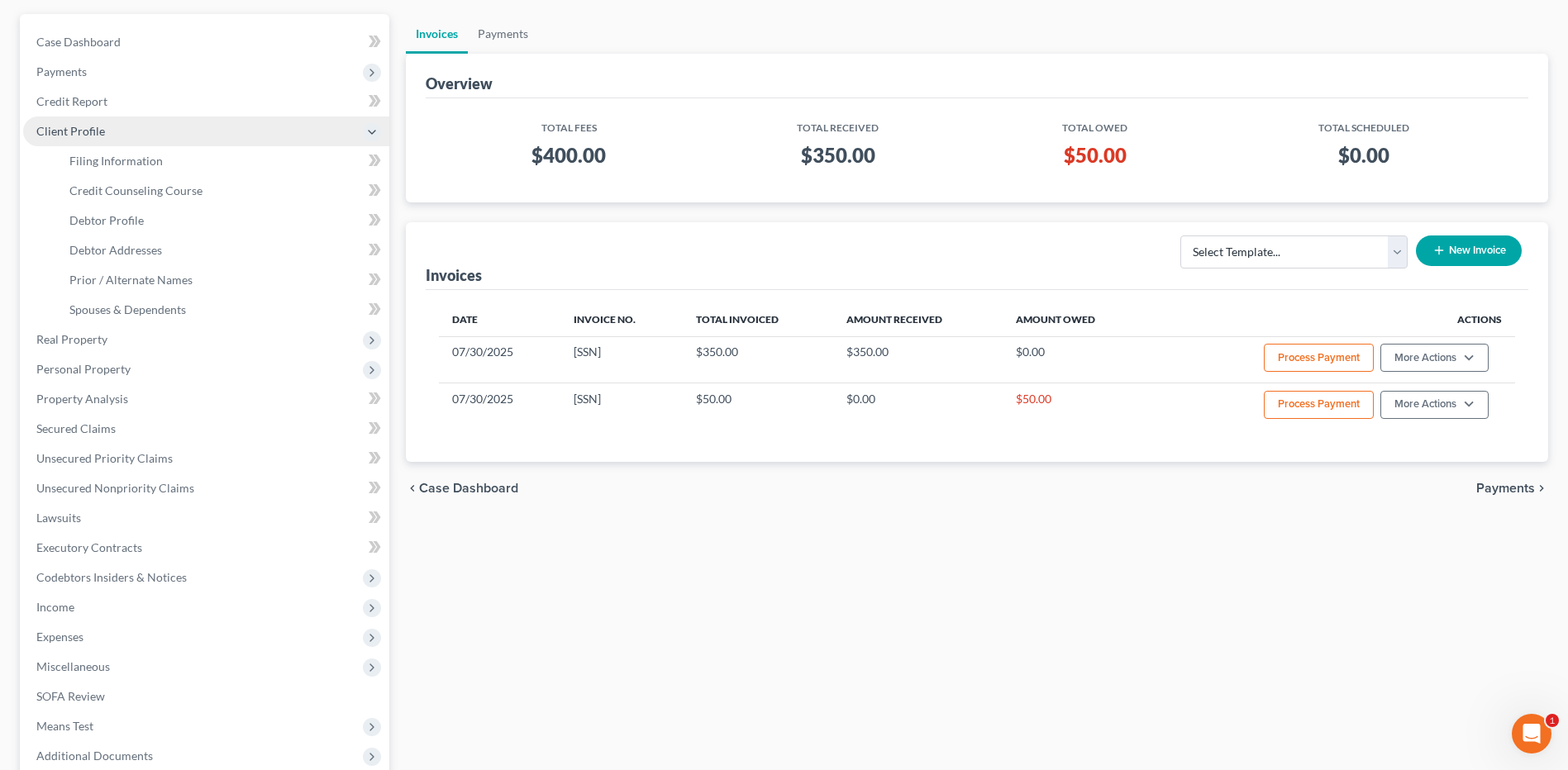 click on "Client Profile" at bounding box center (70, 131) 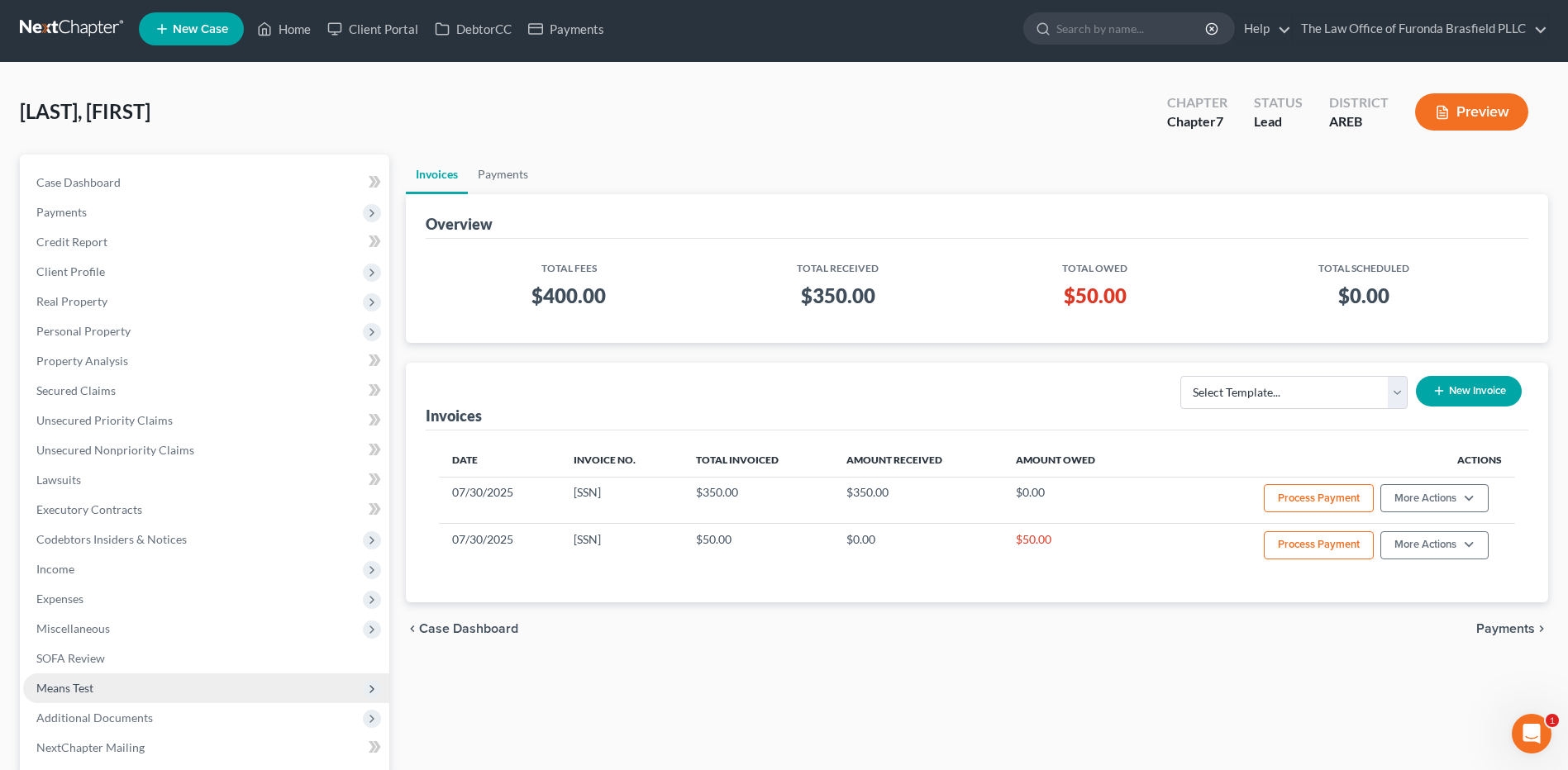 scroll, scrollTop: 0, scrollLeft: 0, axis: both 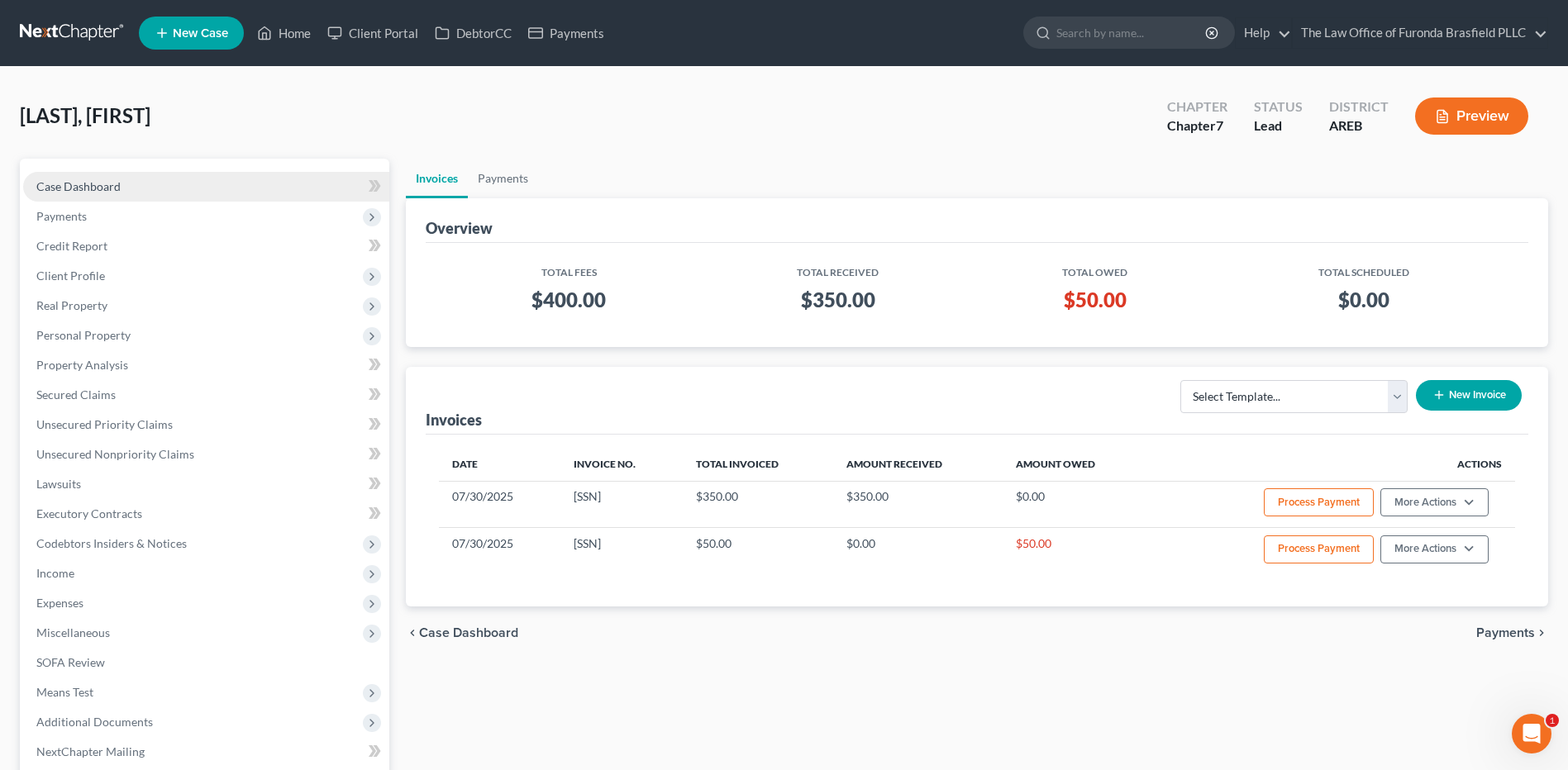 click on "Case Dashboard" at bounding box center [206, 187] 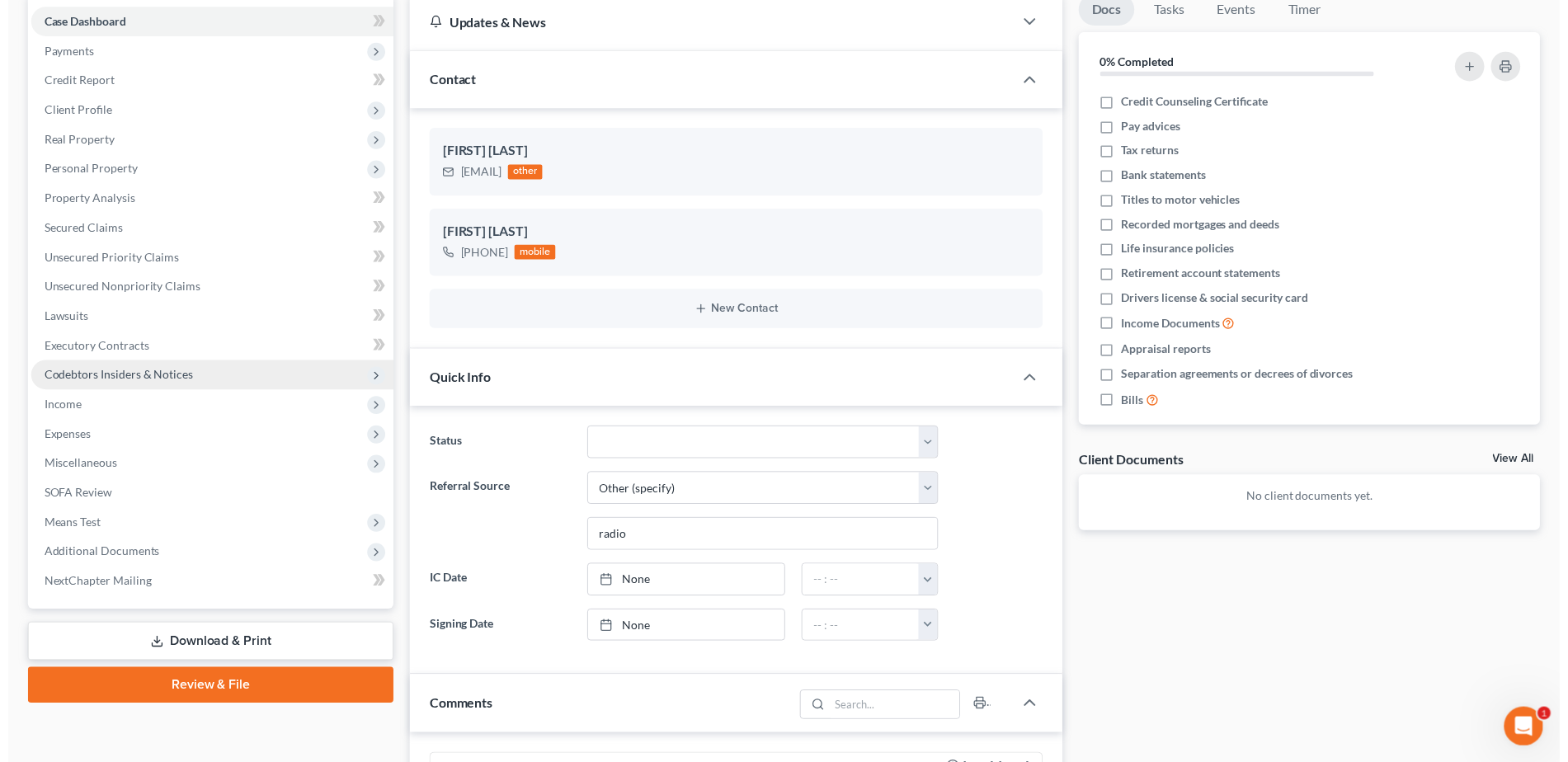scroll, scrollTop: 0, scrollLeft: 0, axis: both 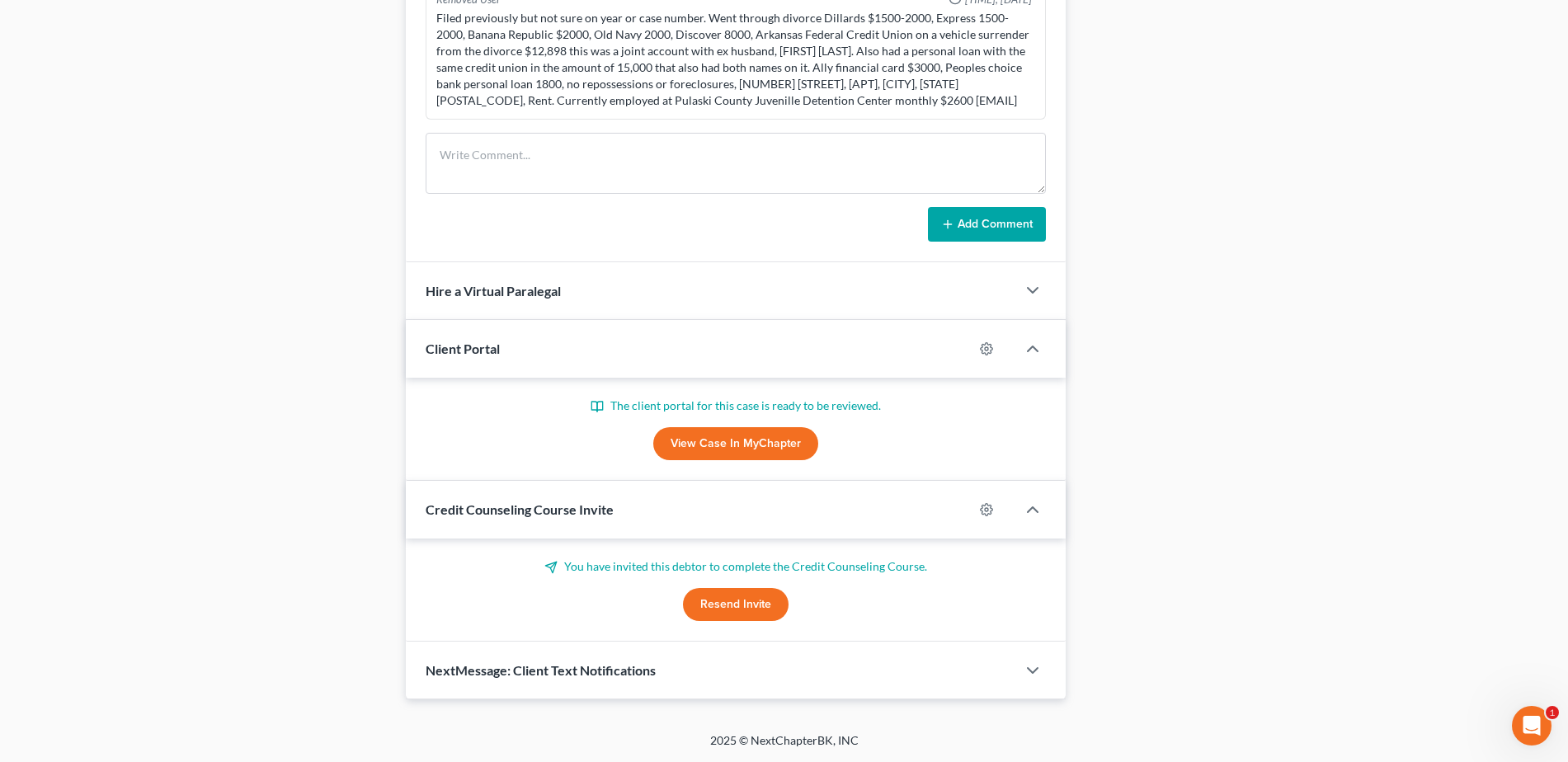 click on "View Case in MyChapter" at bounding box center [736, 444] 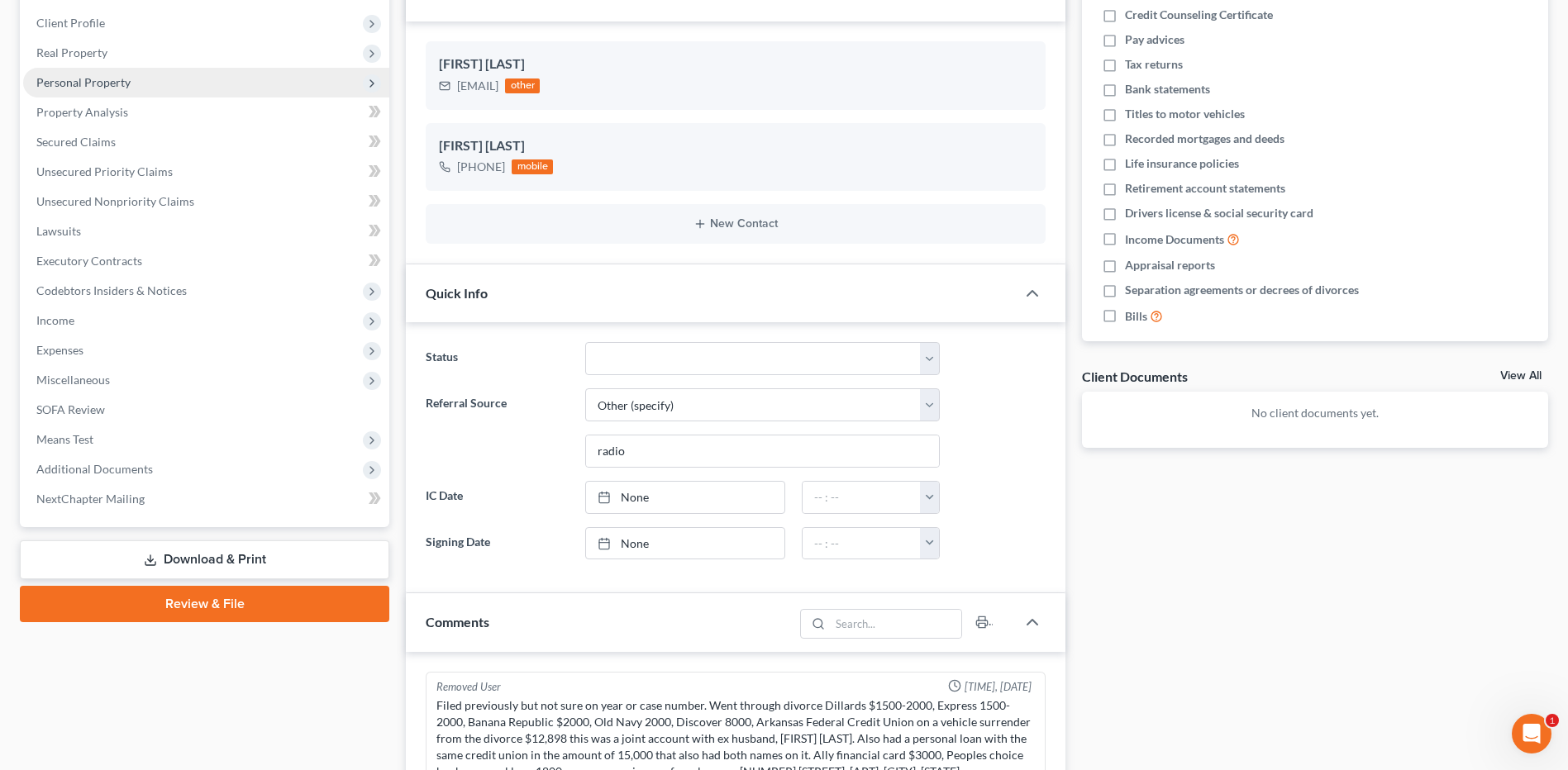 scroll, scrollTop: 83, scrollLeft: 0, axis: vertical 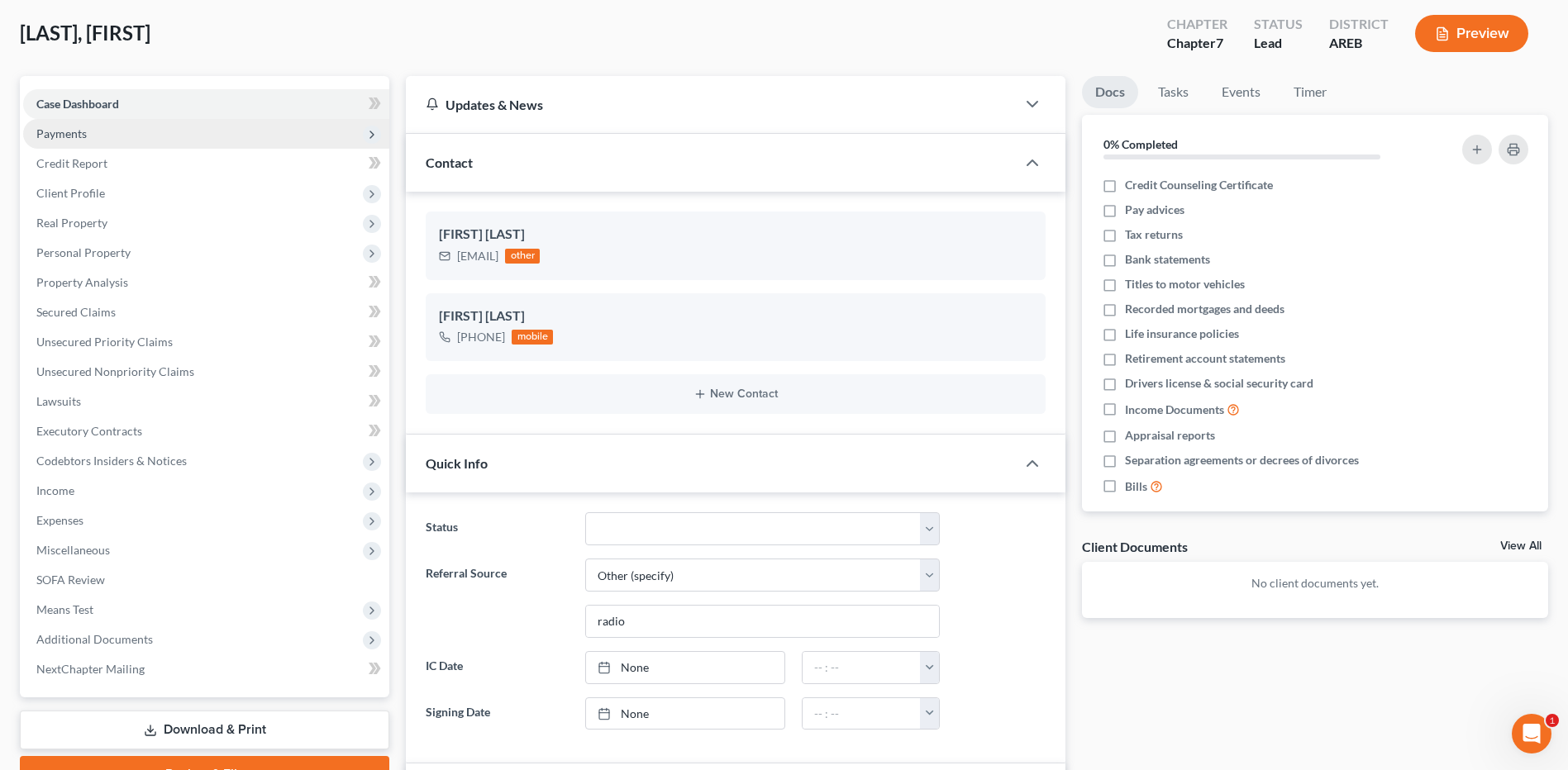 click on "Payments" at bounding box center (206, 134) 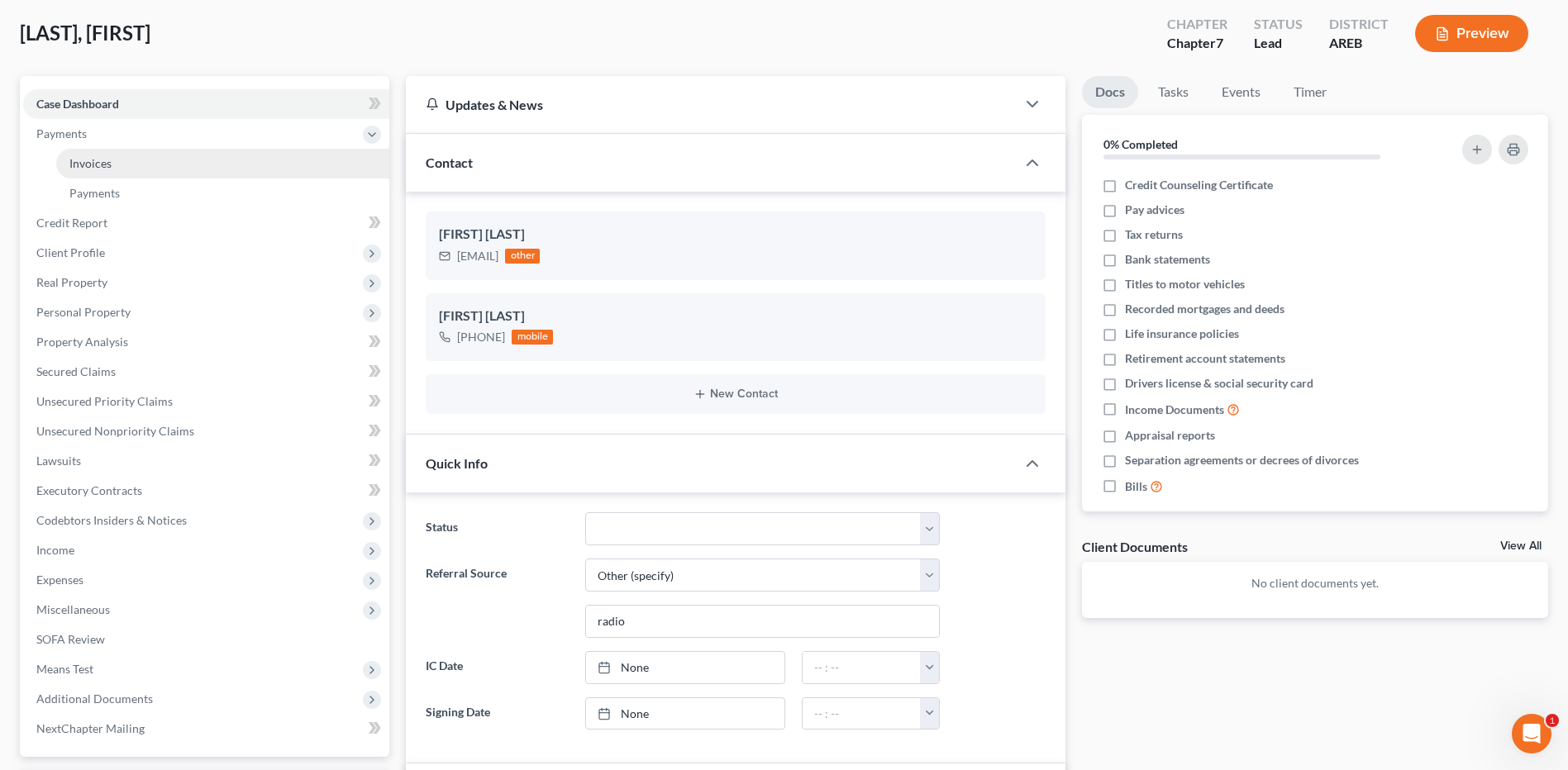 click on "Invoices" at bounding box center [90, 163] 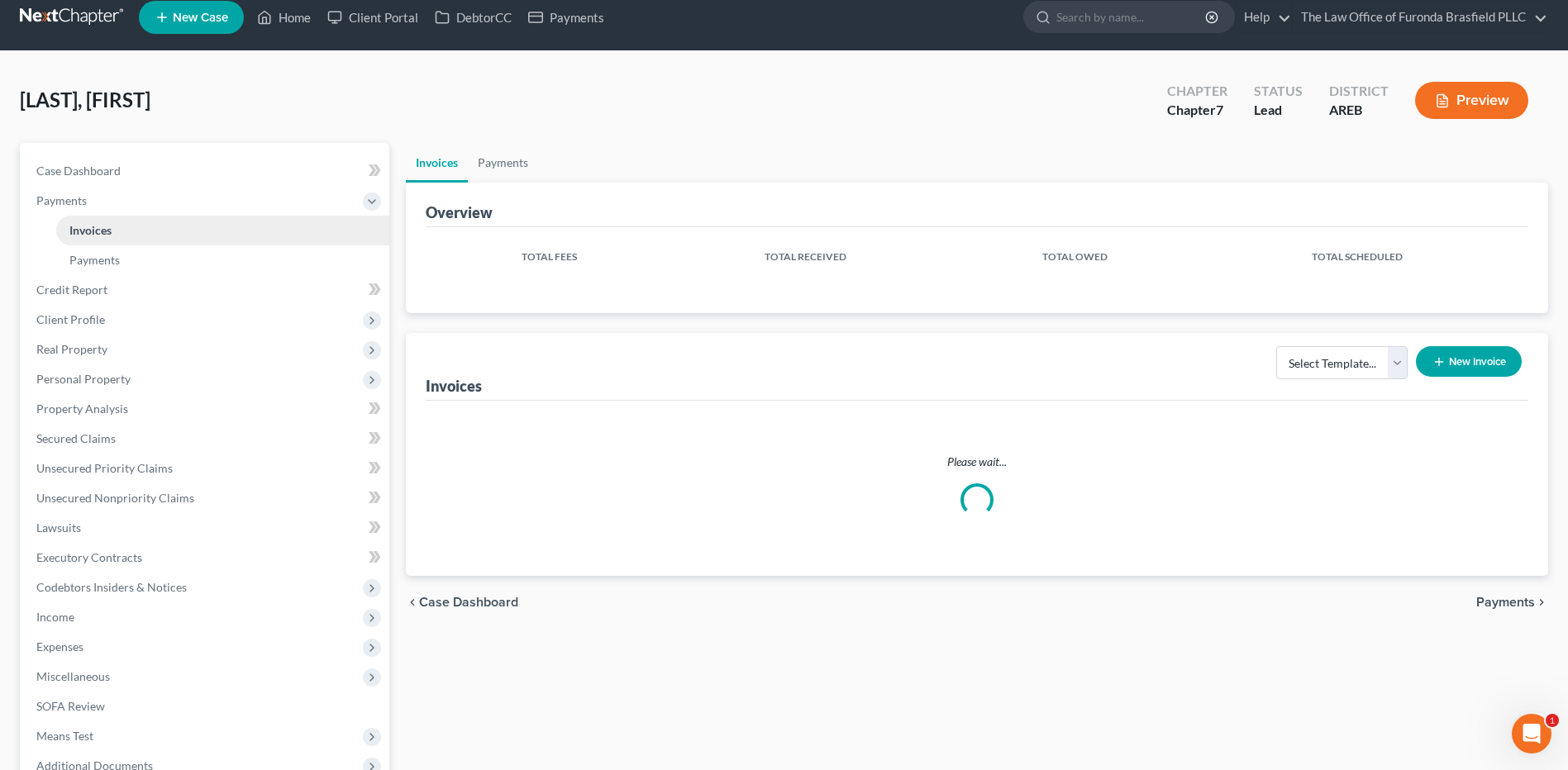 scroll, scrollTop: 0, scrollLeft: 0, axis: both 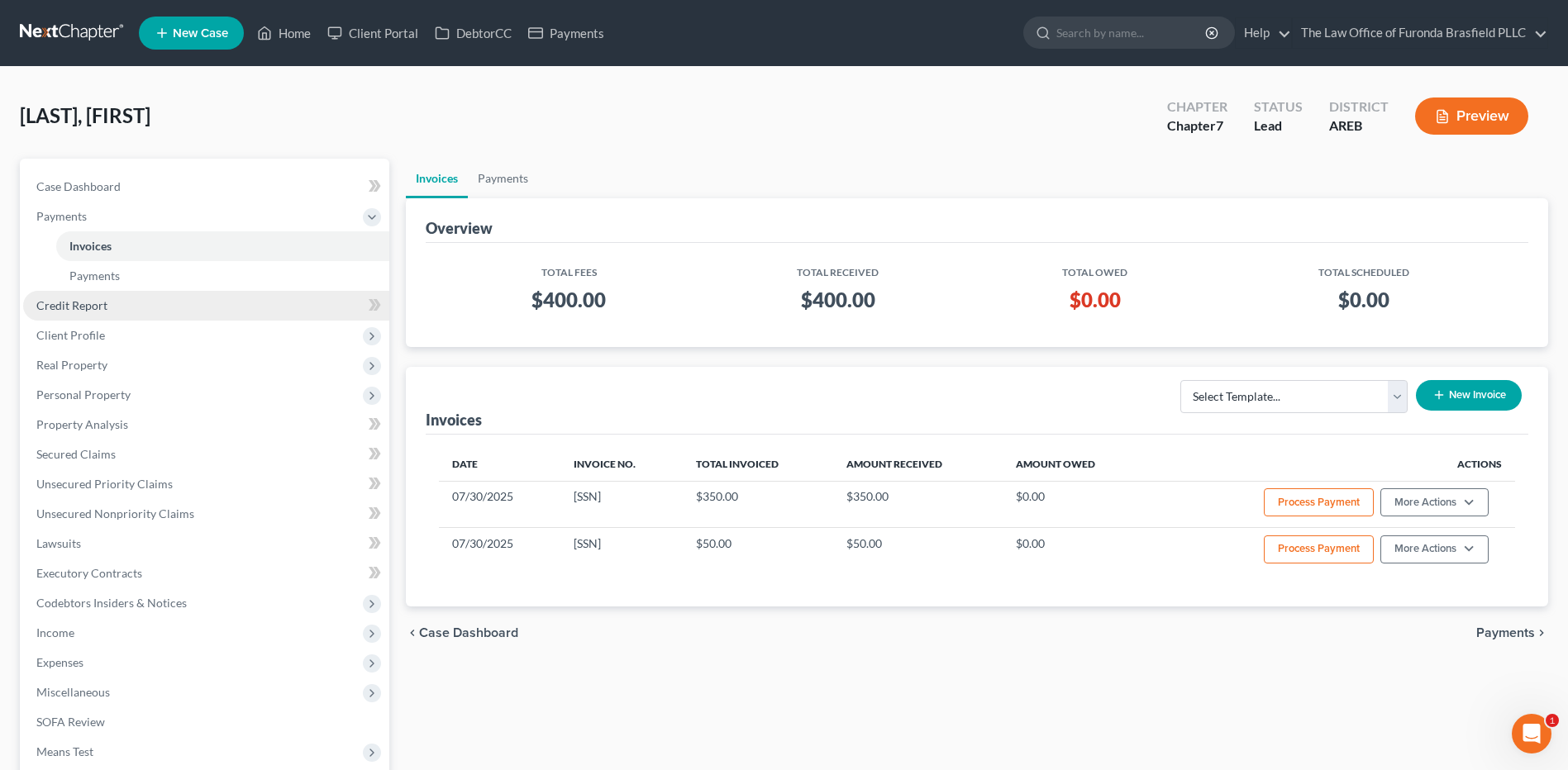 click on "Credit Report" at bounding box center [72, 305] 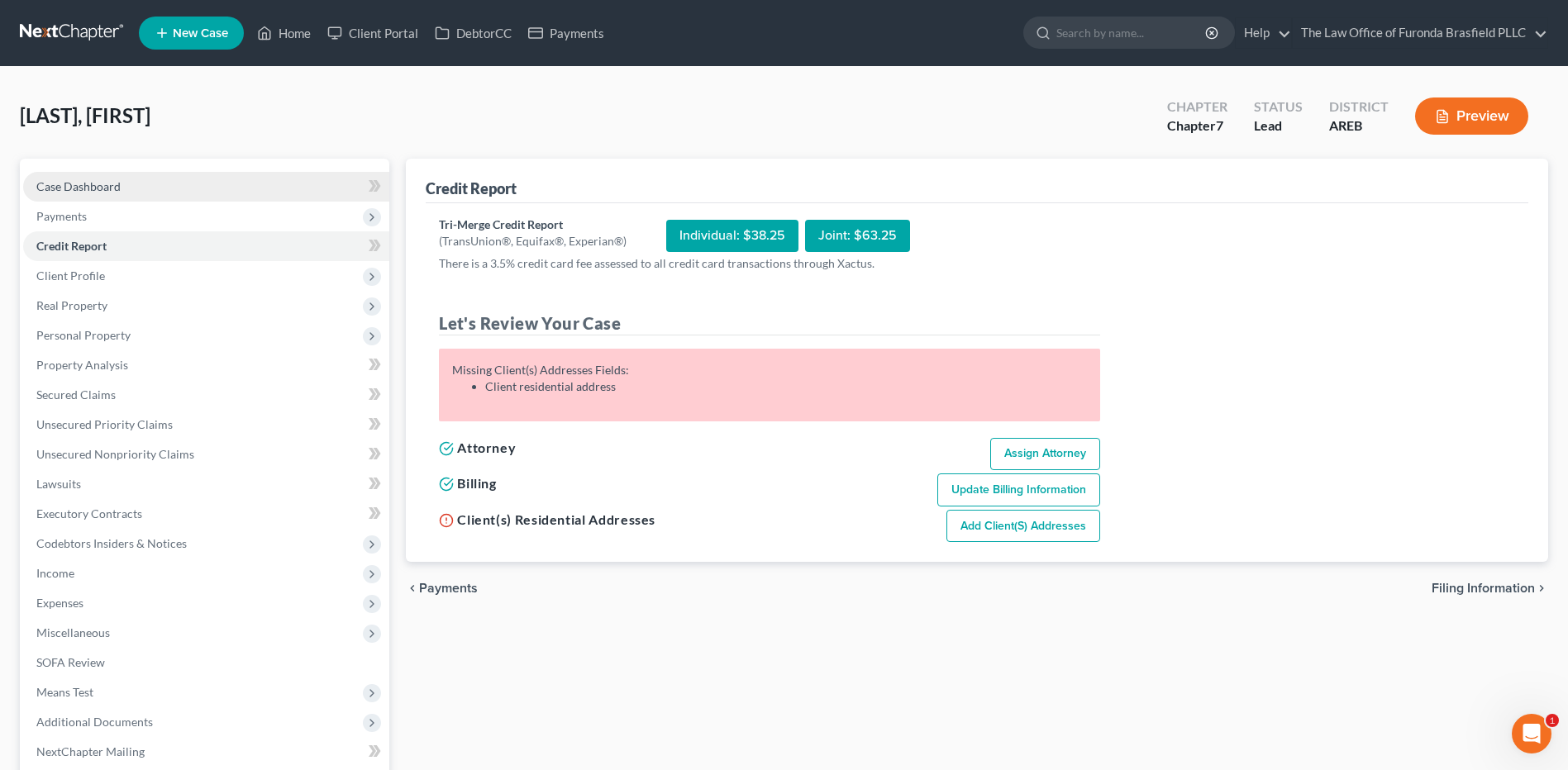 click on "Case Dashboard" at bounding box center (79, 186) 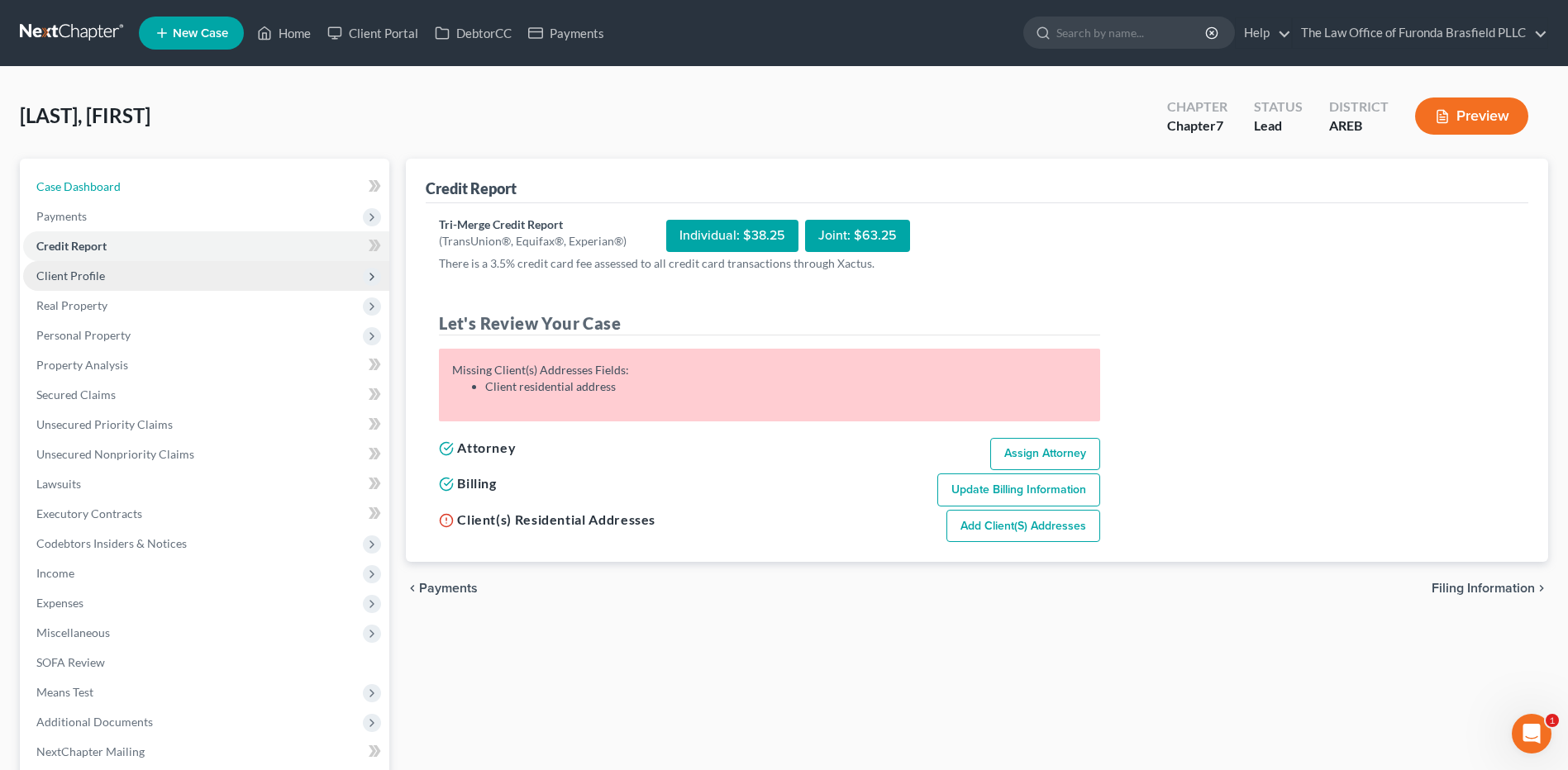 select on "6" 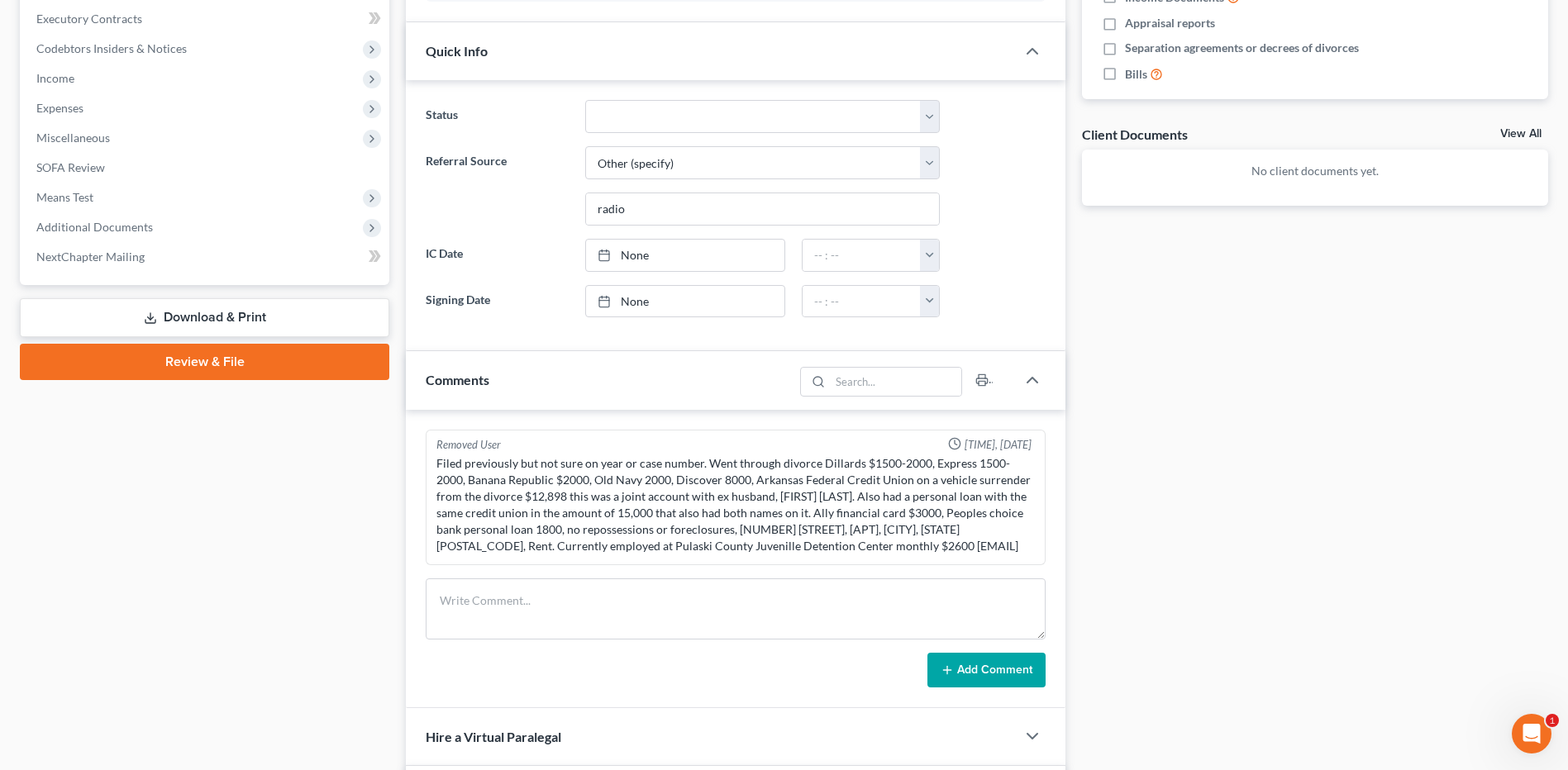 scroll, scrollTop: 496, scrollLeft: 0, axis: vertical 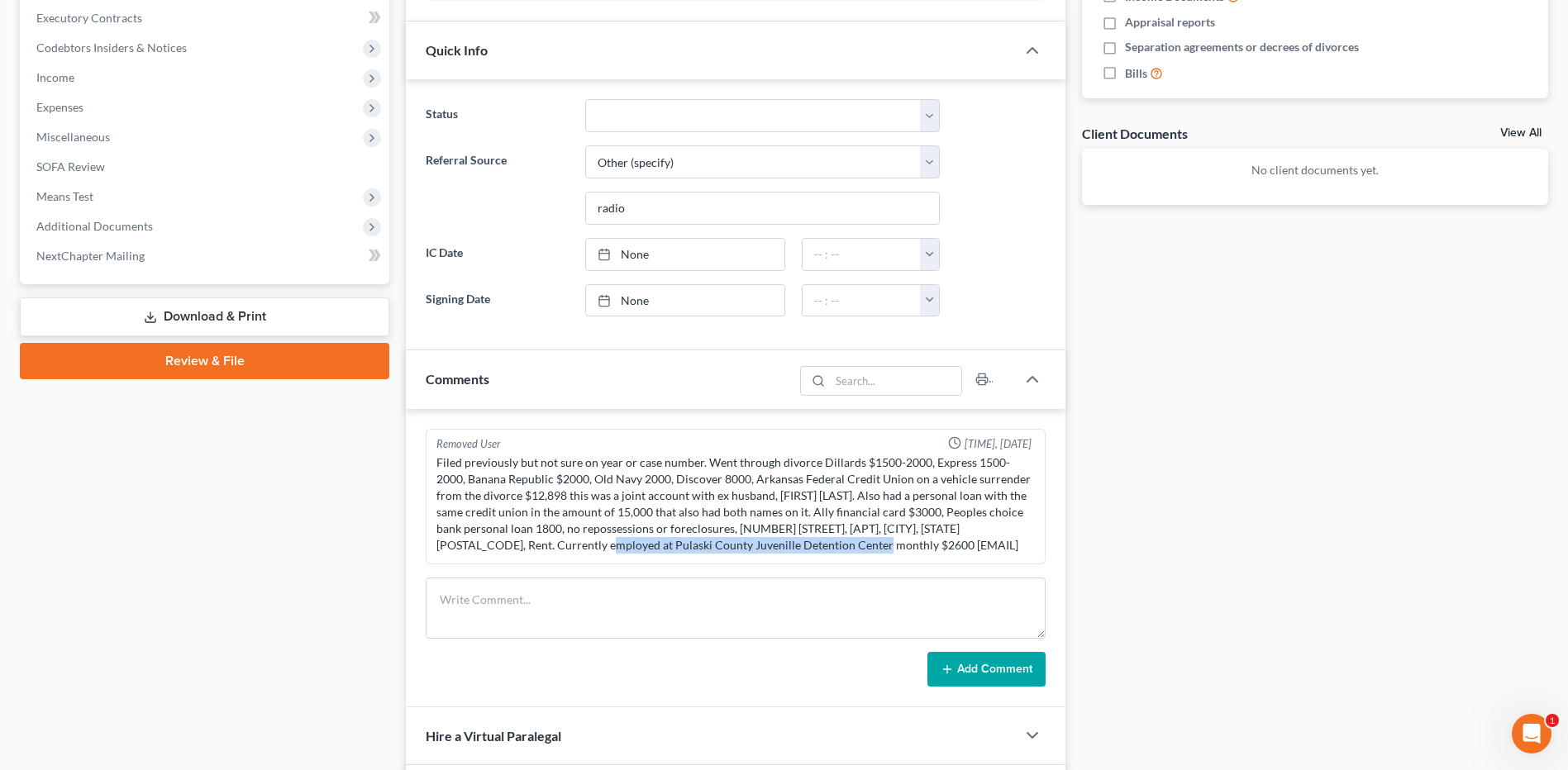 drag, startPoint x: 504, startPoint y: 542, endPoint x: 783, endPoint y: 541, distance: 279.0018 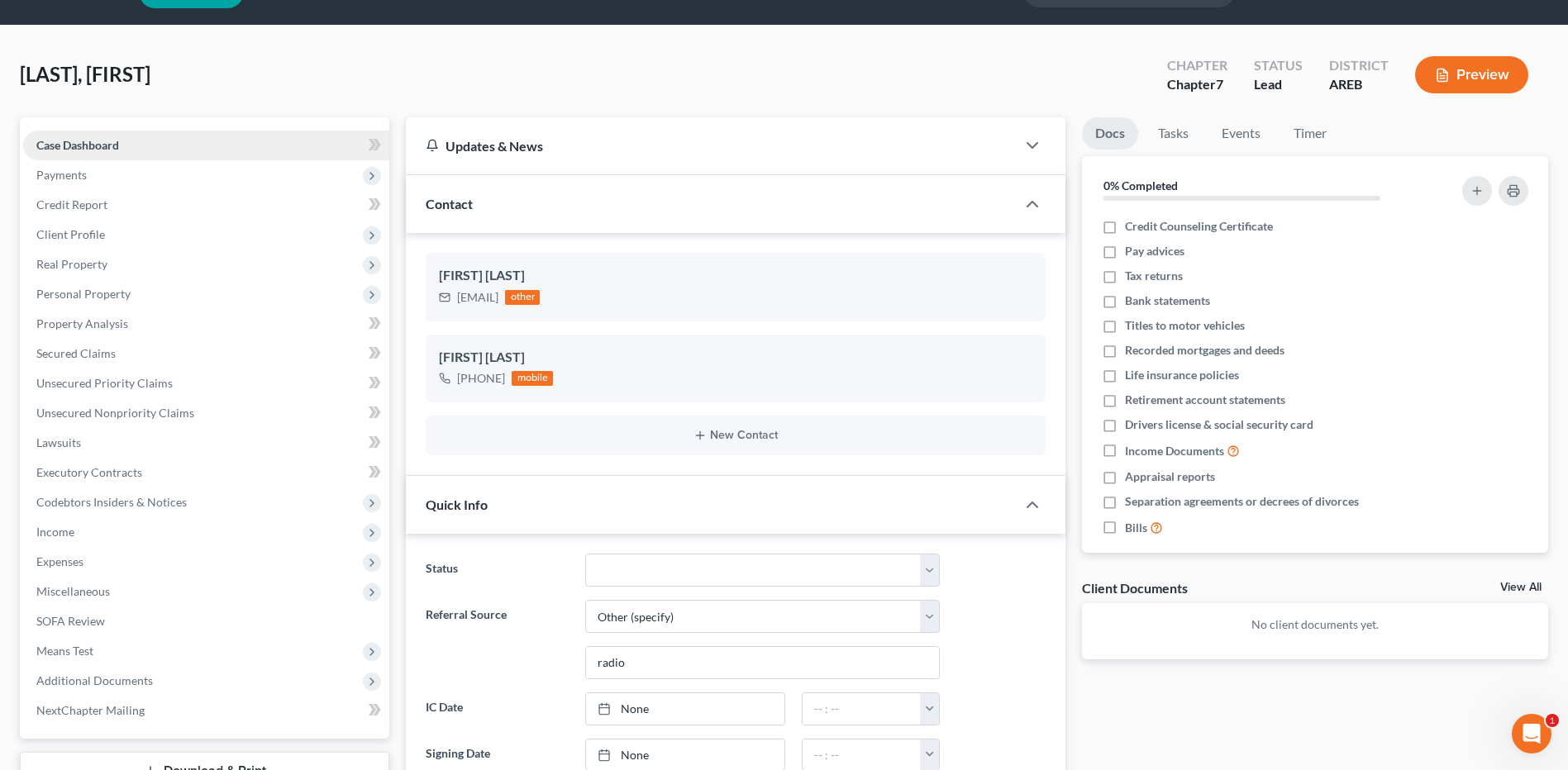 scroll, scrollTop: 0, scrollLeft: 0, axis: both 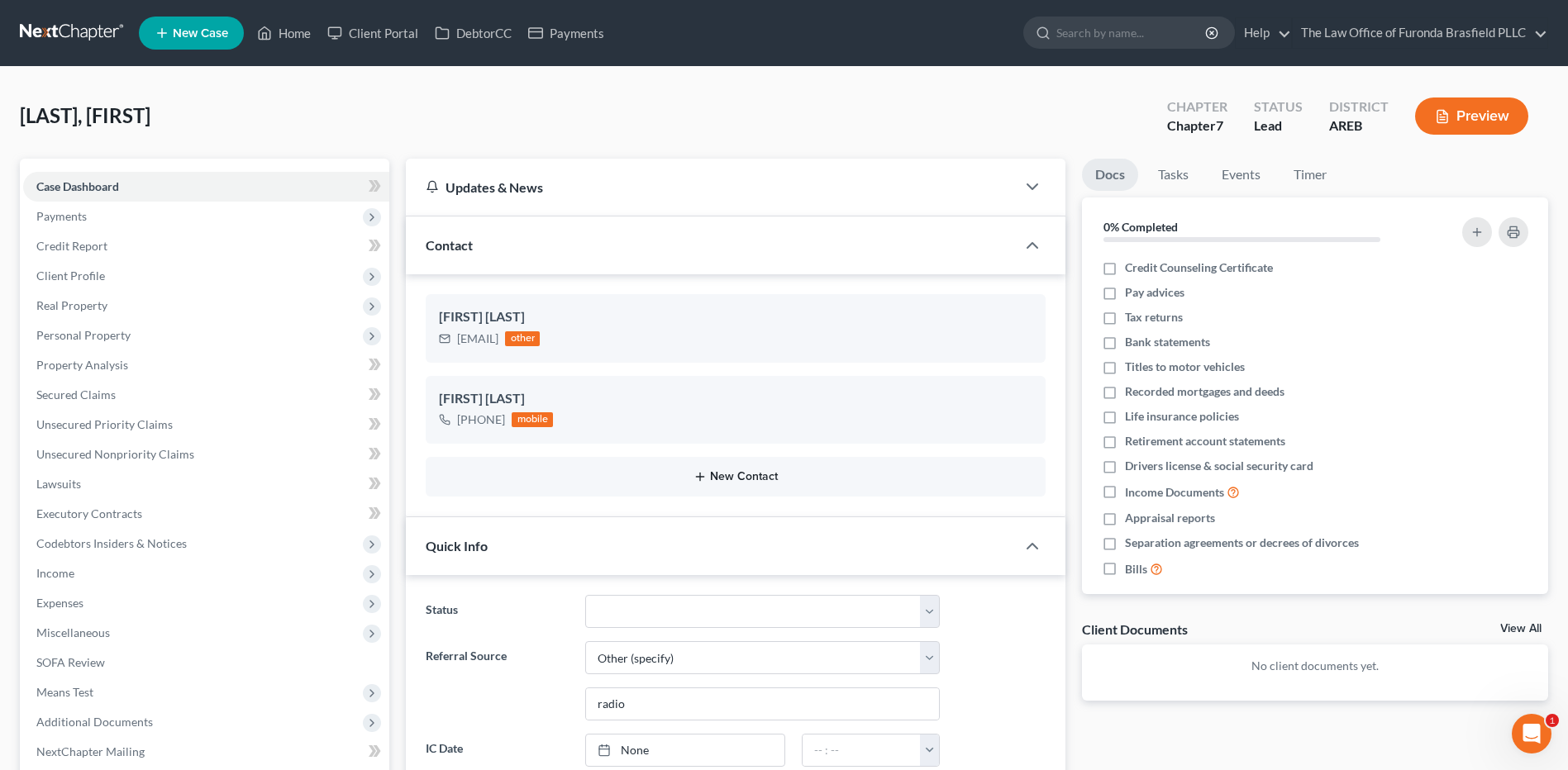 click on "New Contact" at bounding box center (736, 477) 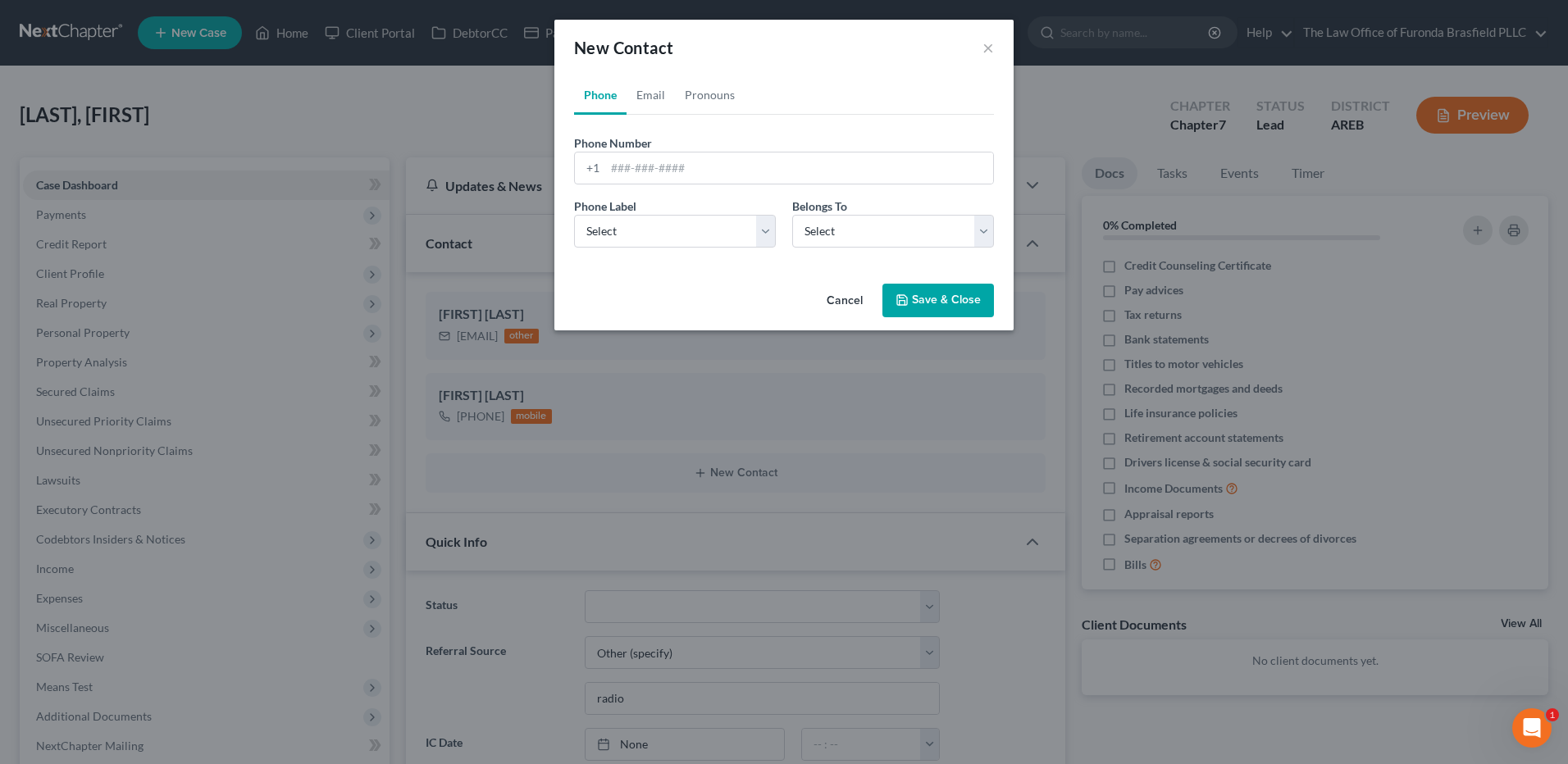 drag, startPoint x: 855, startPoint y: 286, endPoint x: 859, endPoint y: 298, distance: 12.649111 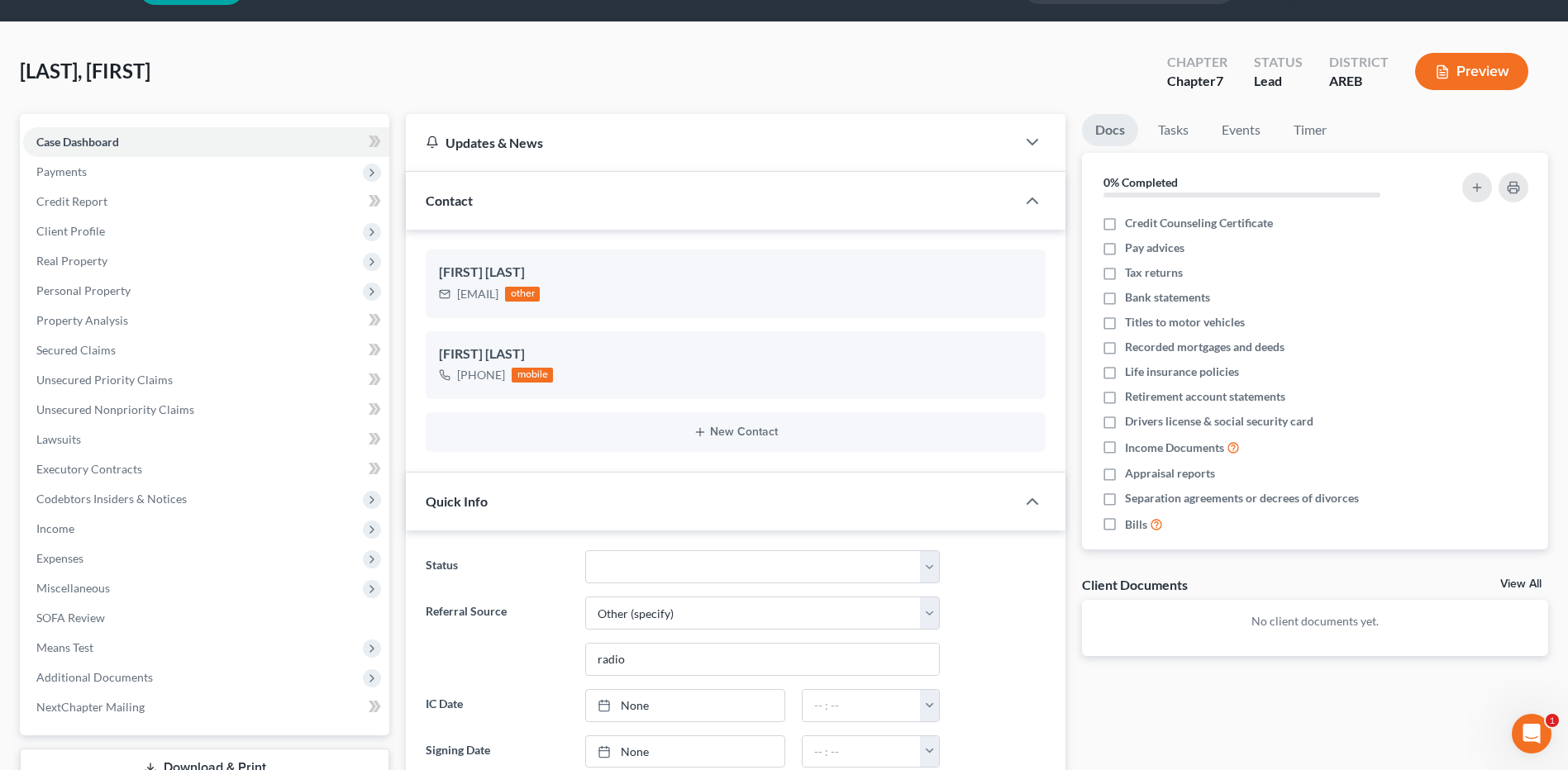 scroll, scrollTop: 41, scrollLeft: 0, axis: vertical 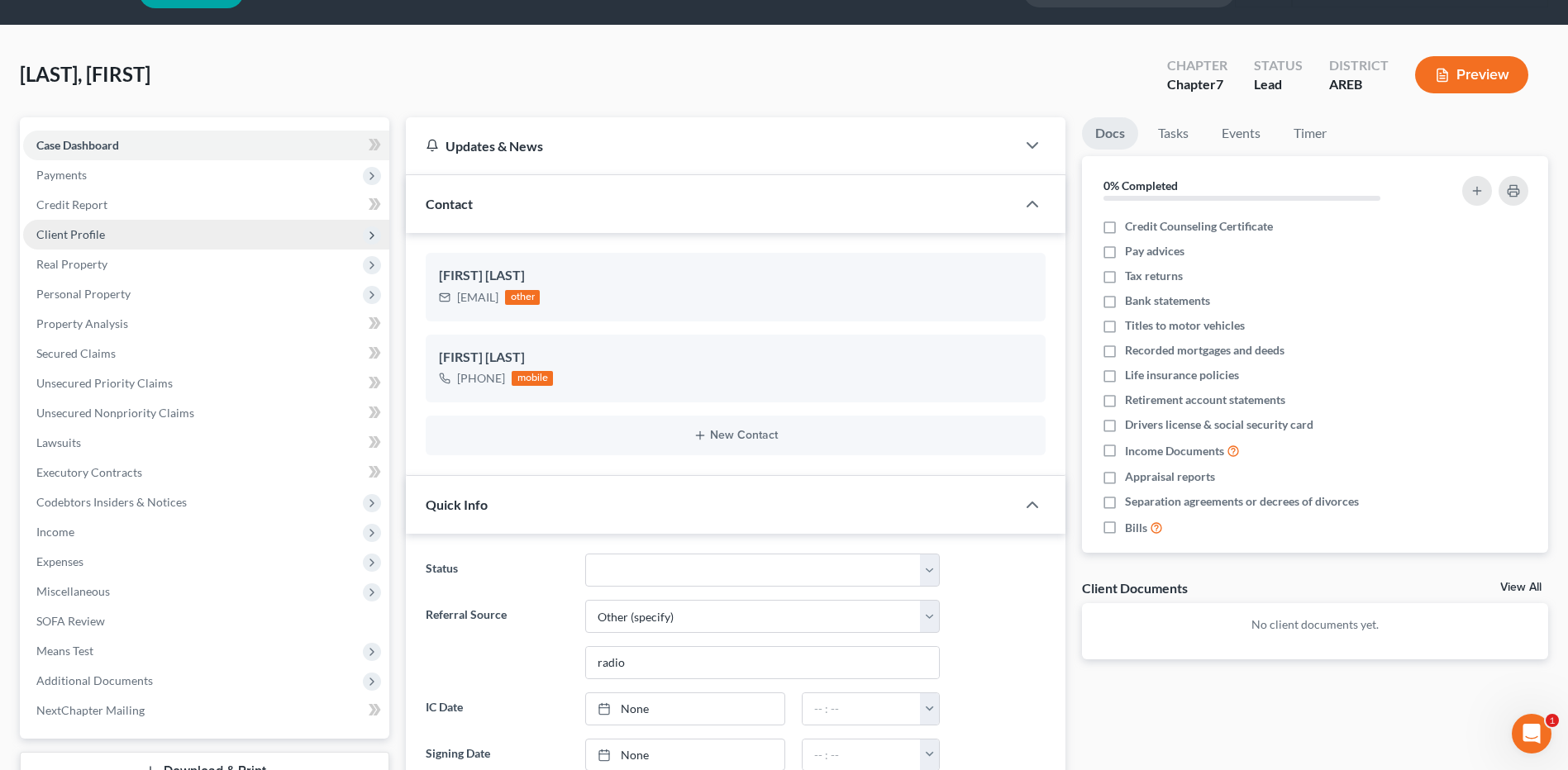 click on "Client Profile" at bounding box center (206, 235) 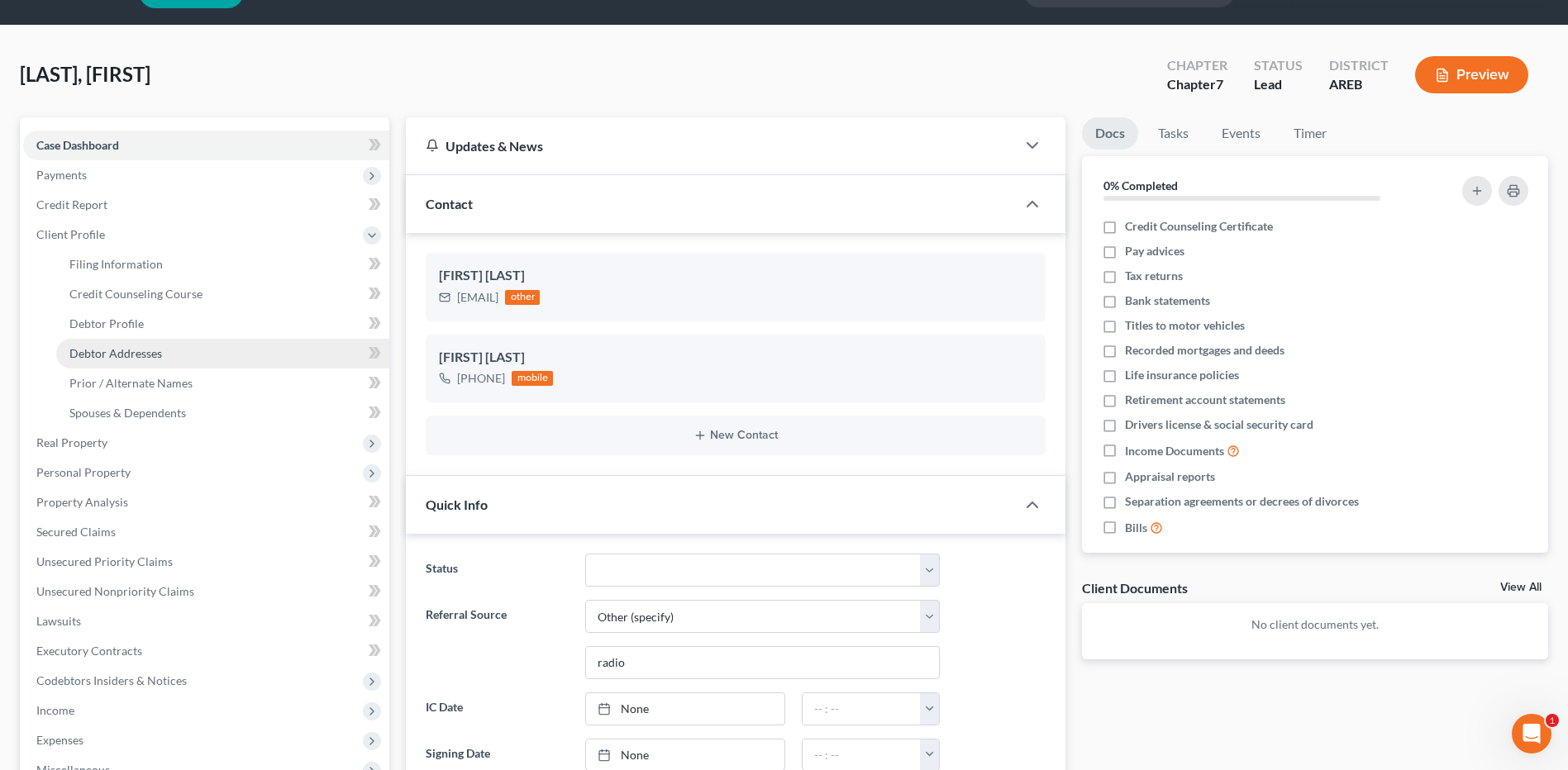 click on "Debtor Addresses" at bounding box center (116, 353) 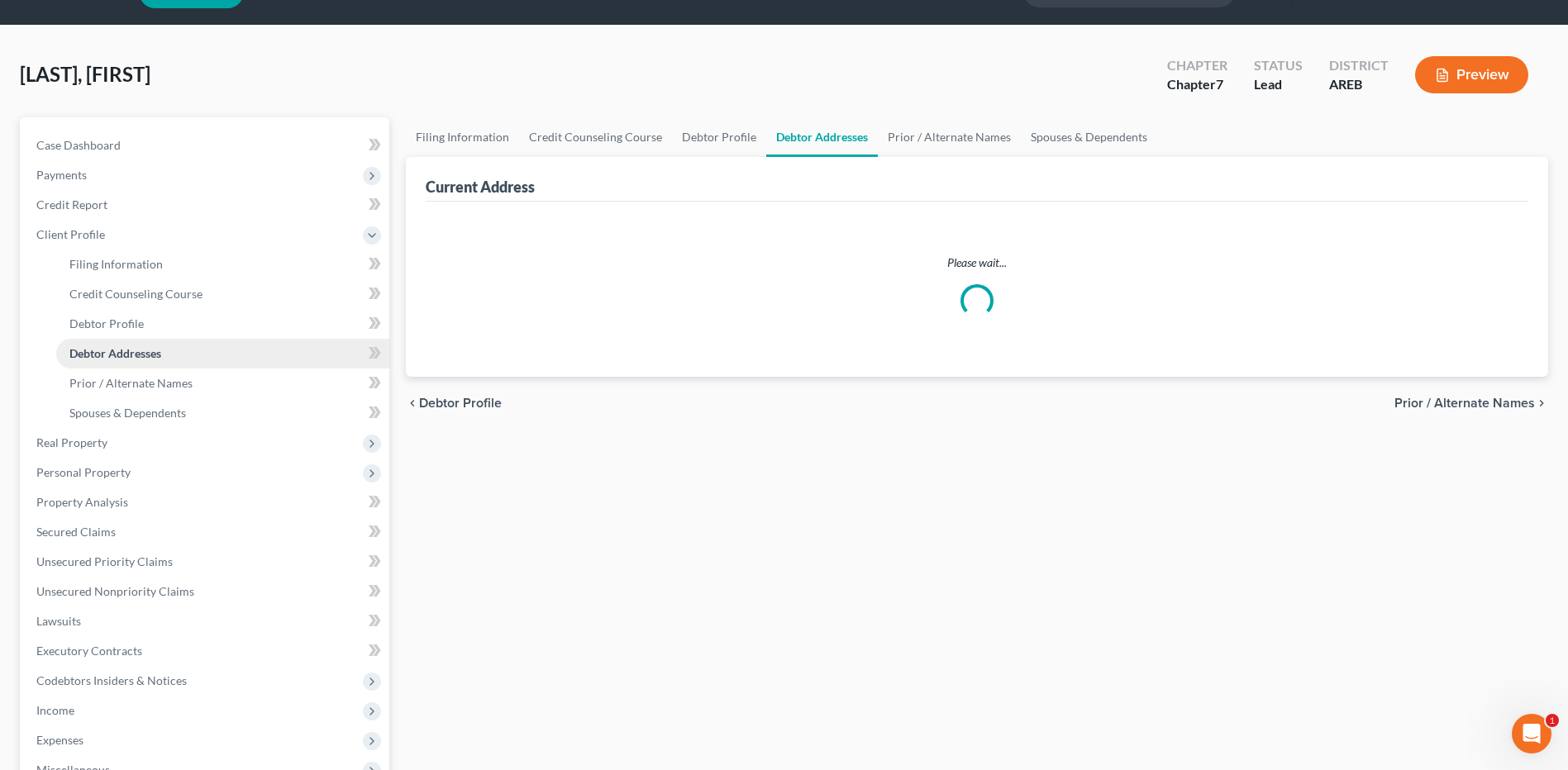 scroll, scrollTop: 0, scrollLeft: 0, axis: both 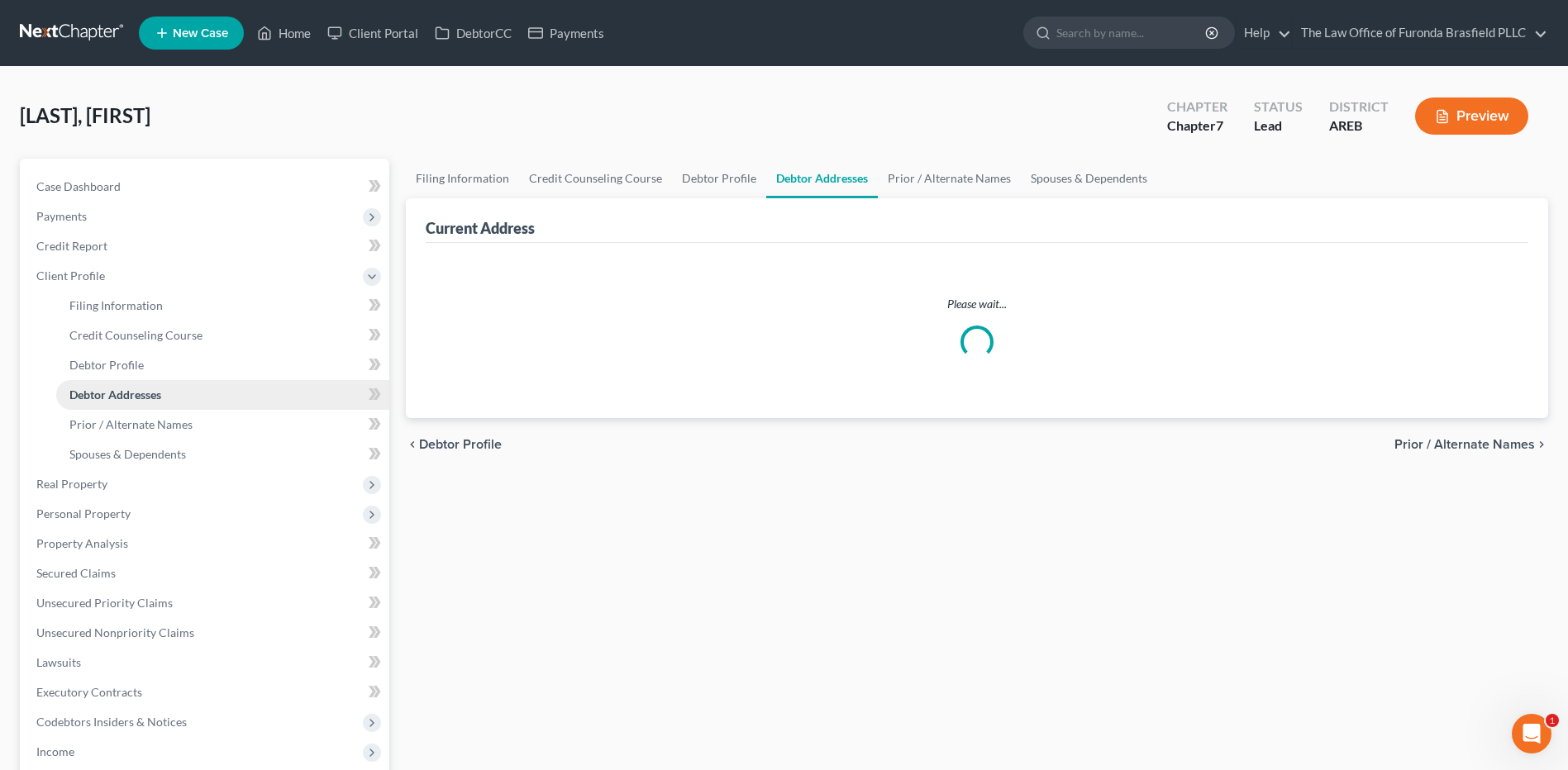 select on "0" 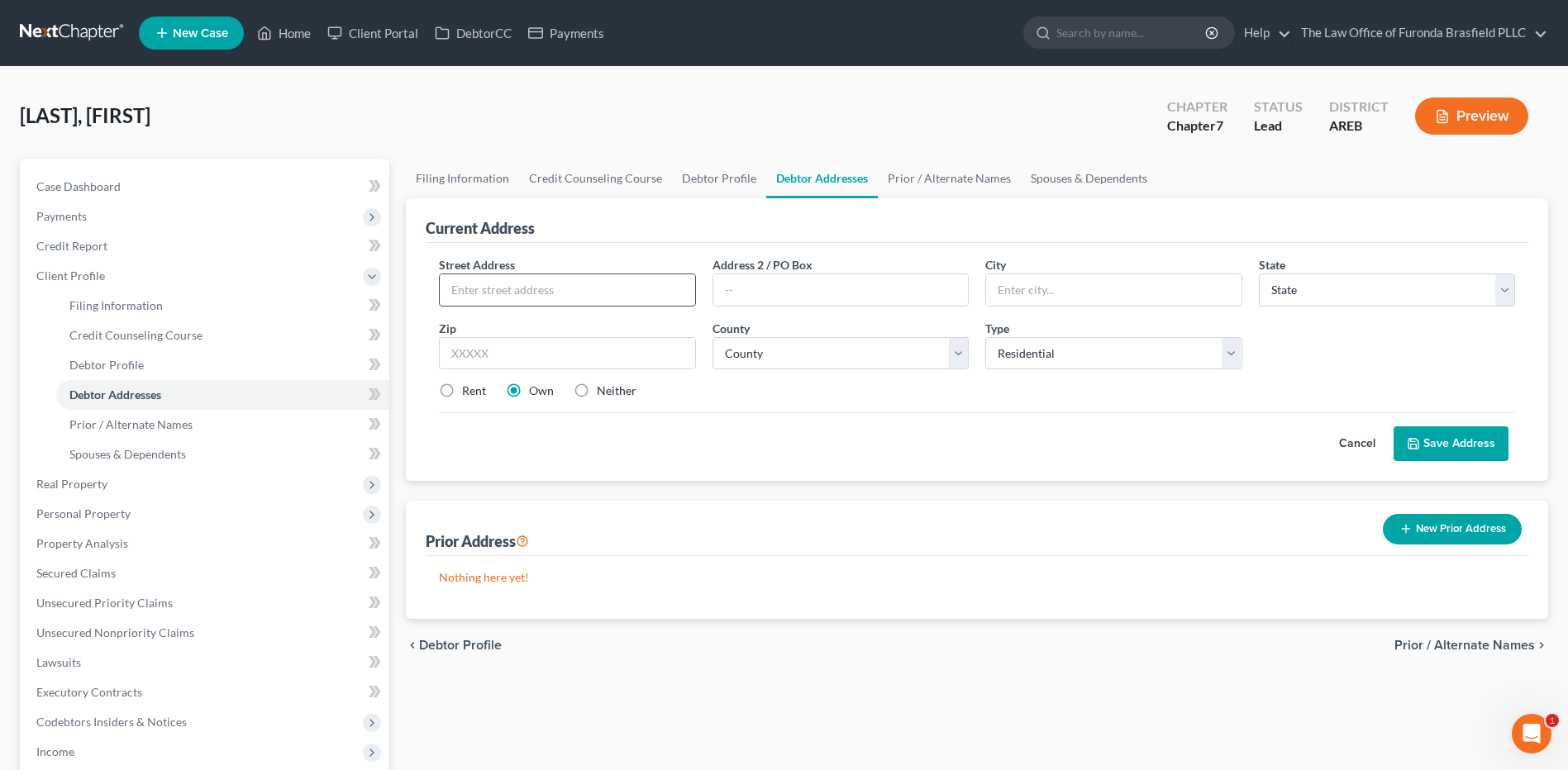click at bounding box center [567, 290] 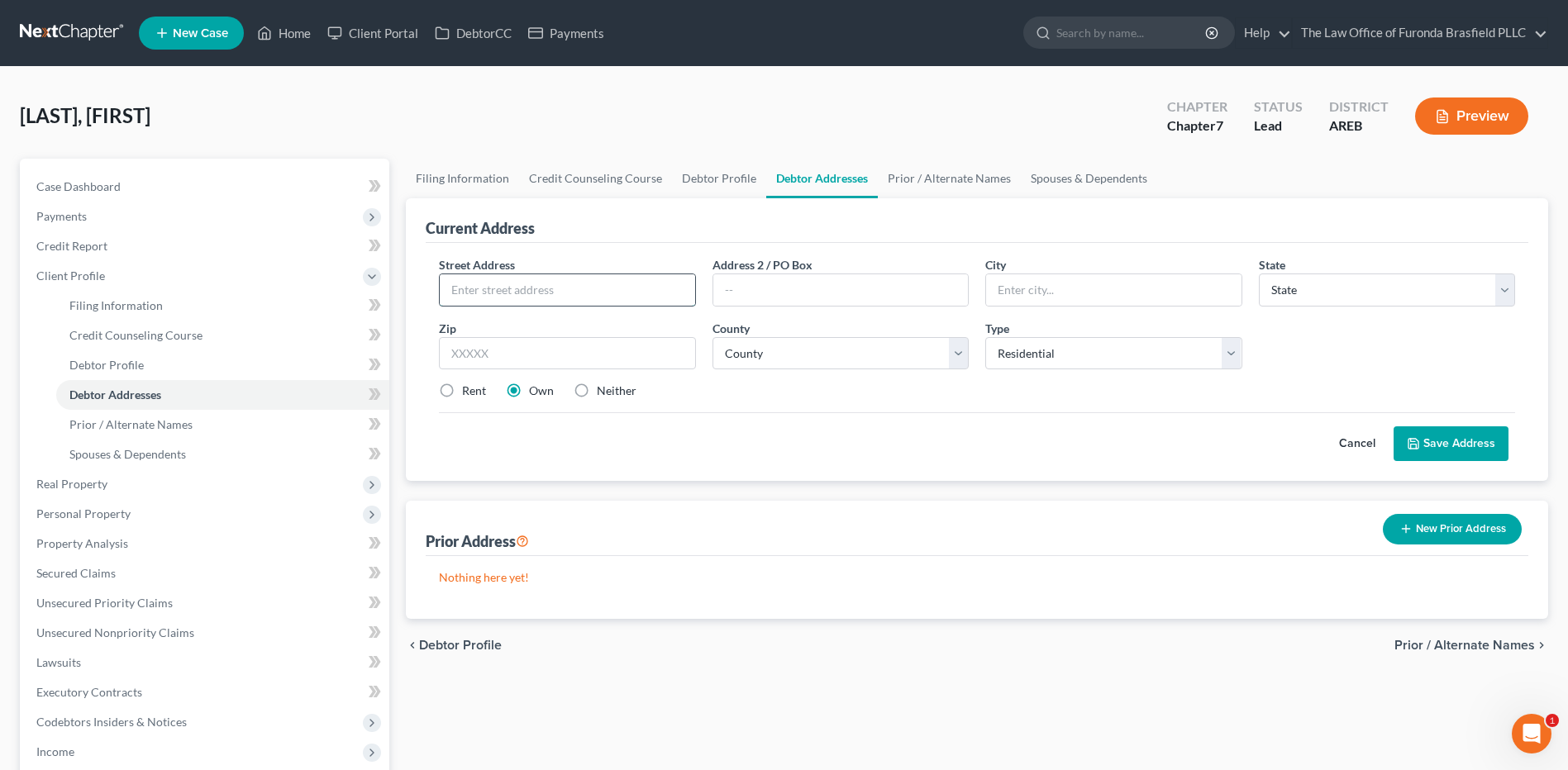 paste on "[NUMBER] [STREET], [APT], [CITY]" 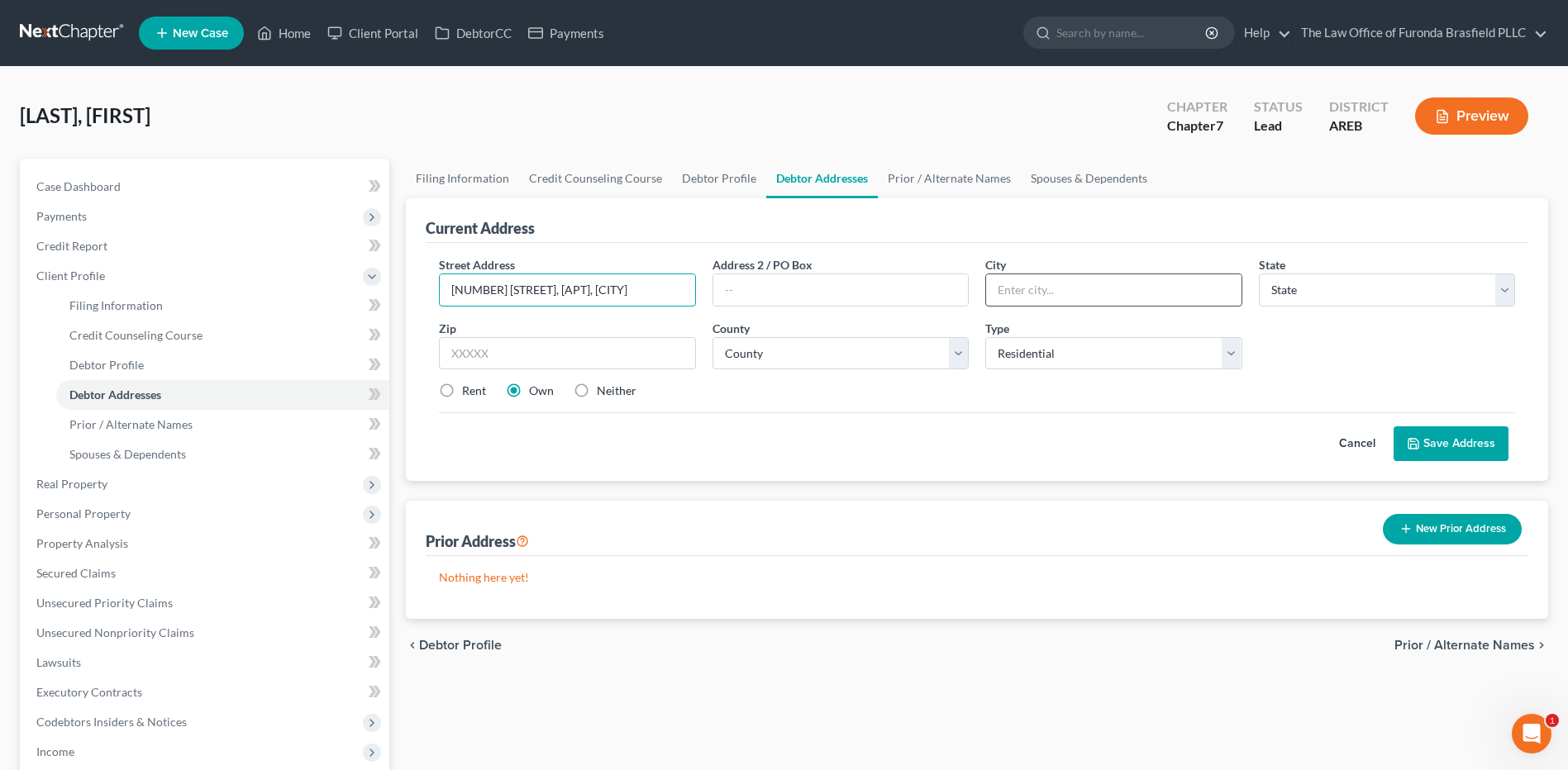 type on "[NUMBER] [STREET], [APT], [CITY]" 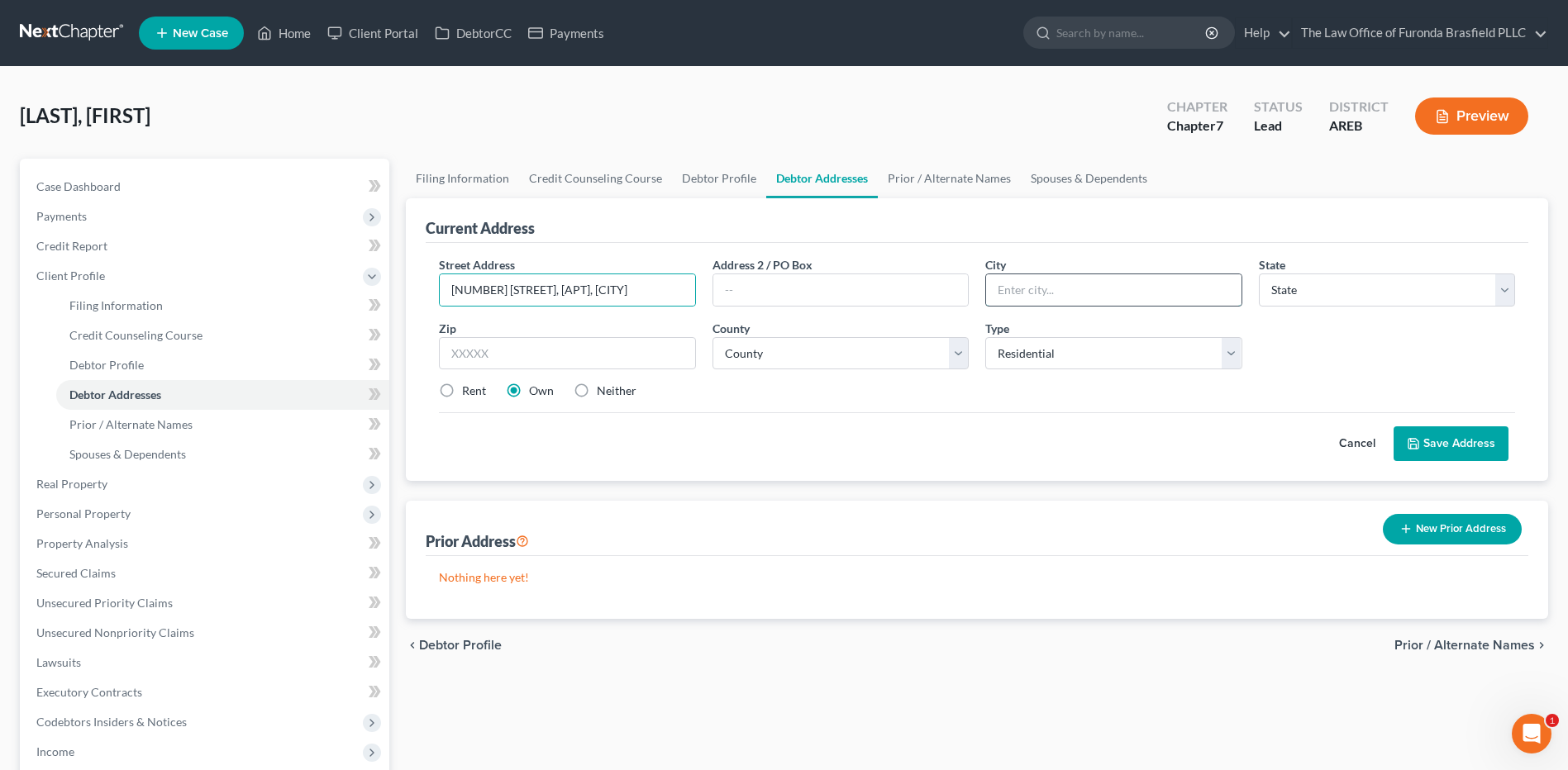 click at bounding box center (1113, 290) 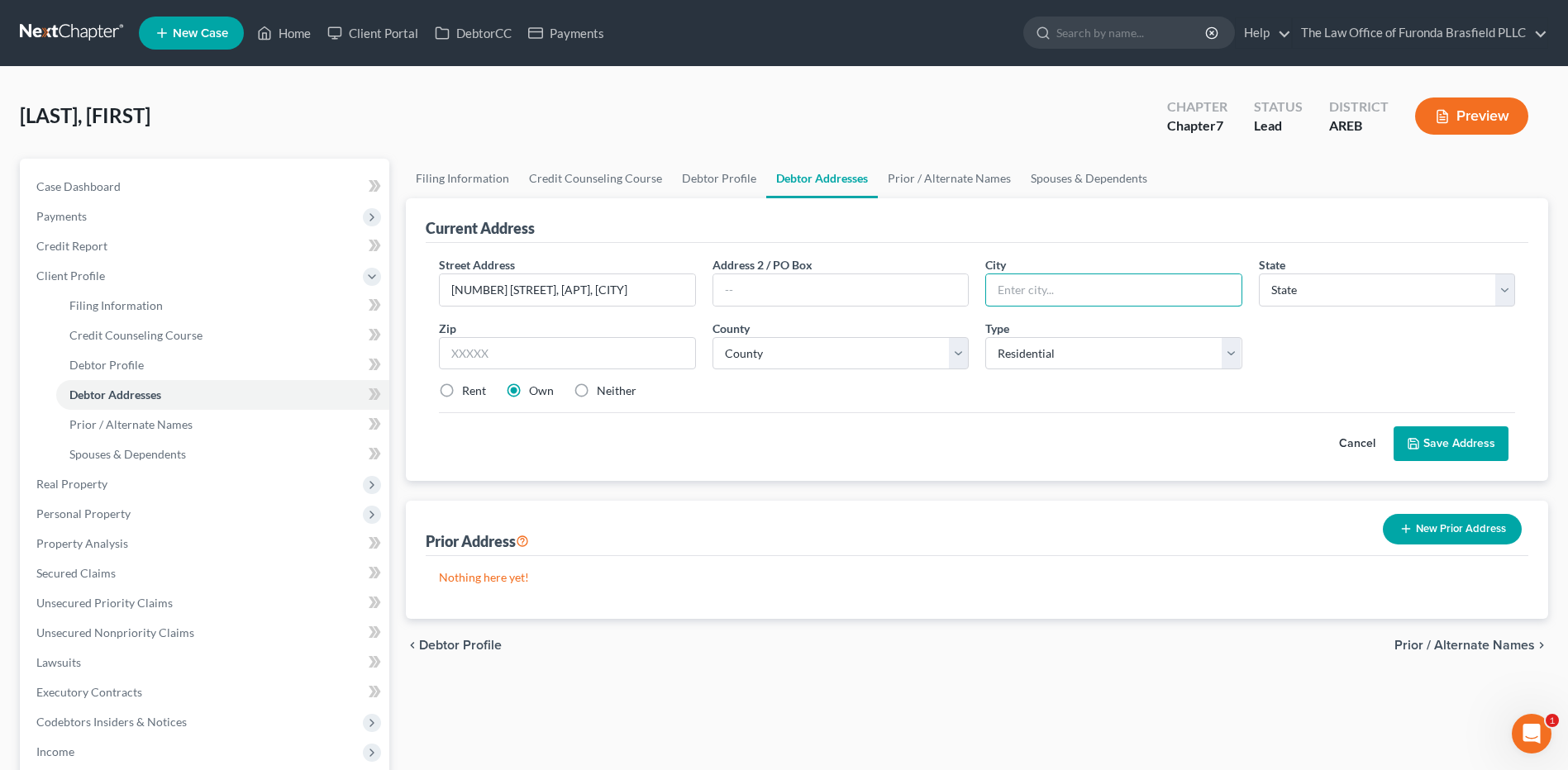 type on "[CITY]" 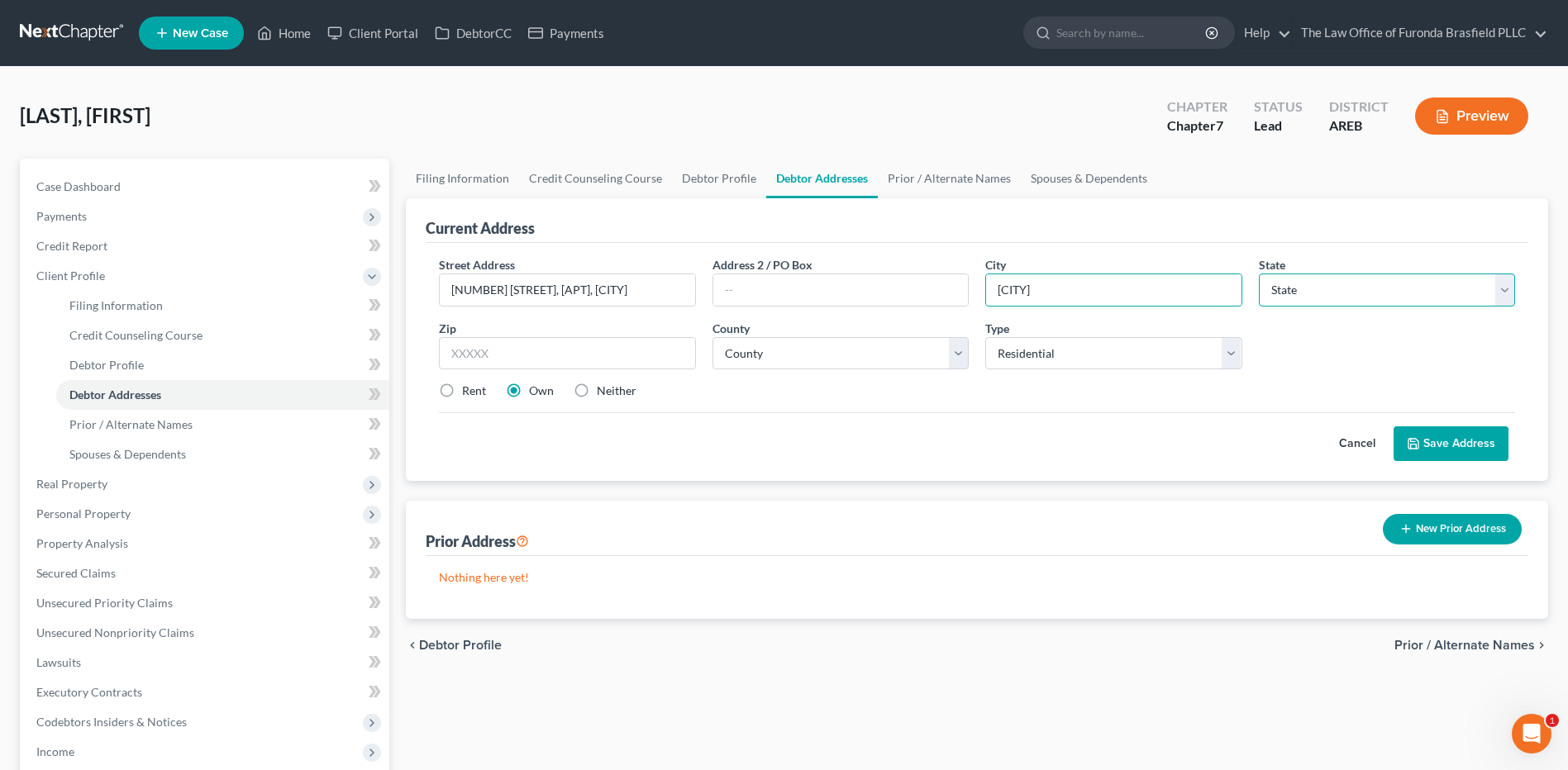 select on "2" 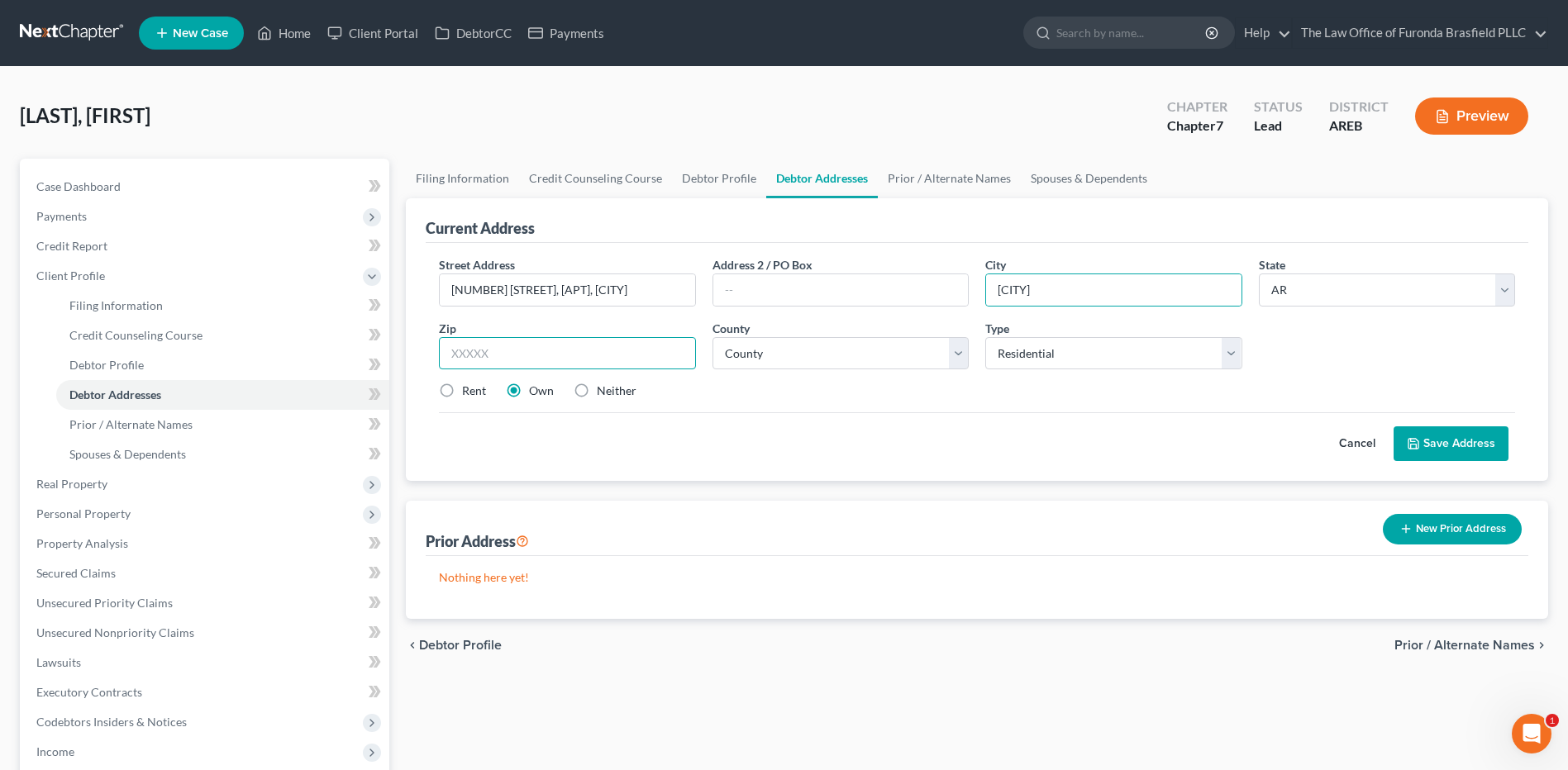 type on "[POSTAL_CODE]" 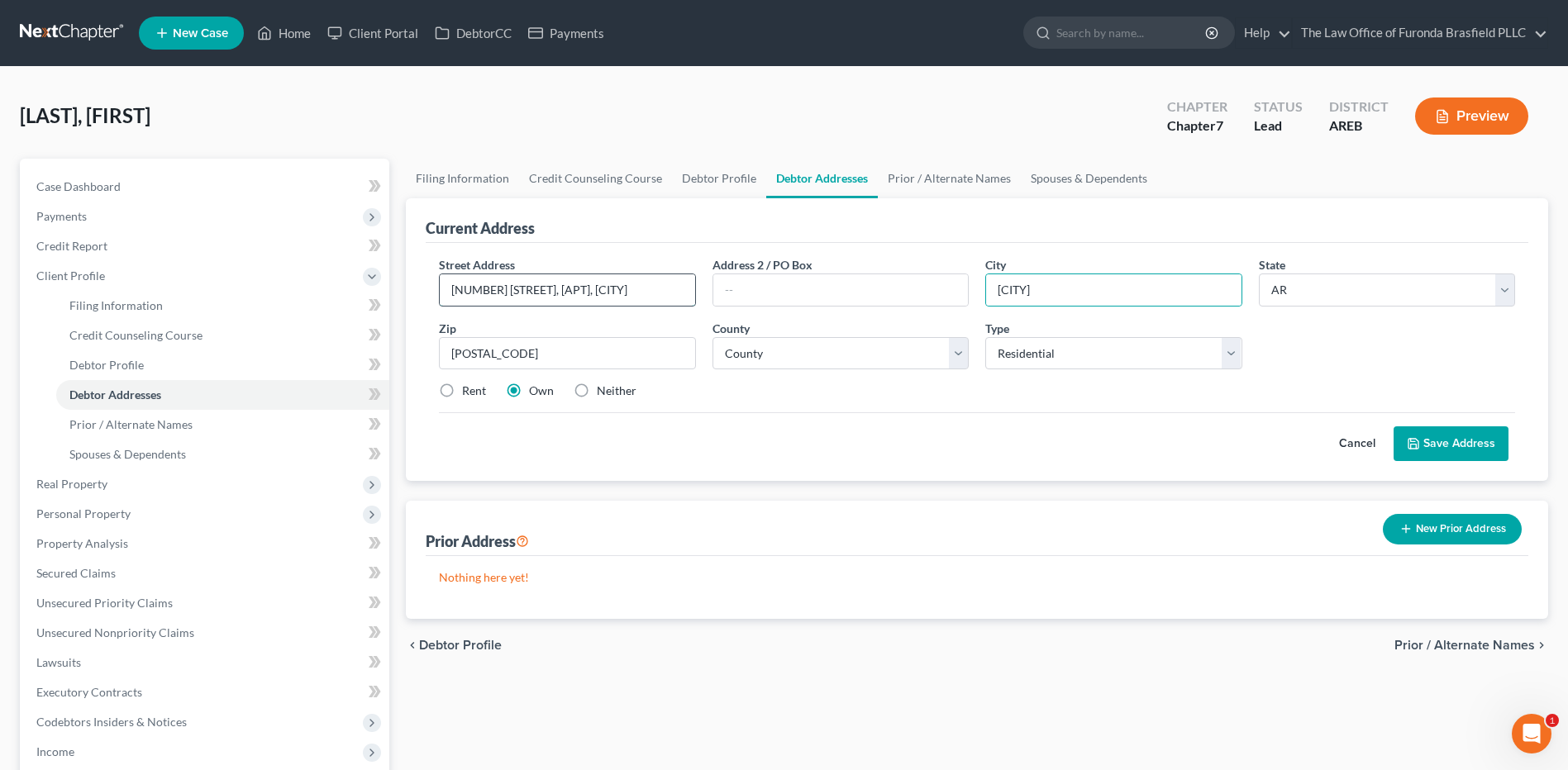 click on "[NUMBER] [STREET], [APT], [CITY]" at bounding box center (567, 290) 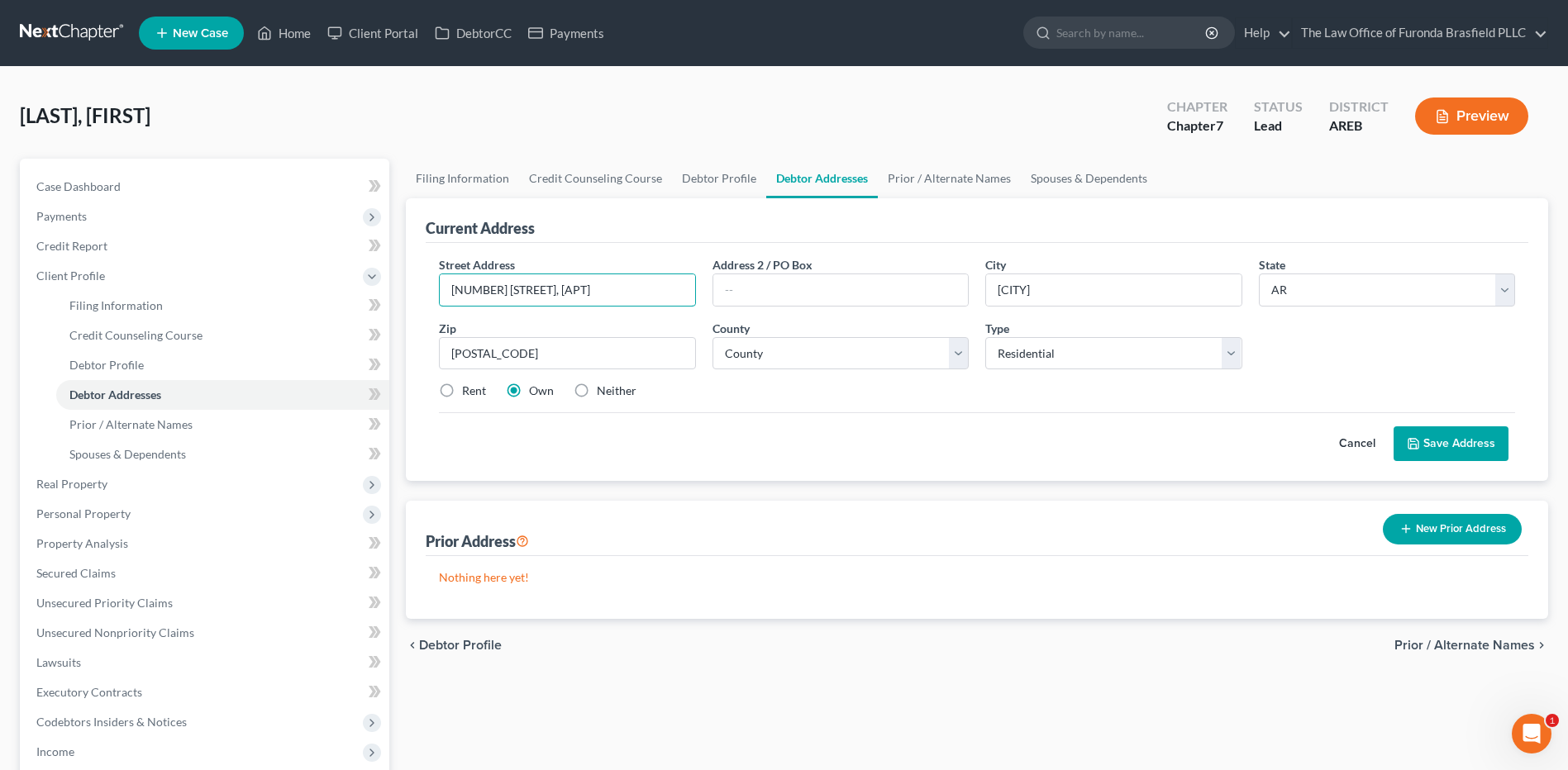 type on "[NUMBER] [STREET], [APT]" 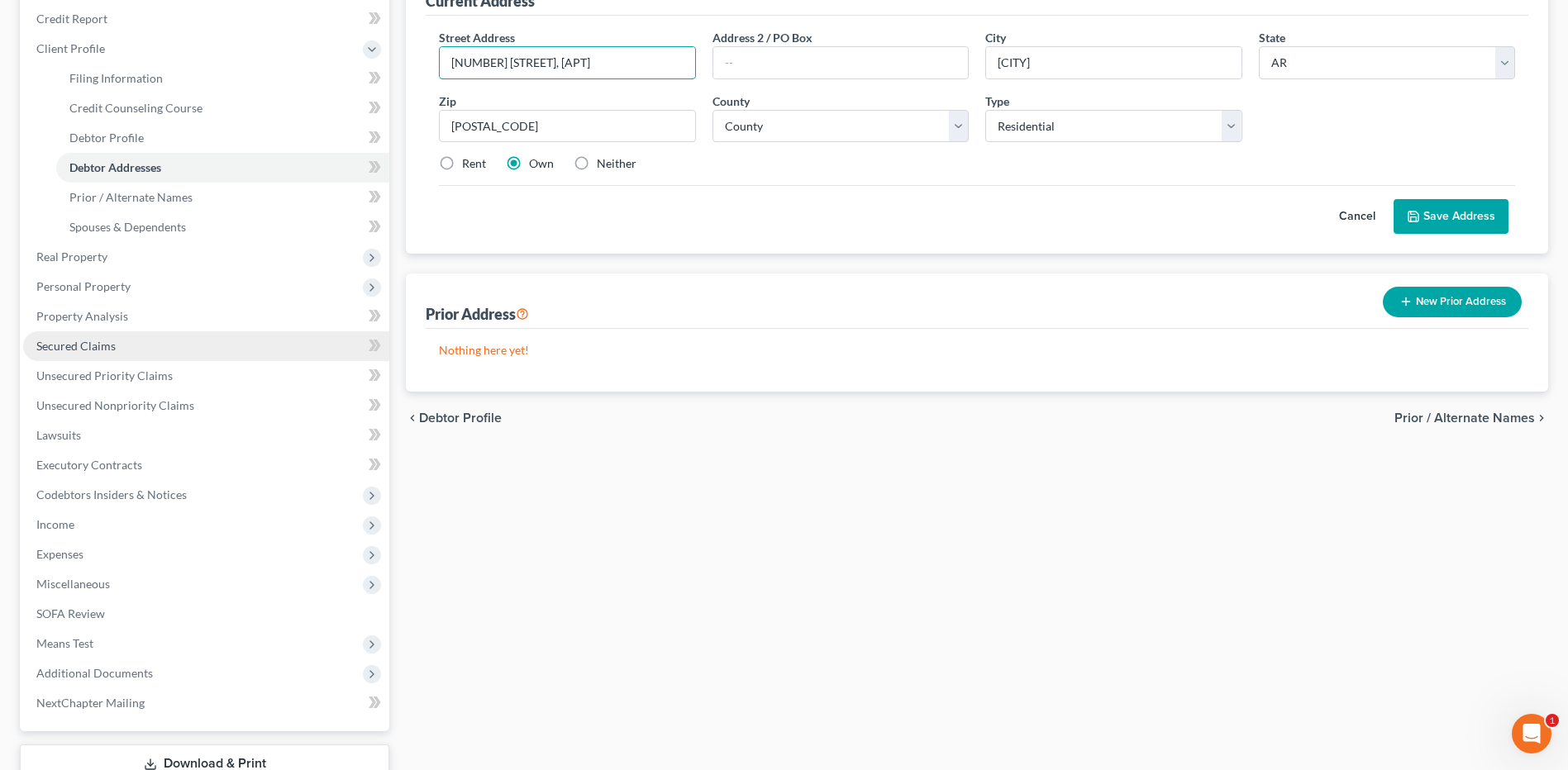 scroll, scrollTop: 83, scrollLeft: 0, axis: vertical 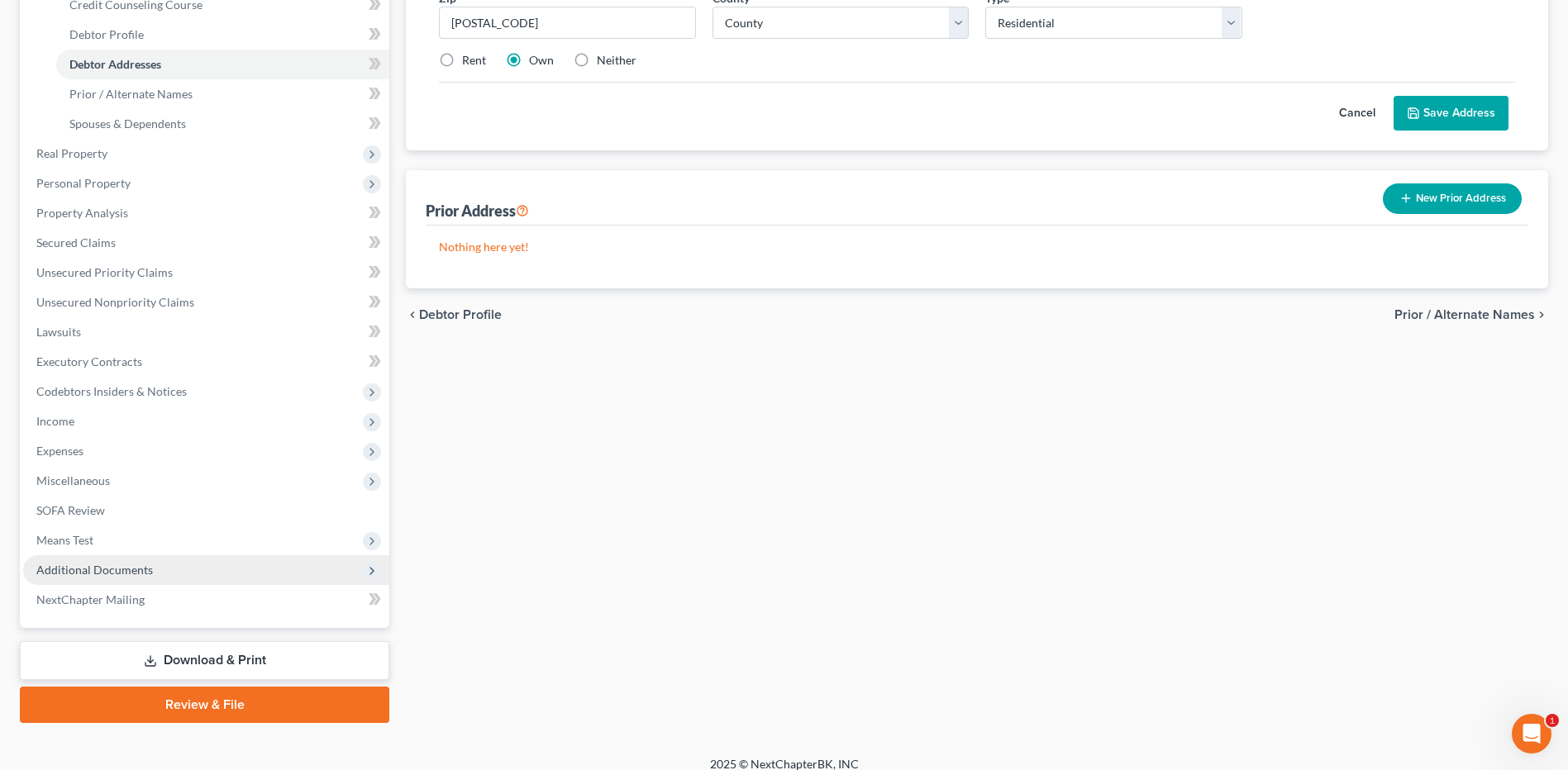 click on "Additional Documents" at bounding box center (206, 570) 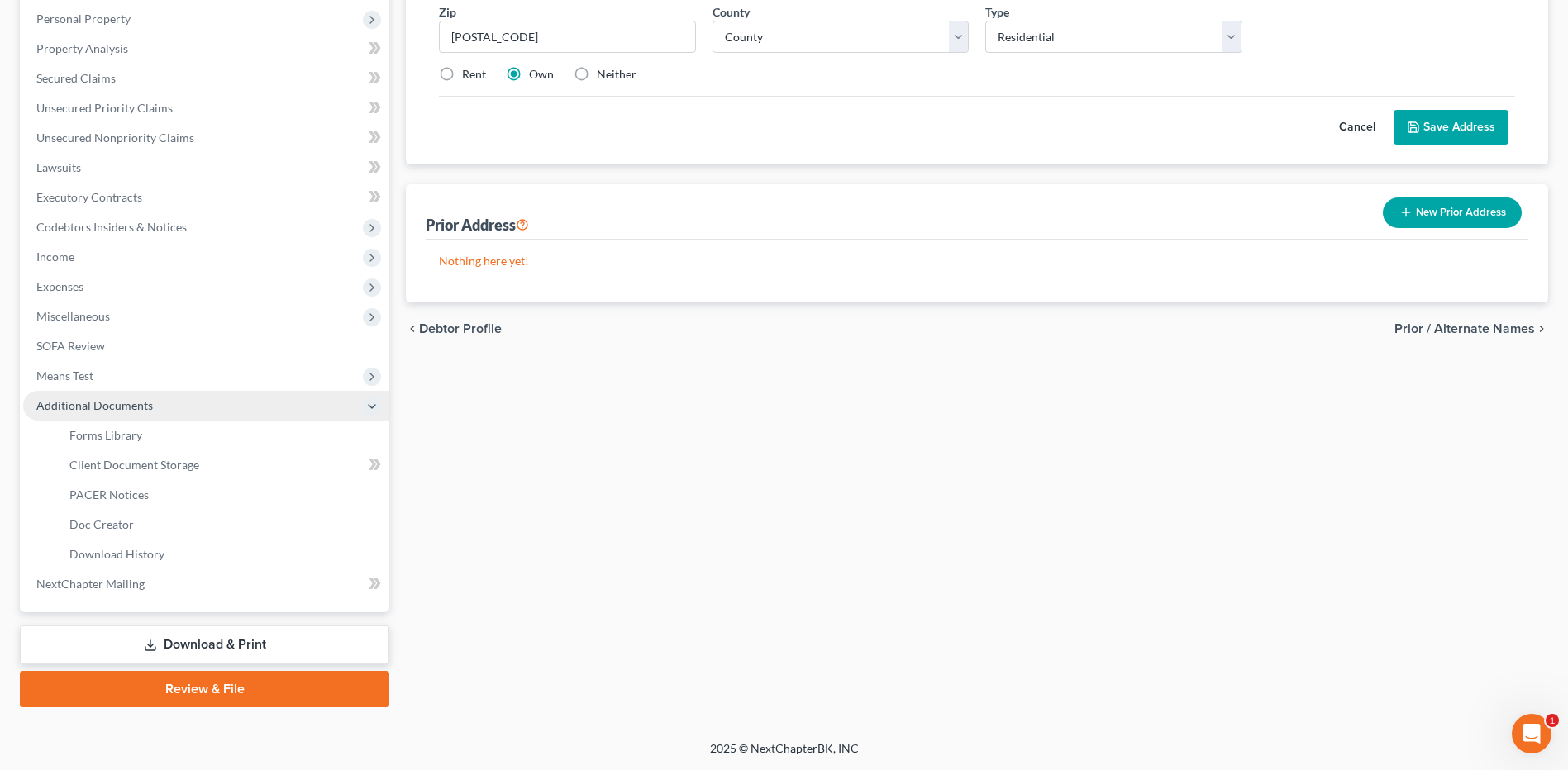 scroll, scrollTop: 316, scrollLeft: 0, axis: vertical 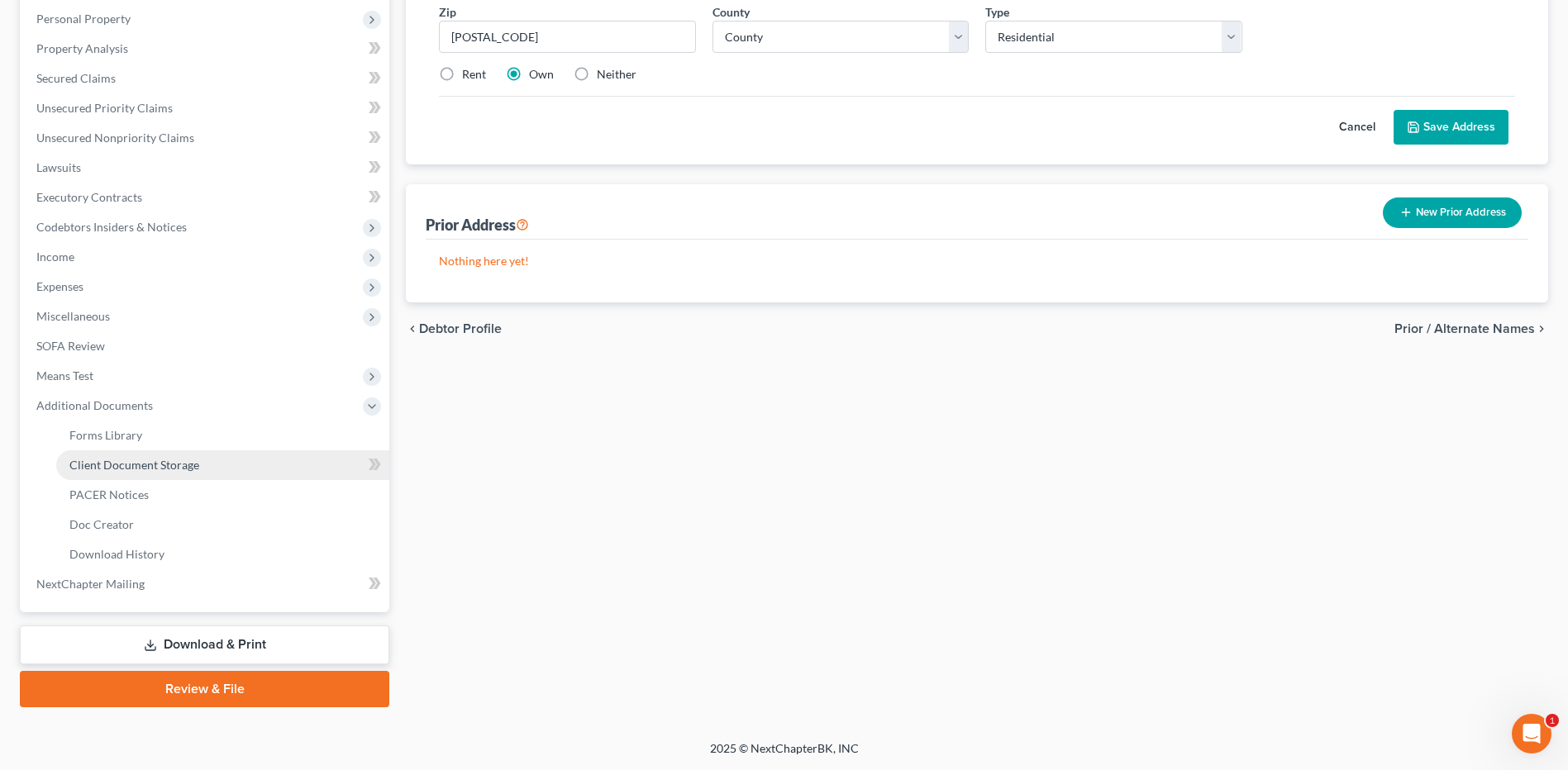click on "Client Document Storage" at bounding box center (222, 465) 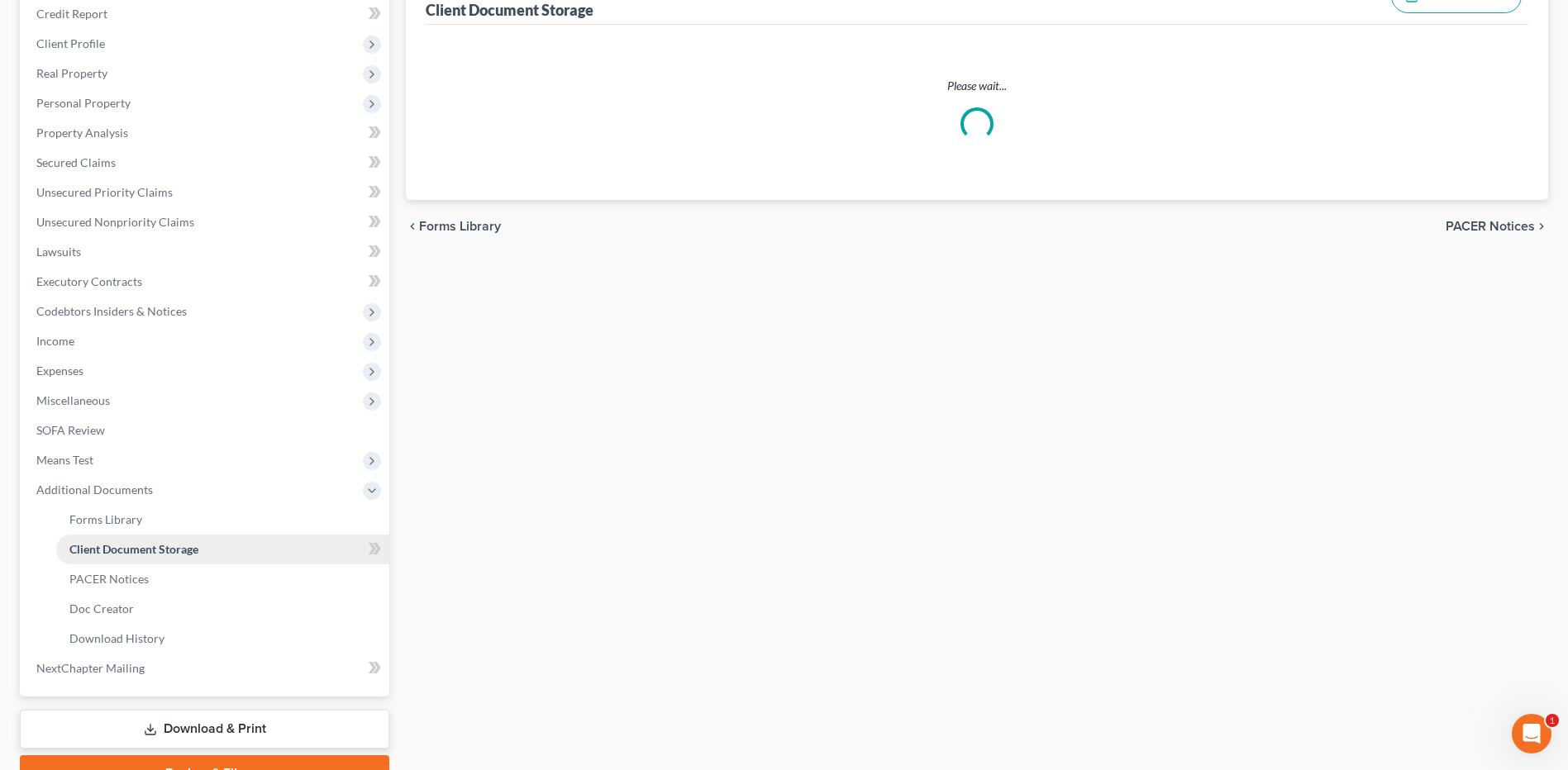 scroll, scrollTop: 0, scrollLeft: 0, axis: both 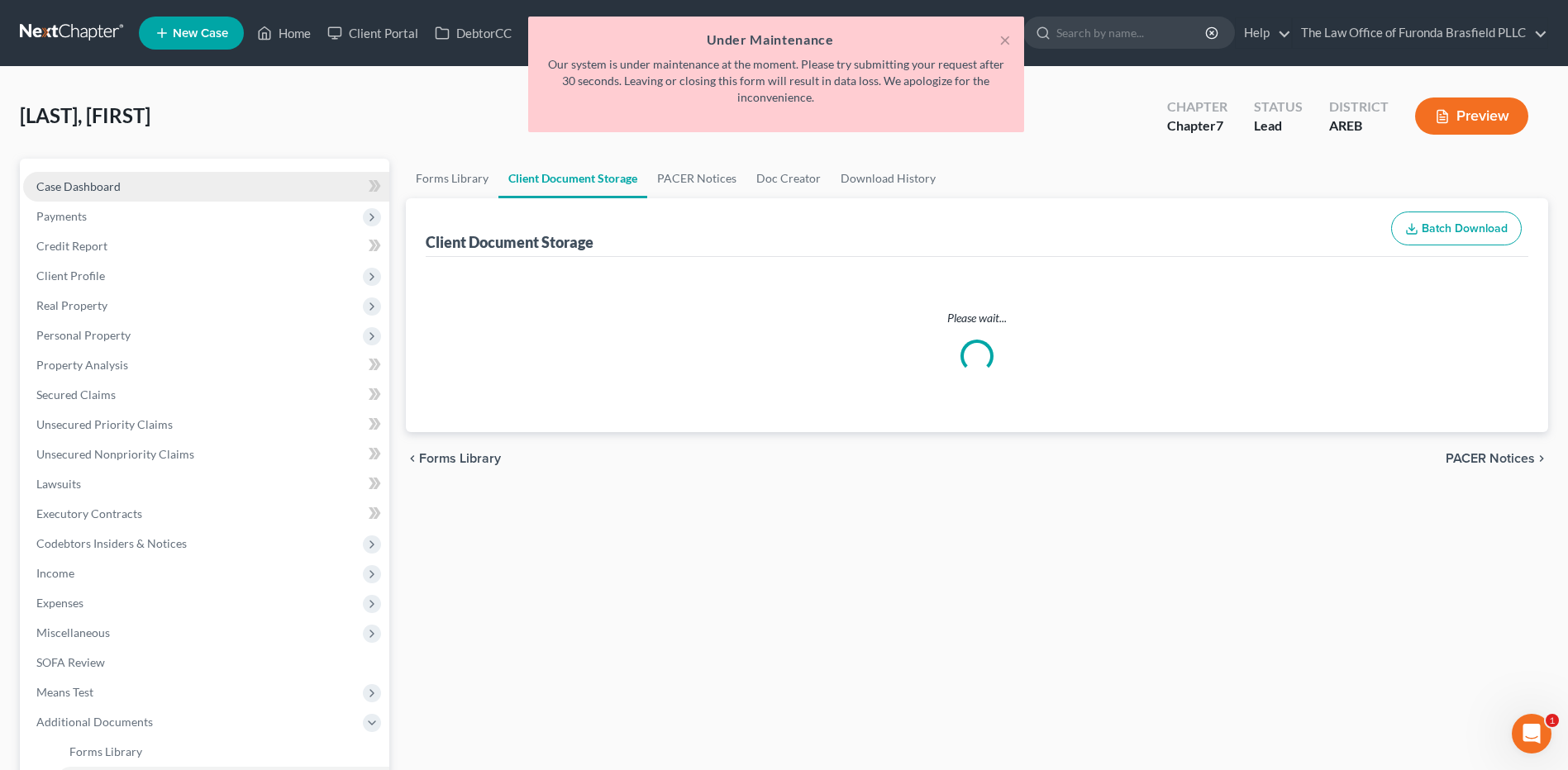 click on "Case Dashboard" at bounding box center (79, 186) 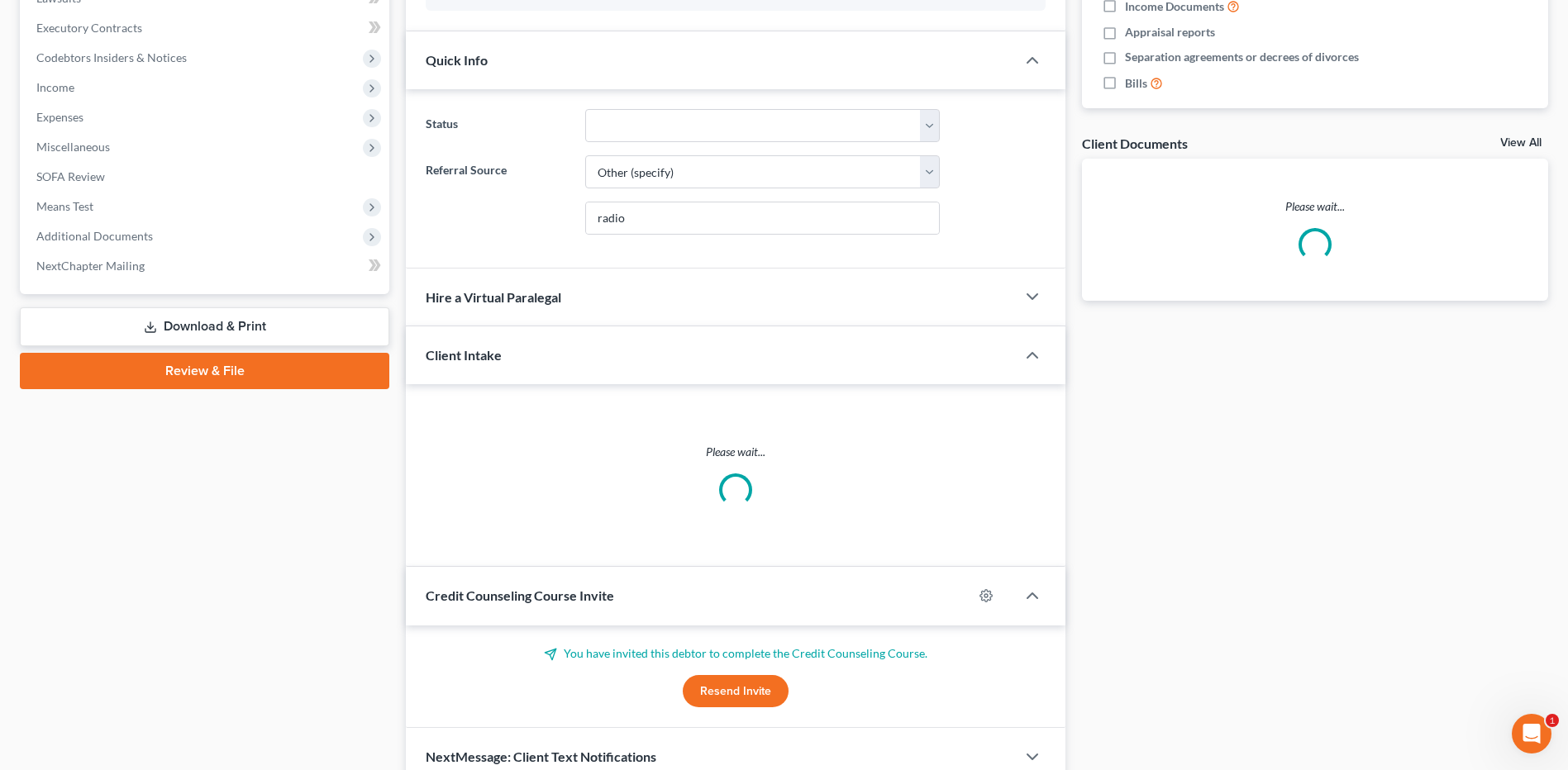 scroll, scrollTop: 565, scrollLeft: 0, axis: vertical 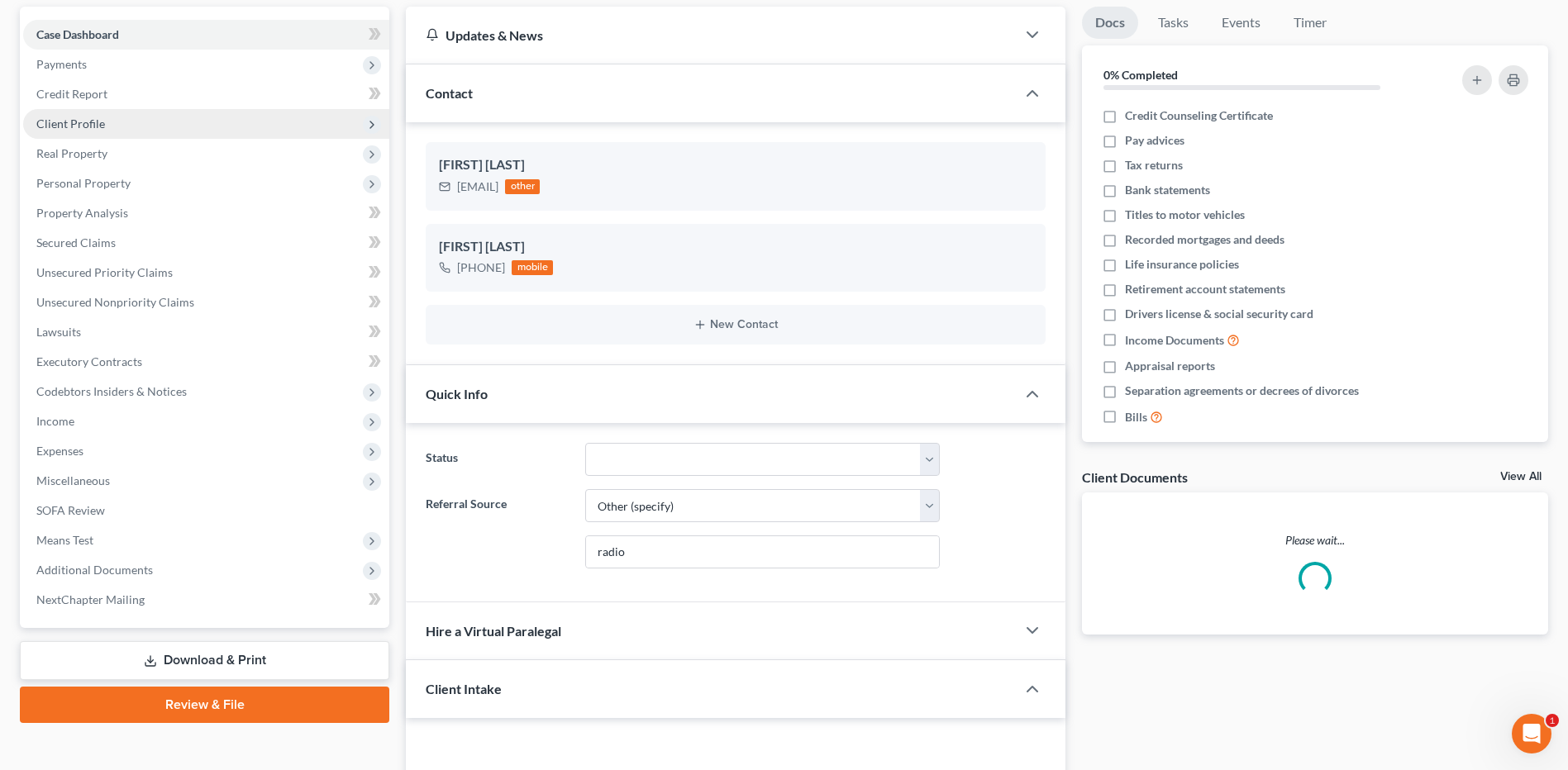 click on "Client Profile" at bounding box center [70, 123] 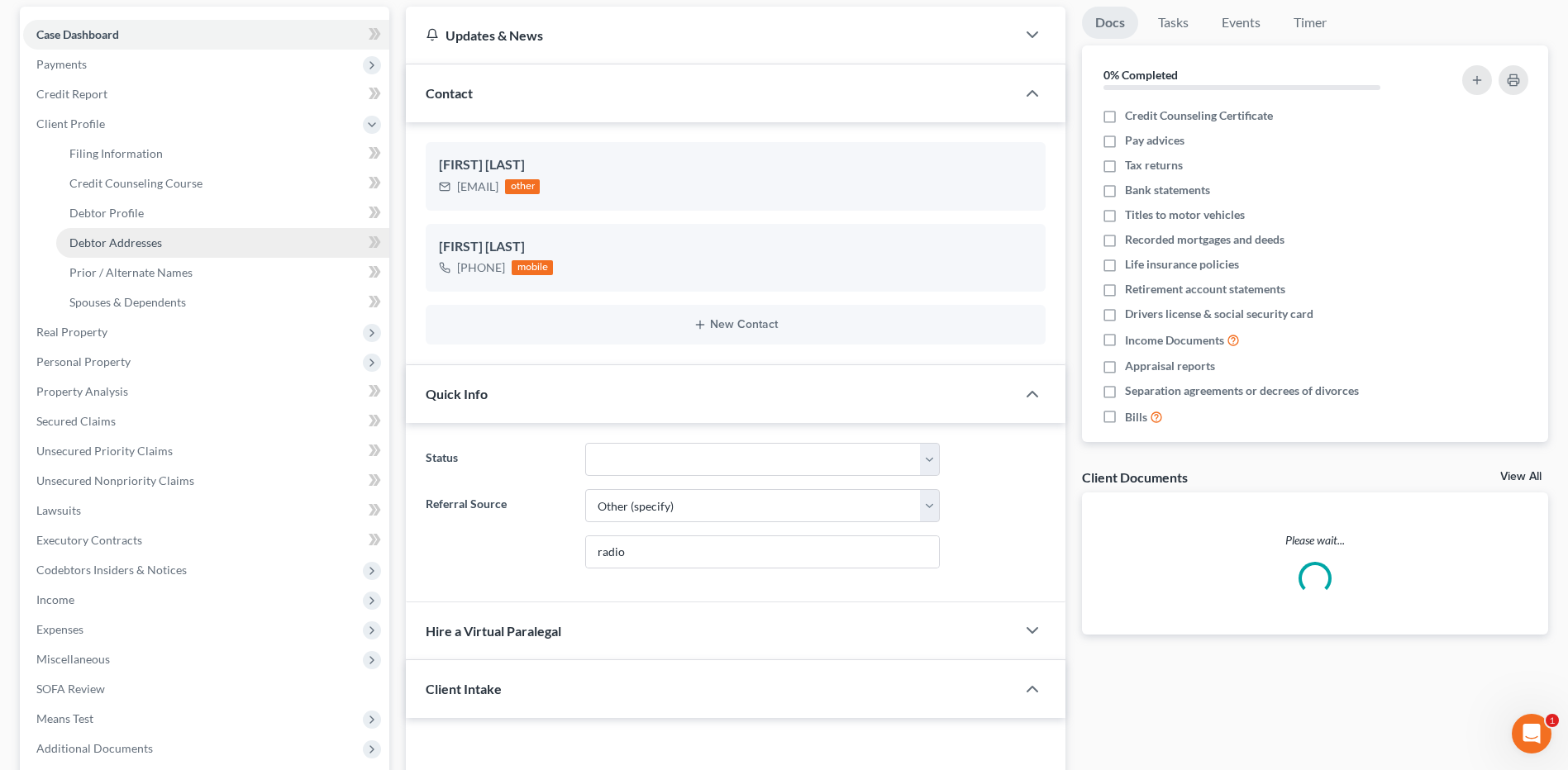 click on "Debtor Addresses" at bounding box center [116, 242] 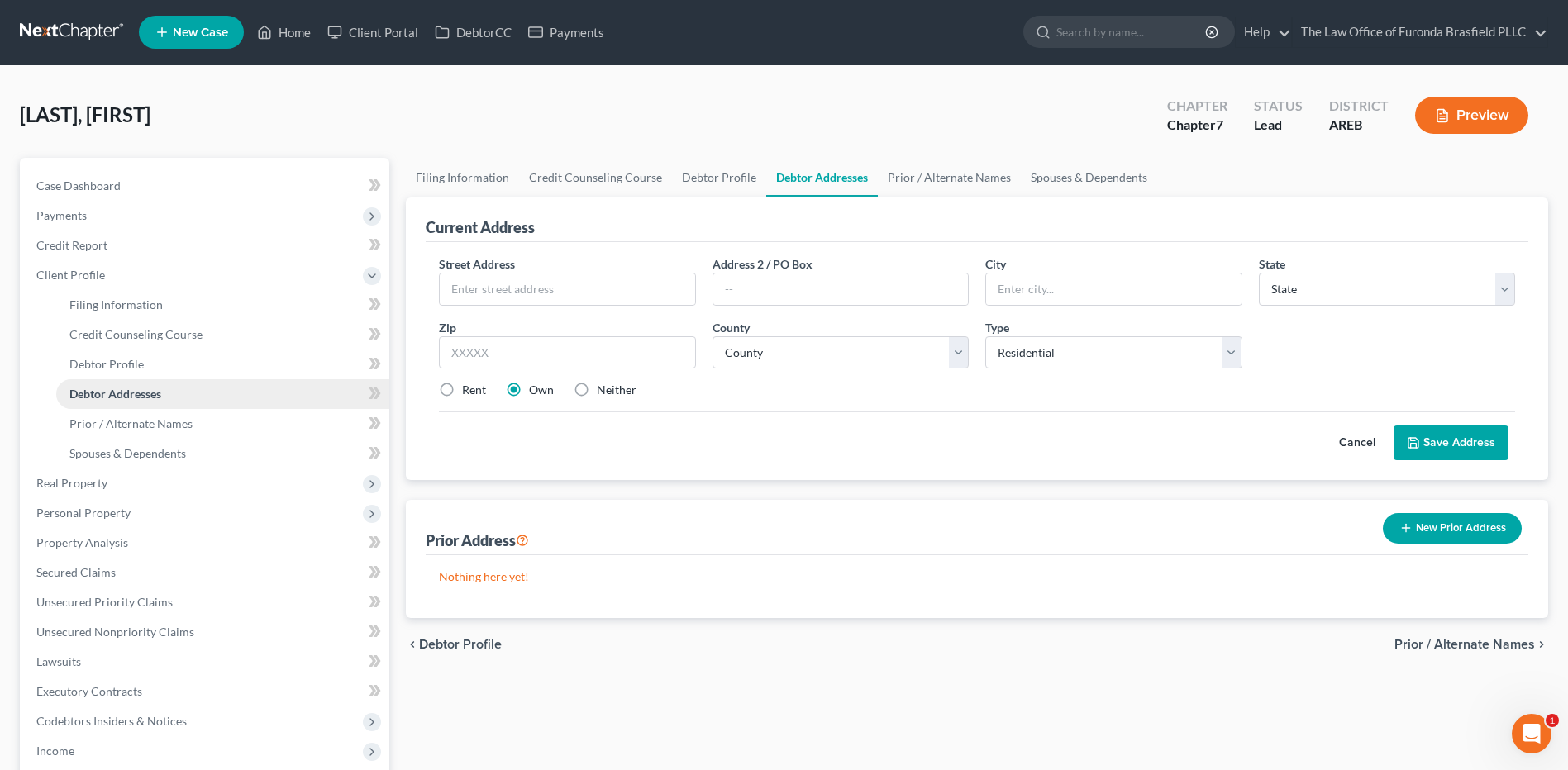 scroll, scrollTop: 0, scrollLeft: 0, axis: both 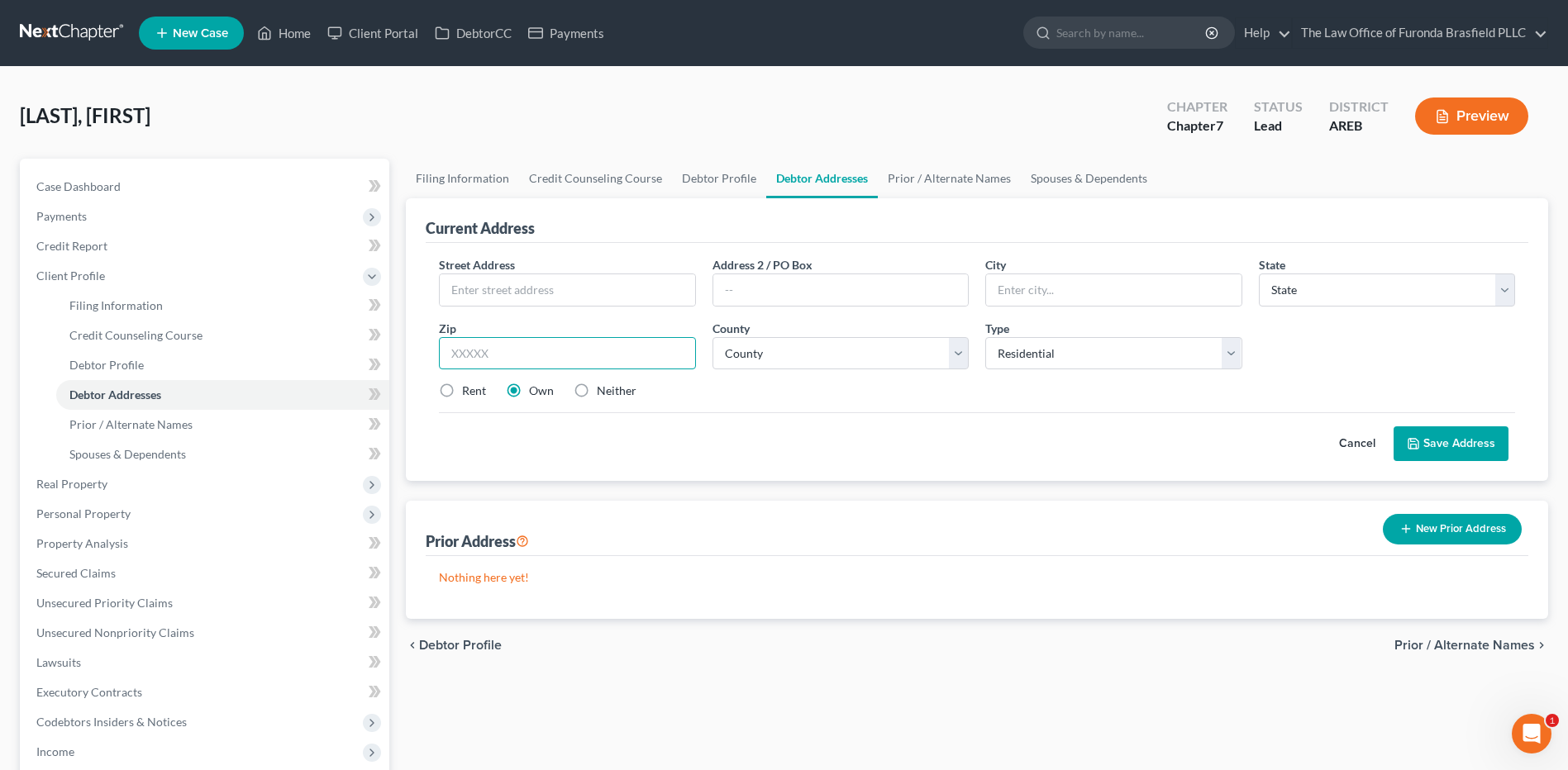 click at bounding box center (567, 354) 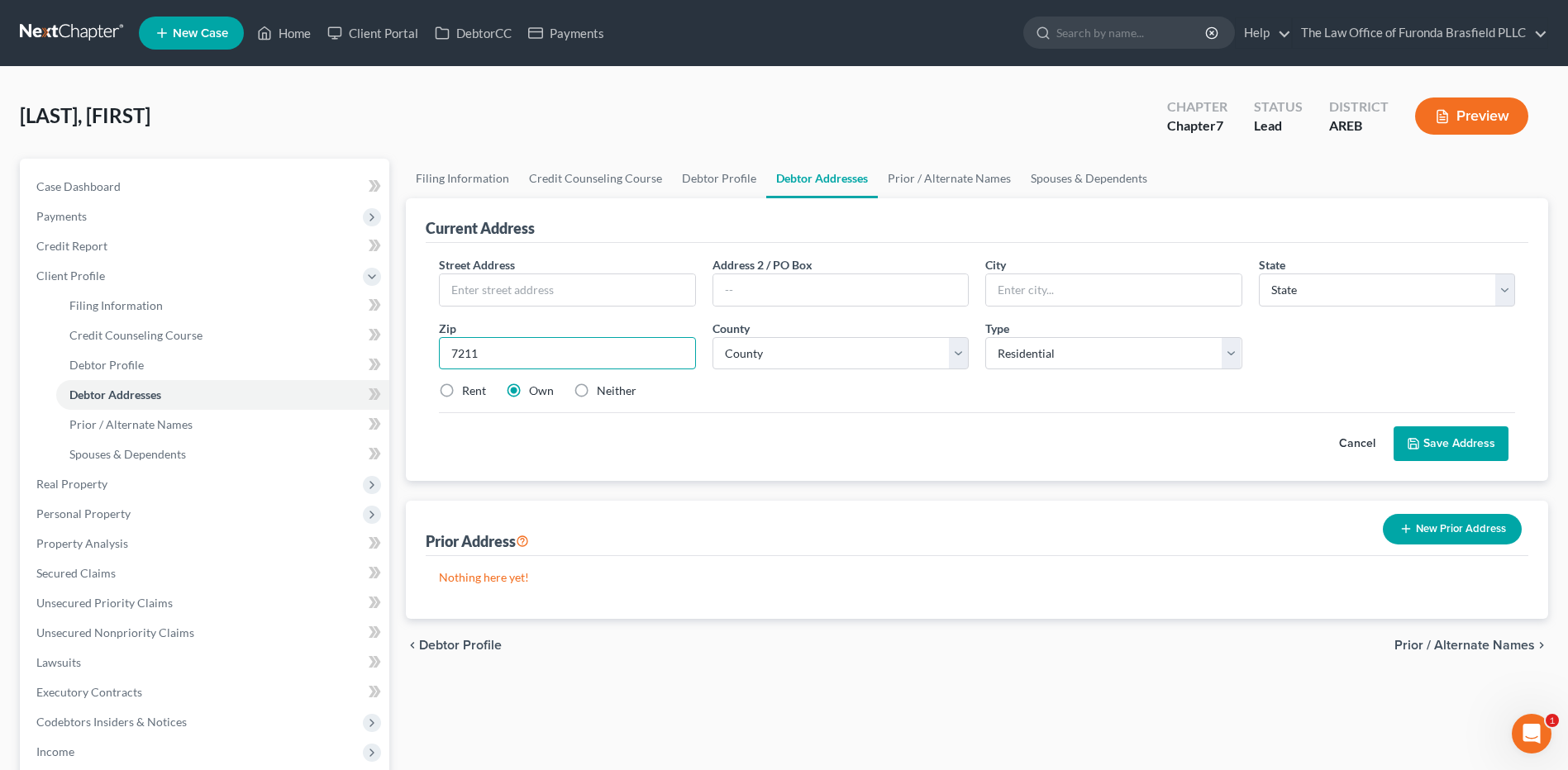 type on "[POSTAL_CODE]" 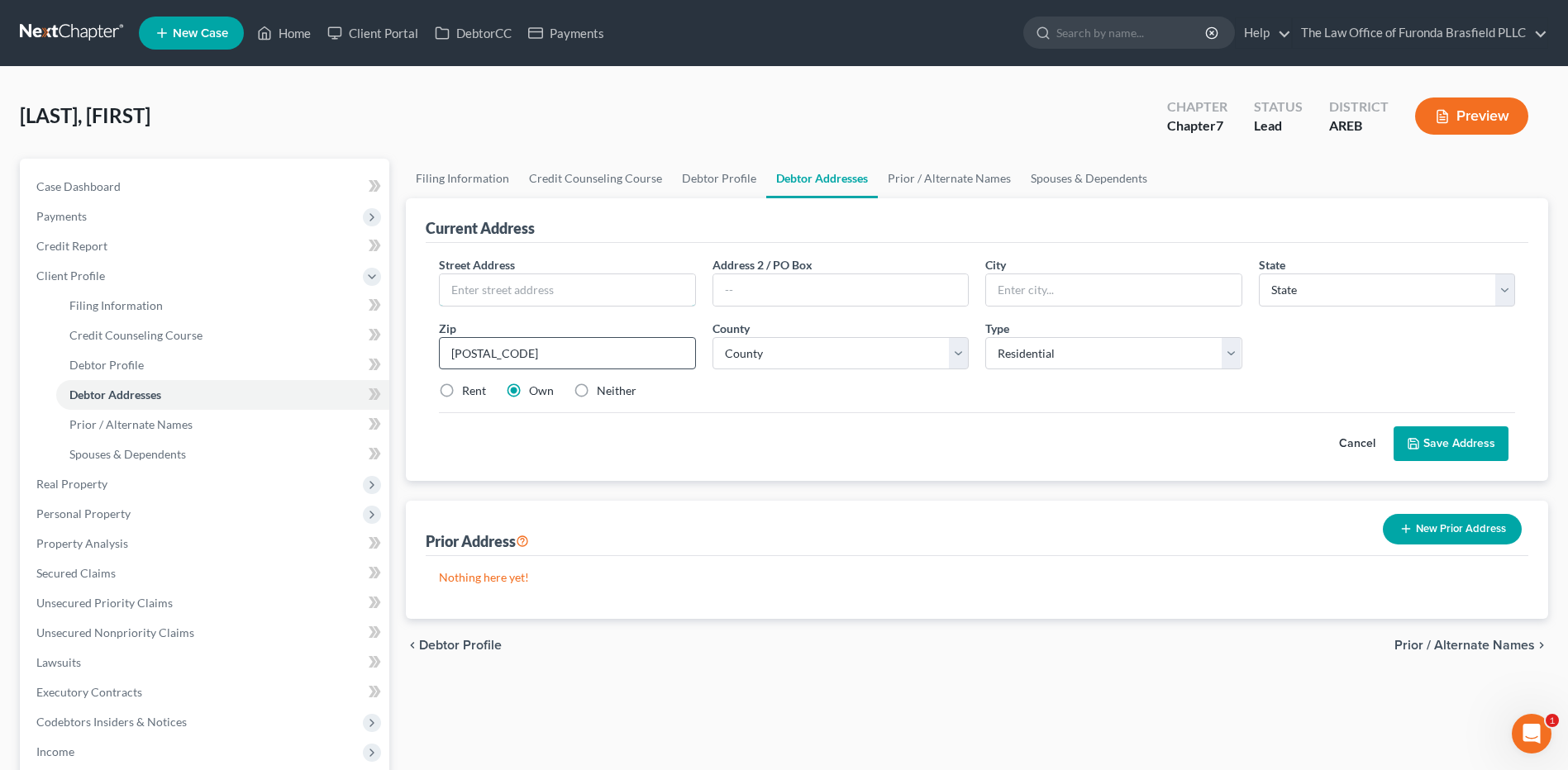 type on "[NUMBER] [STREET], [APT], [INITIAL]" 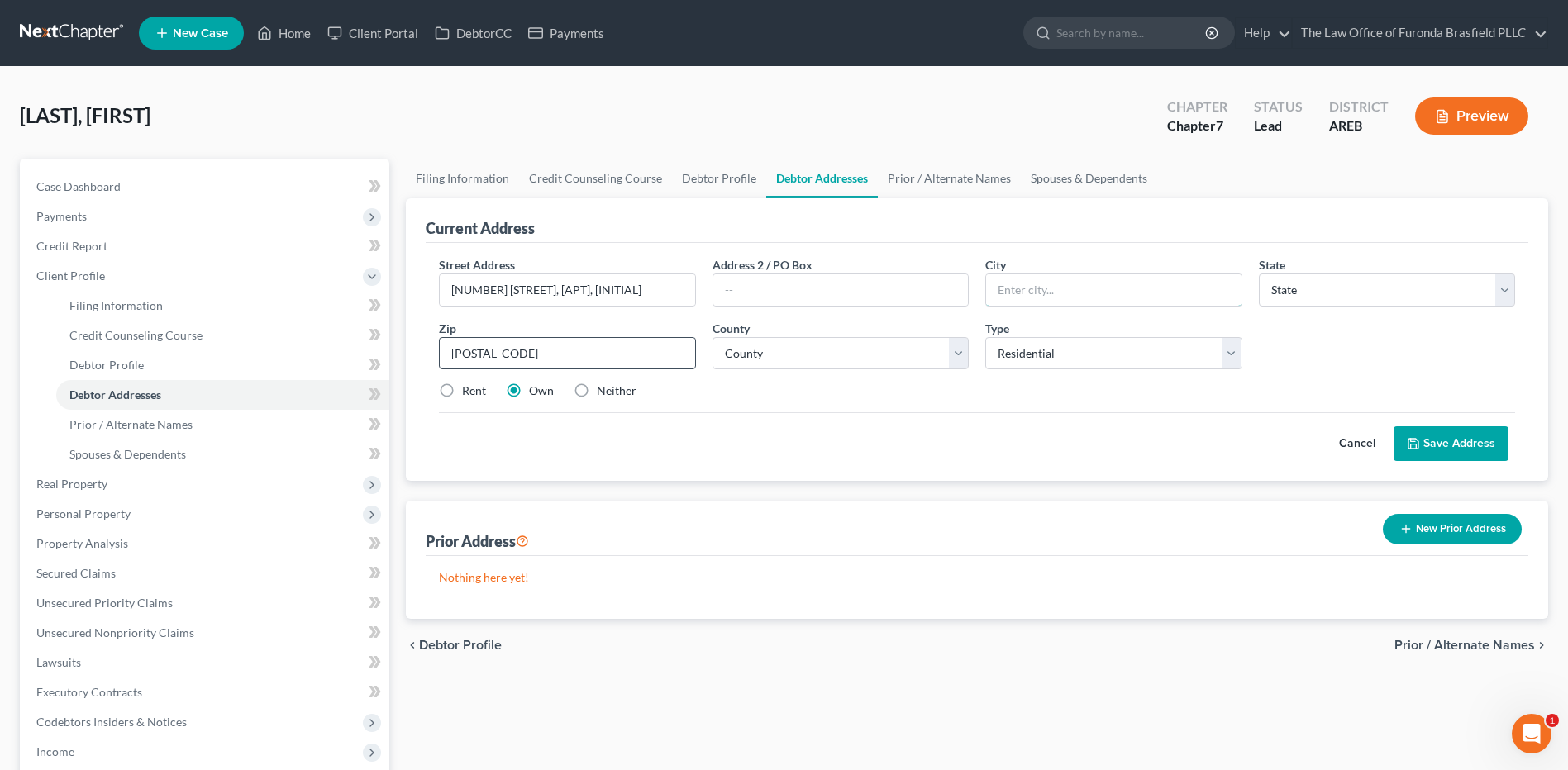type on "[CITY]" 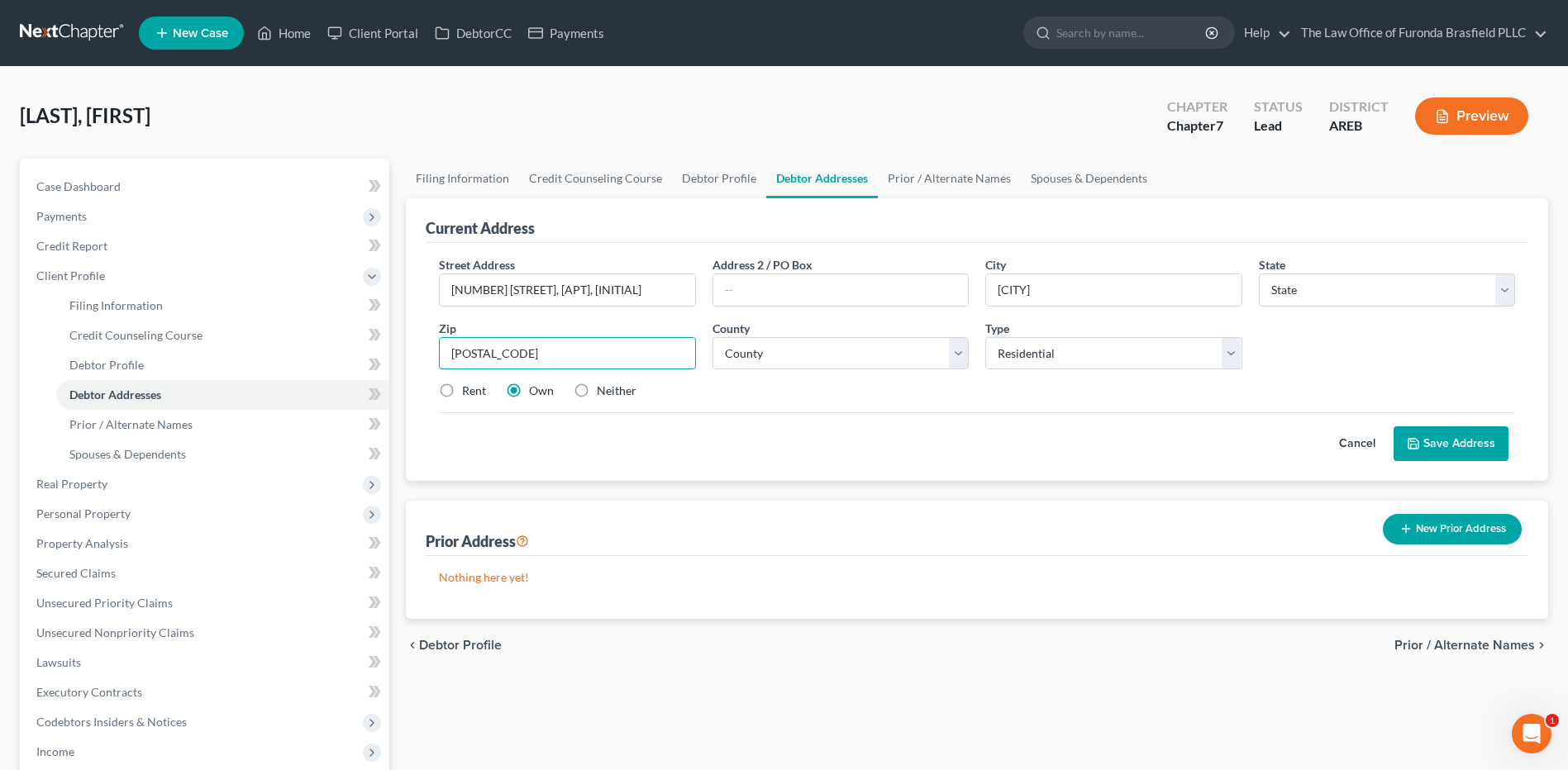 select on "2" 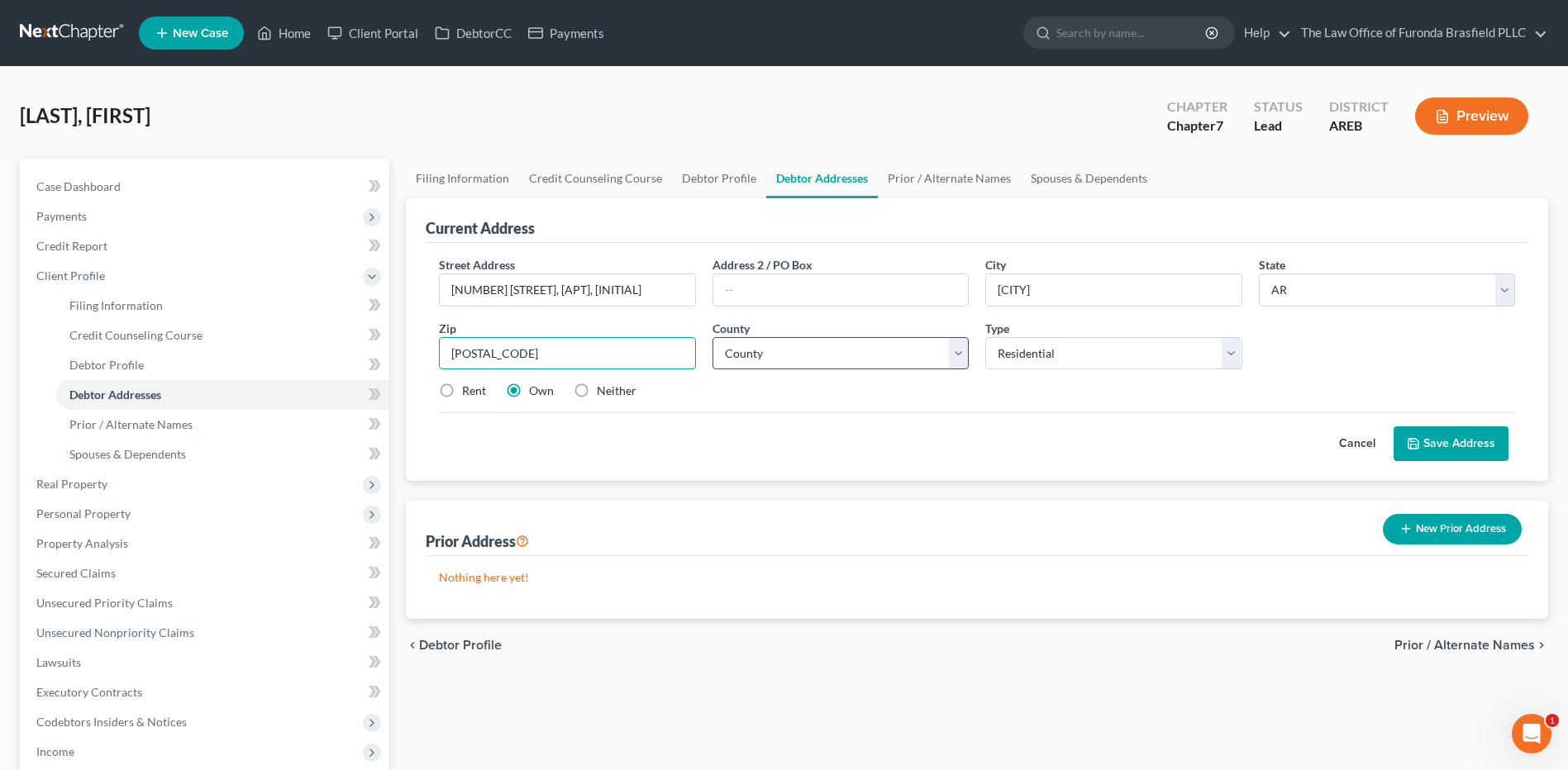 type on "[POSTAL_CODE]" 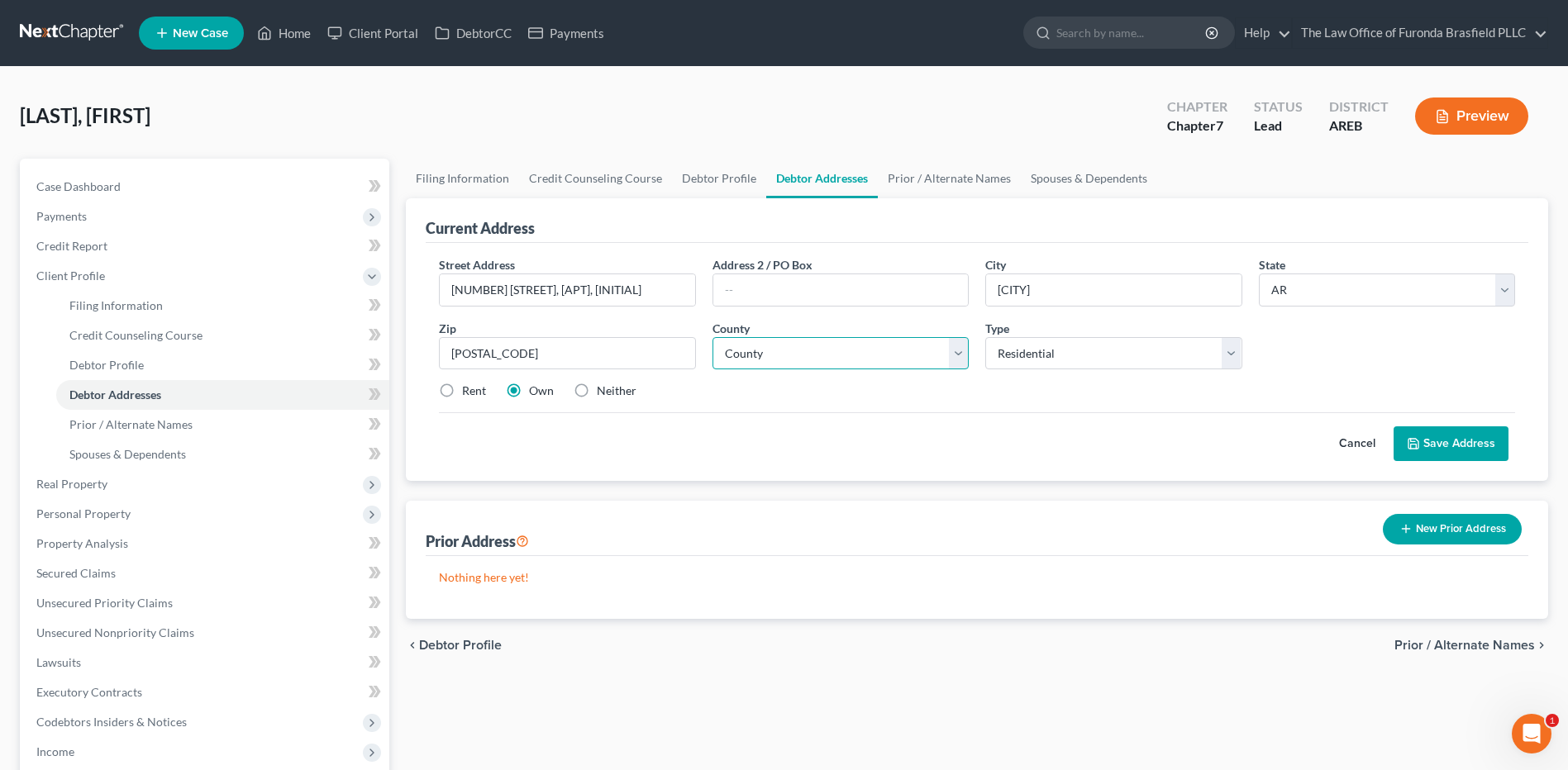 click on "County Arkansas County Ashley County Baxter County Benton County Boone County Bradley County Calhoun County Carroll County Chicot County Clark County Clay County Cleburne County Cleveland County Columbia County Conway County Craighead County Crawford County Crittenden County Cross County Dallas County Desha County Drew County Faulkner County Franklin County Fulton County Garland County Grant County Greene County Hempstead County Hot Spring County Howard County Independence County Izard County Jackson County Jefferson County Johnson County Lafayette County Lawrence County Lee County Lincoln County Little River County Logan County Lonoke County Madison County Marion County Miller County Mississippi County Monroe County Montgomery County Nevada County Newton County Ouachita County Perry County Phillips County Pike County Poinsett County Polk County Pope County Prairie County Pulaski County Randolph County Saline County Scott County Searcy County Sebastian County Sevier County Sharp County St. Francis County" at bounding box center (841, 354) 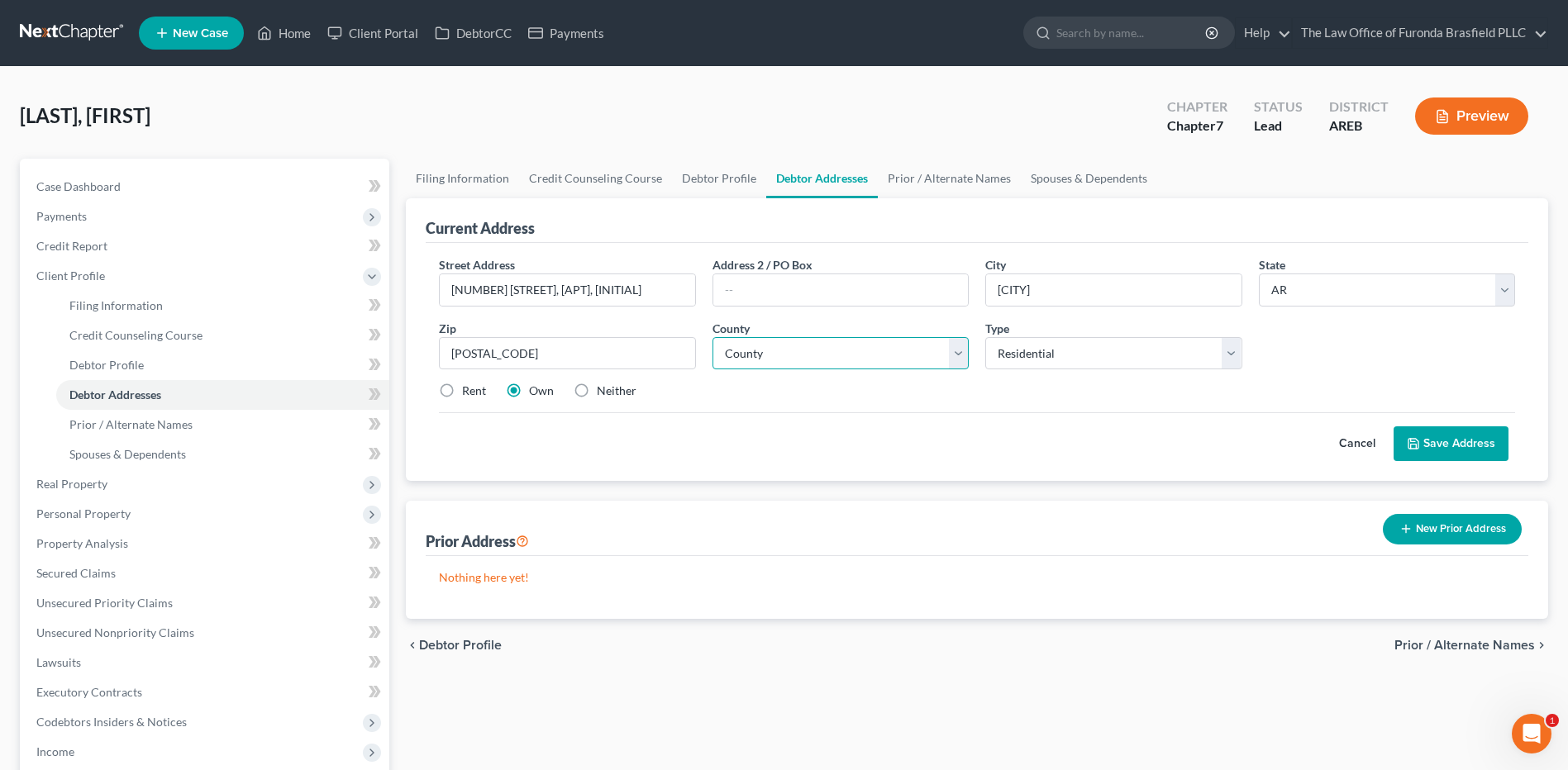 select on "59" 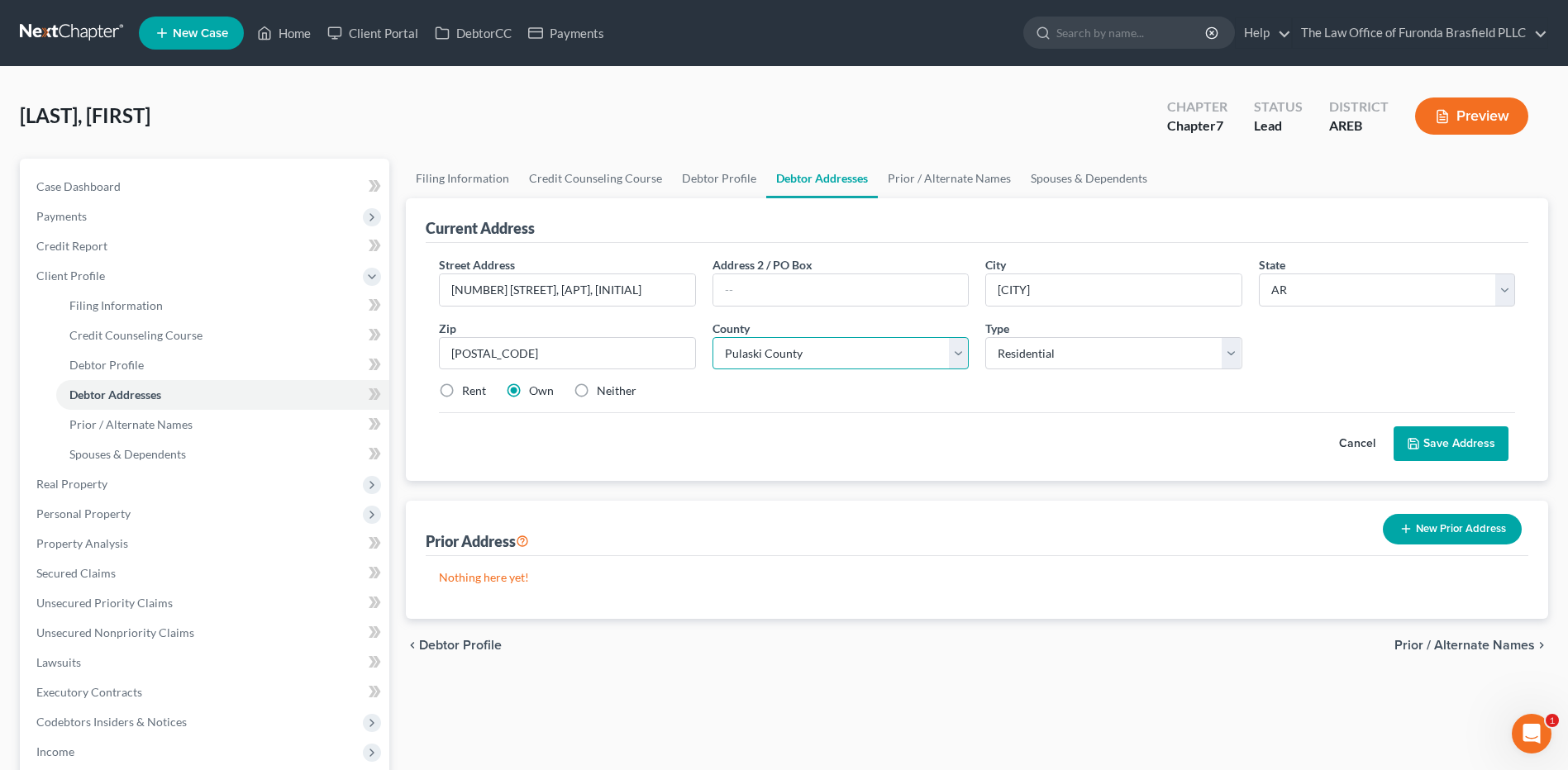 click on "County Arkansas County Ashley County Baxter County Benton County Boone County Bradley County Calhoun County Carroll County Chicot County Clark County Clay County Cleburne County Cleveland County Columbia County Conway County Craighead County Crawford County Crittenden County Cross County Dallas County Desha County Drew County Faulkner County Franklin County Fulton County Garland County Grant County Greene County Hempstead County Hot Spring County Howard County Independence County Izard County Jackson County Jefferson County Johnson County Lafayette County Lawrence County Lee County Lincoln County Little River County Logan County Lonoke County Madison County Marion County Miller County Mississippi County Monroe County Montgomery County Nevada County Newton County Ouachita County Perry County Phillips County Pike County Poinsett County Polk County Pope County Prairie County Pulaski County Randolph County Saline County Scott County Searcy County Sebastian County Sevier County Sharp County St. Francis County" at bounding box center [841, 354] 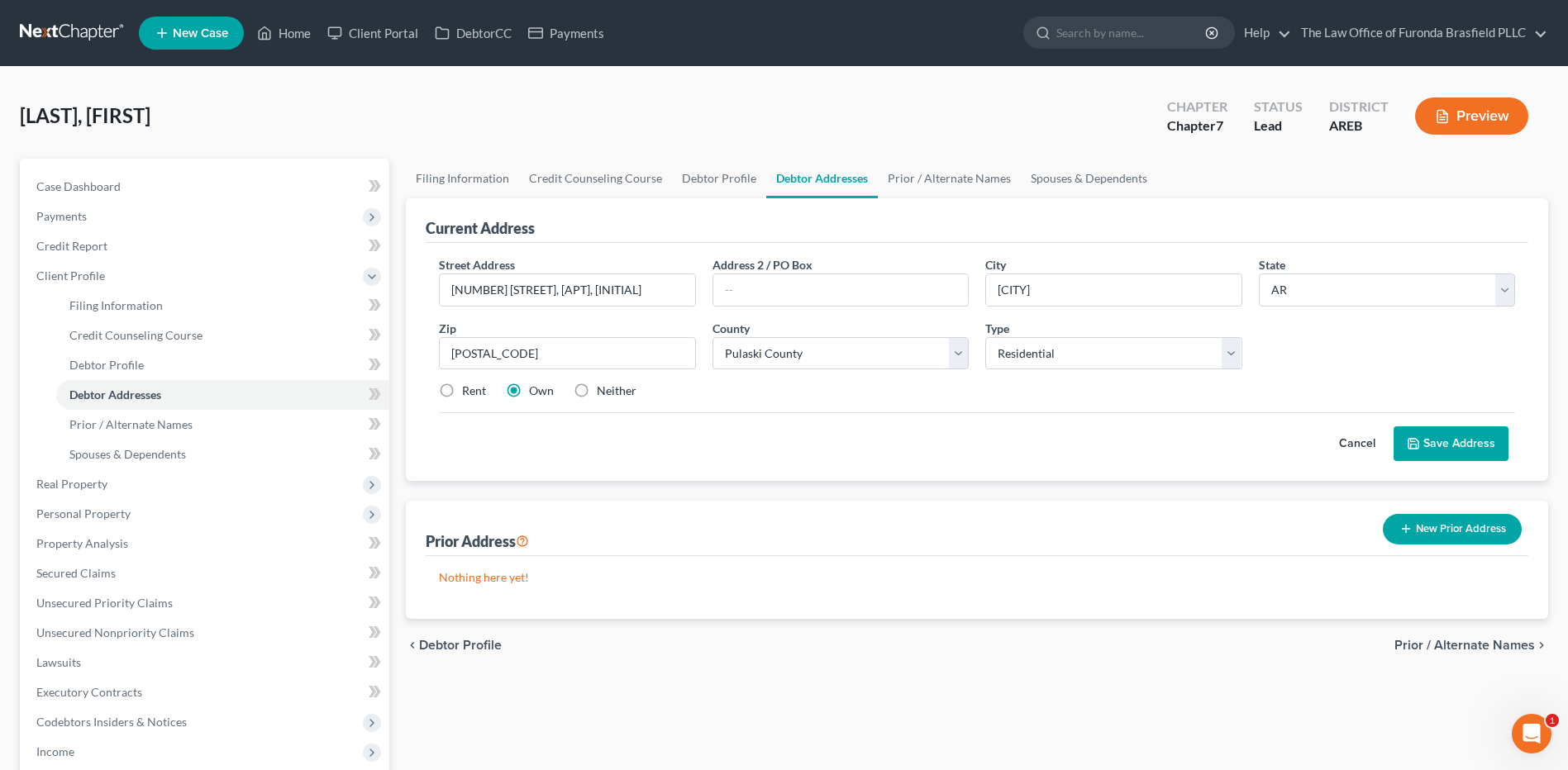 click on "Rent" at bounding box center (474, 391) 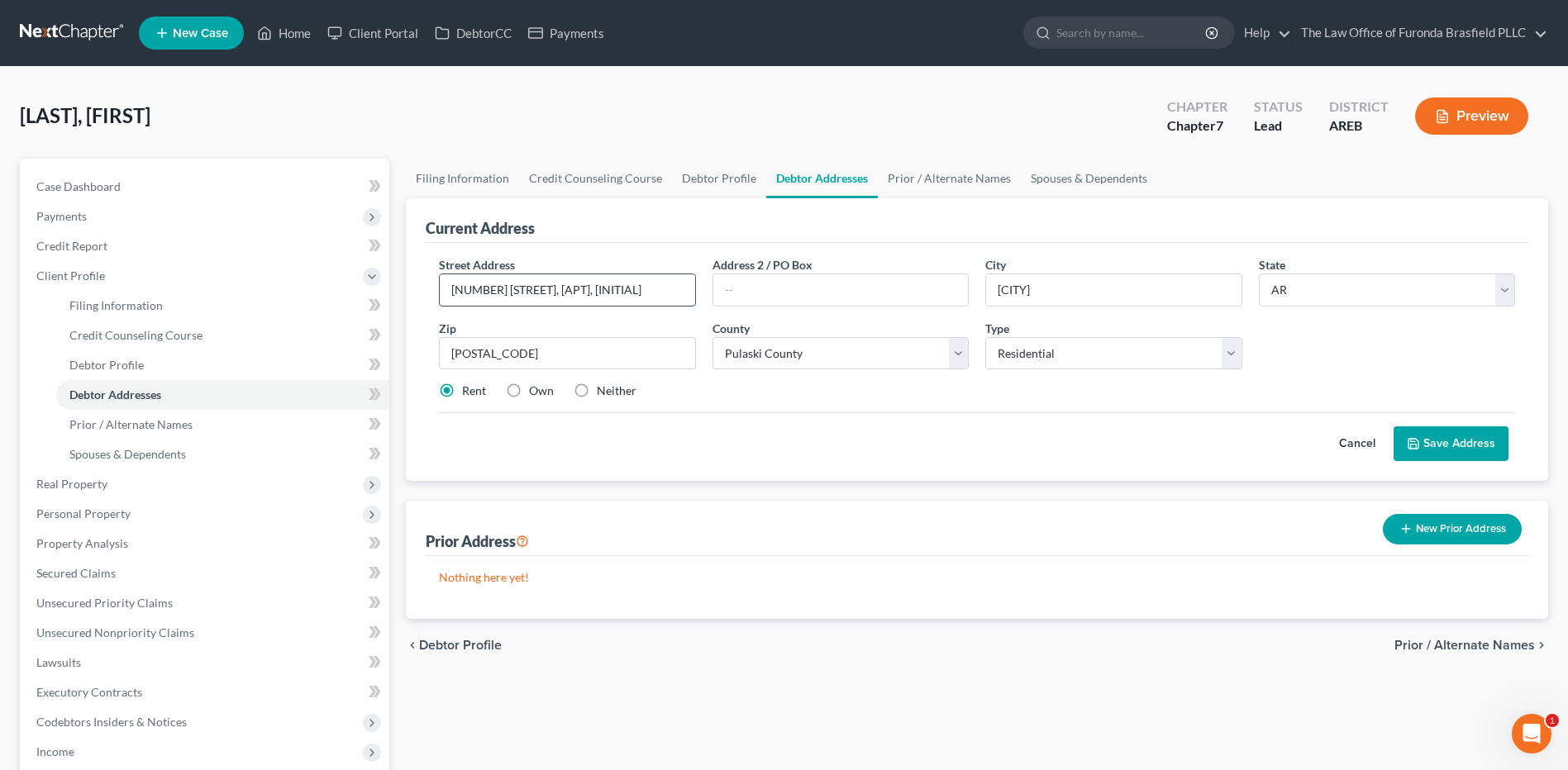 click on "[NUMBER] [STREET], [APT], [INITIAL]" at bounding box center (567, 290) 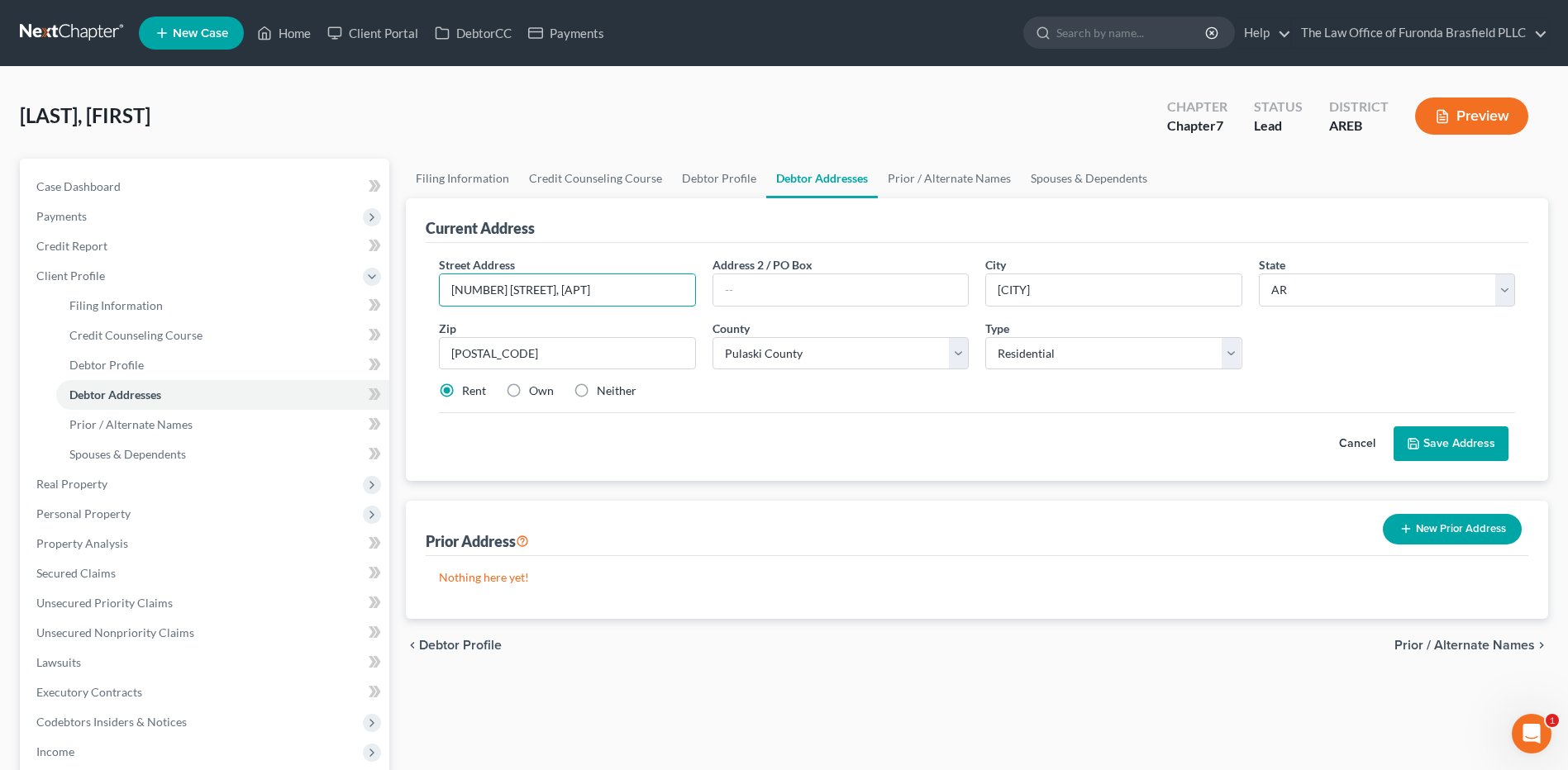 type on "[NUMBER] [STREET], [APT]" 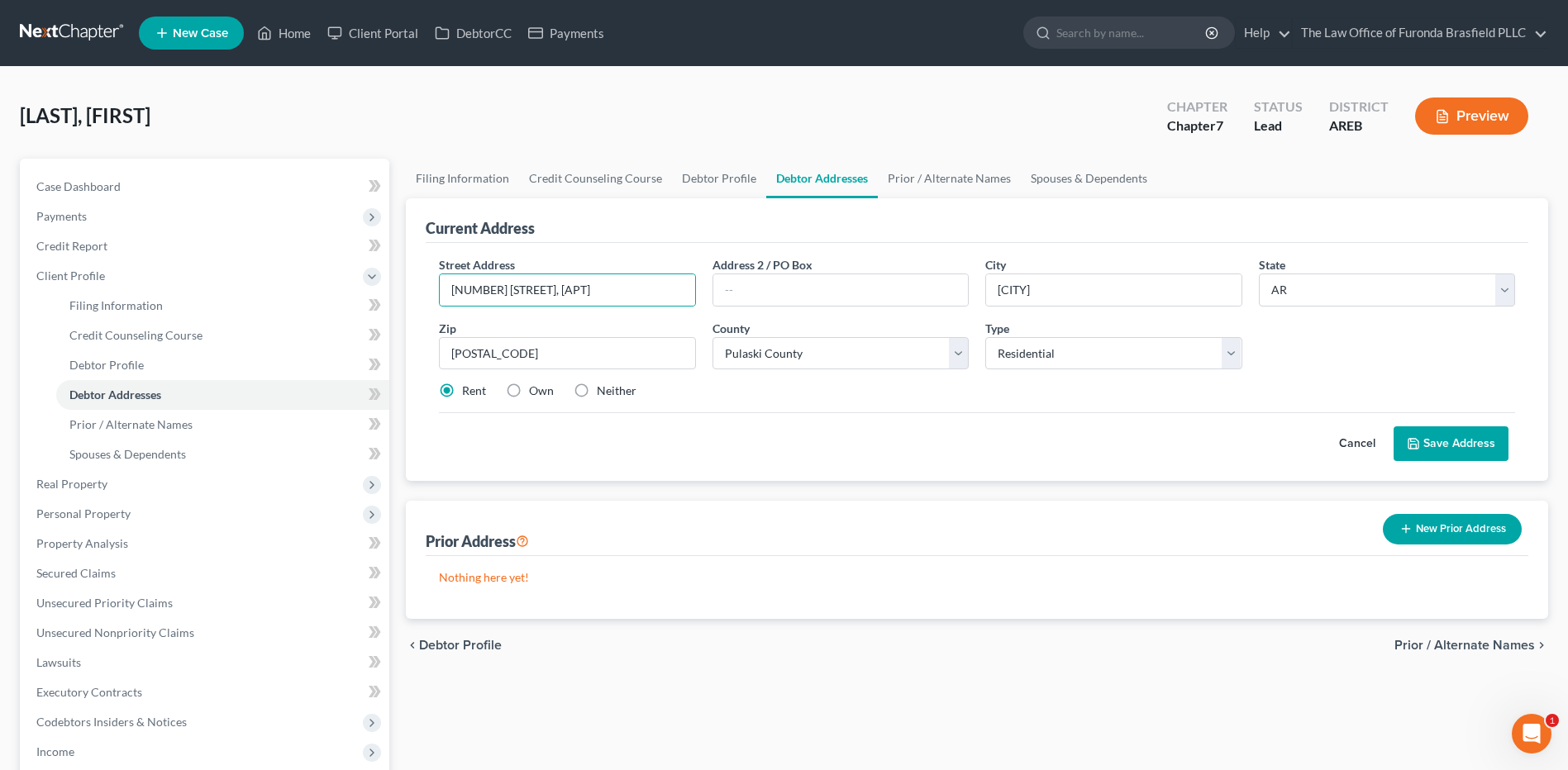 click on "Save Address" at bounding box center [1451, 444] 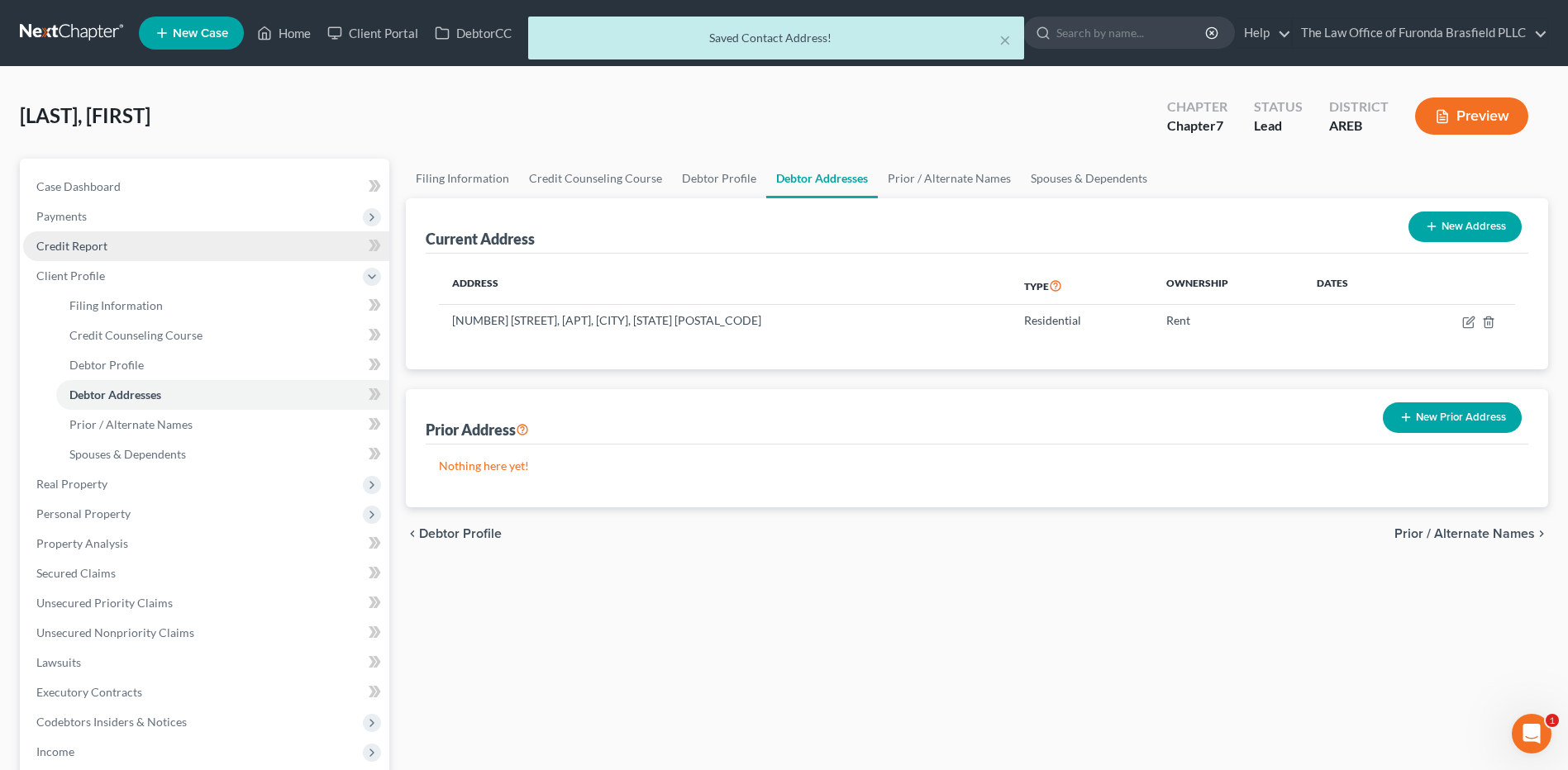click on "Credit Report" at bounding box center (206, 246) 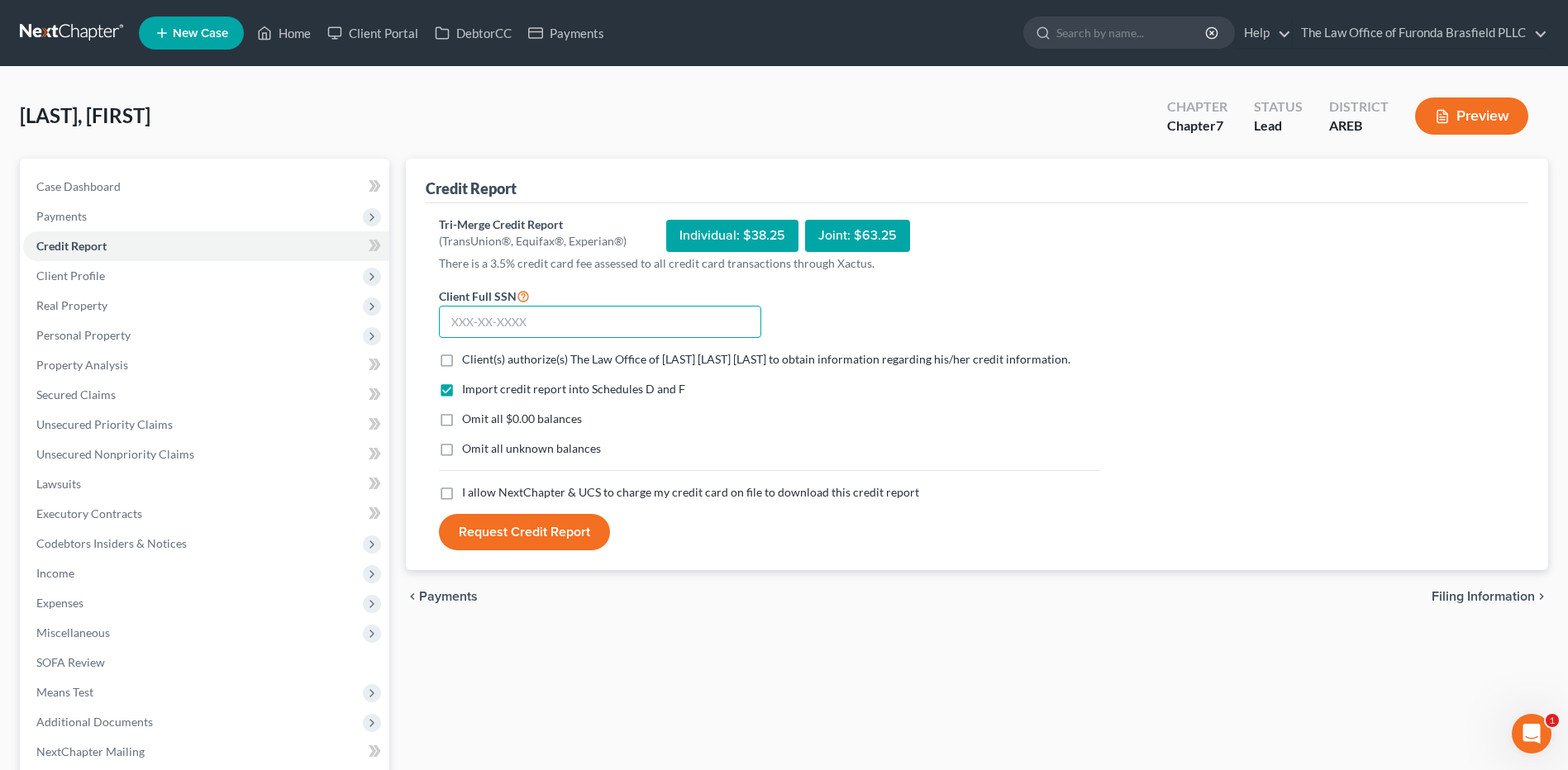 click at bounding box center [600, 322] 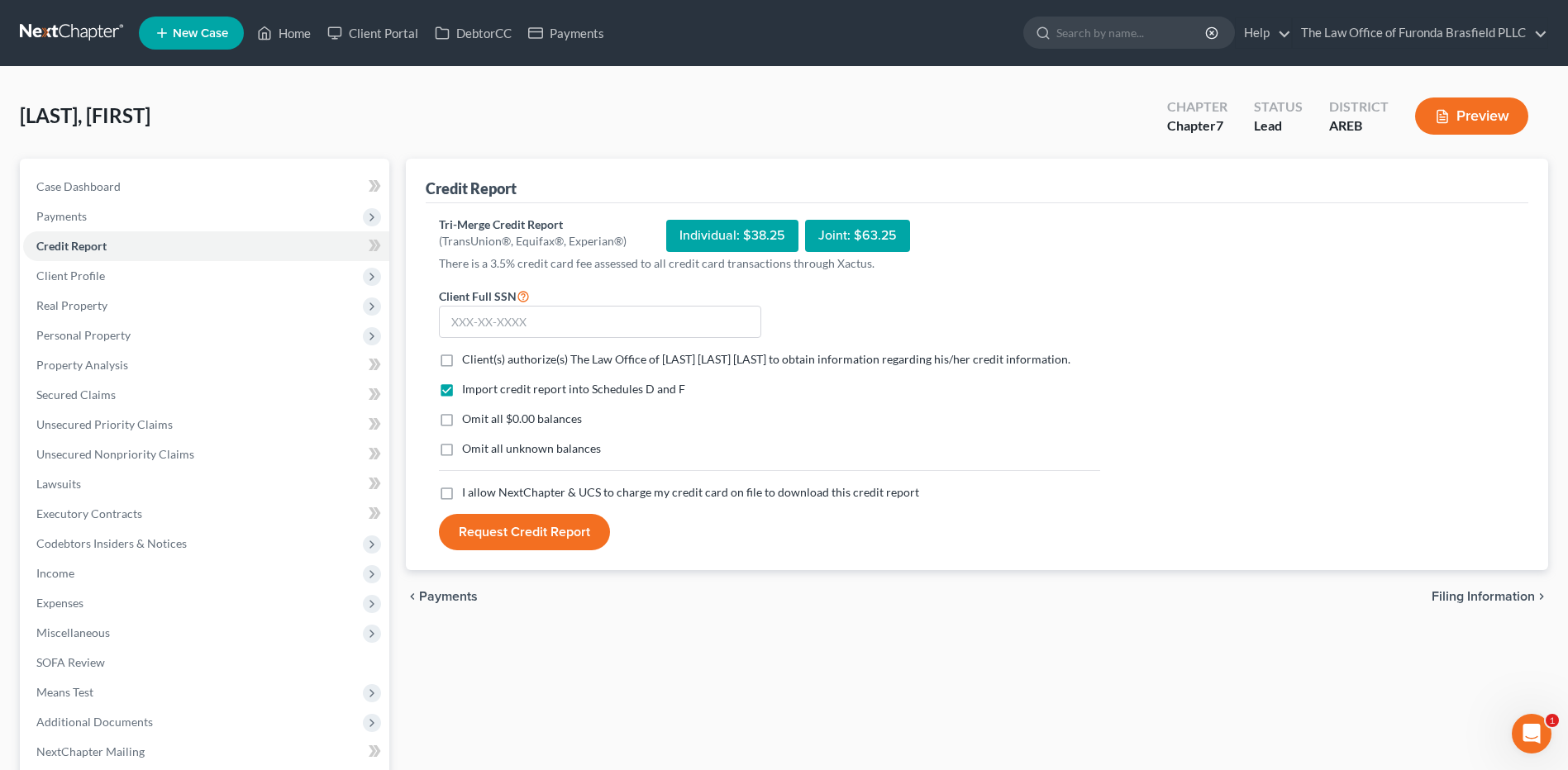 click on "Individual: $38.25" at bounding box center (732, 235) 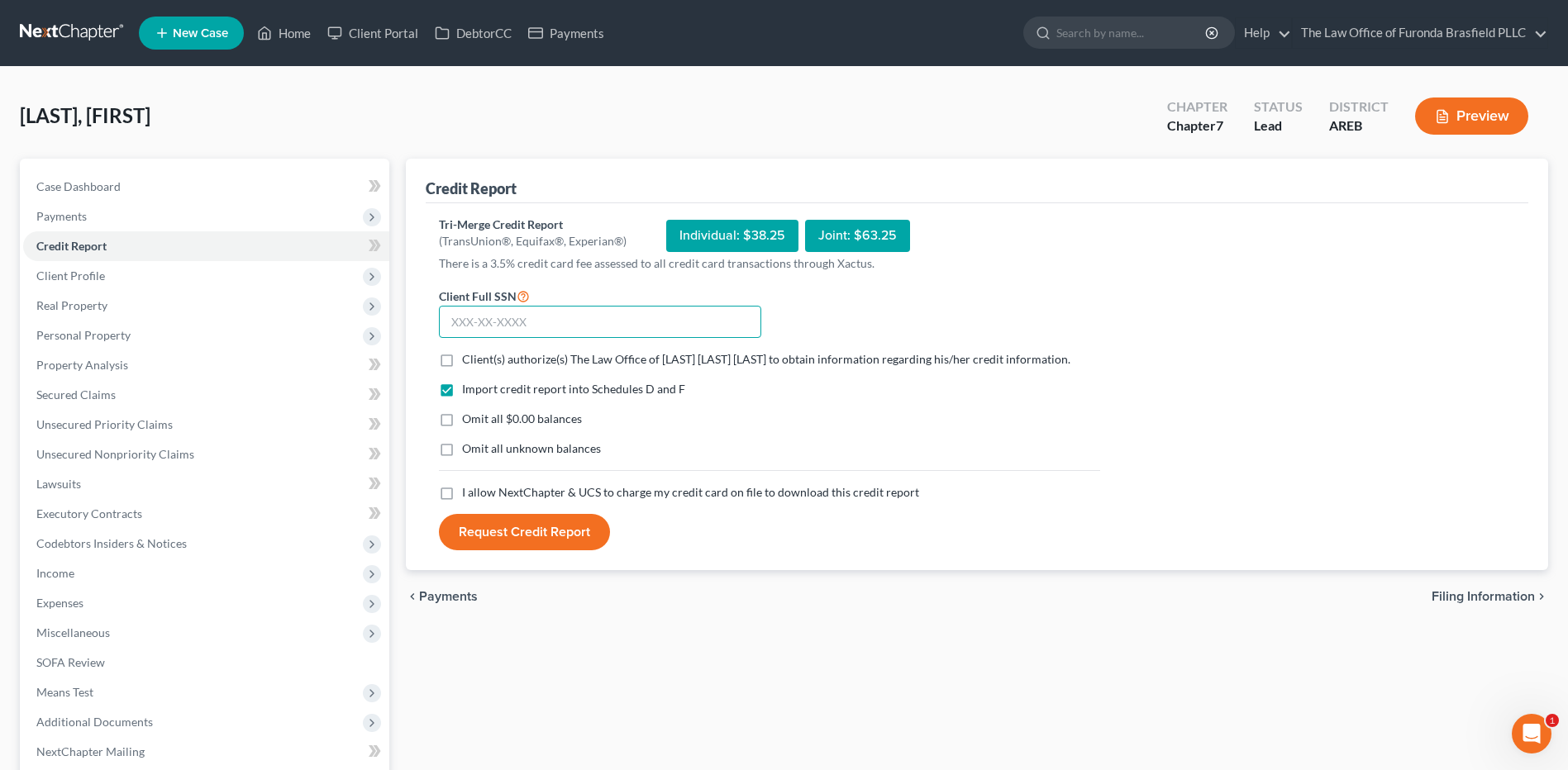 click at bounding box center (600, 322) 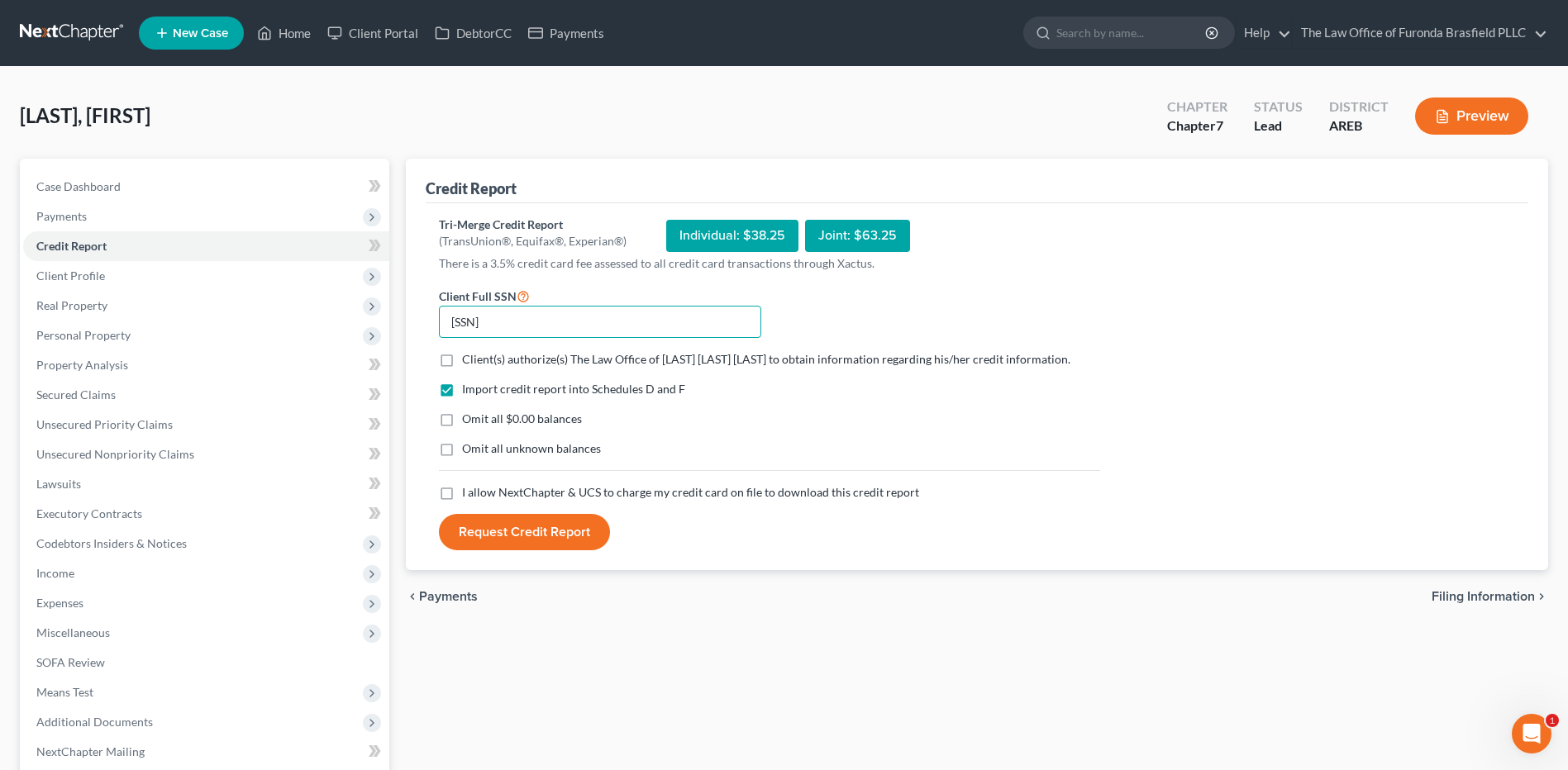 type on "[SSN]" 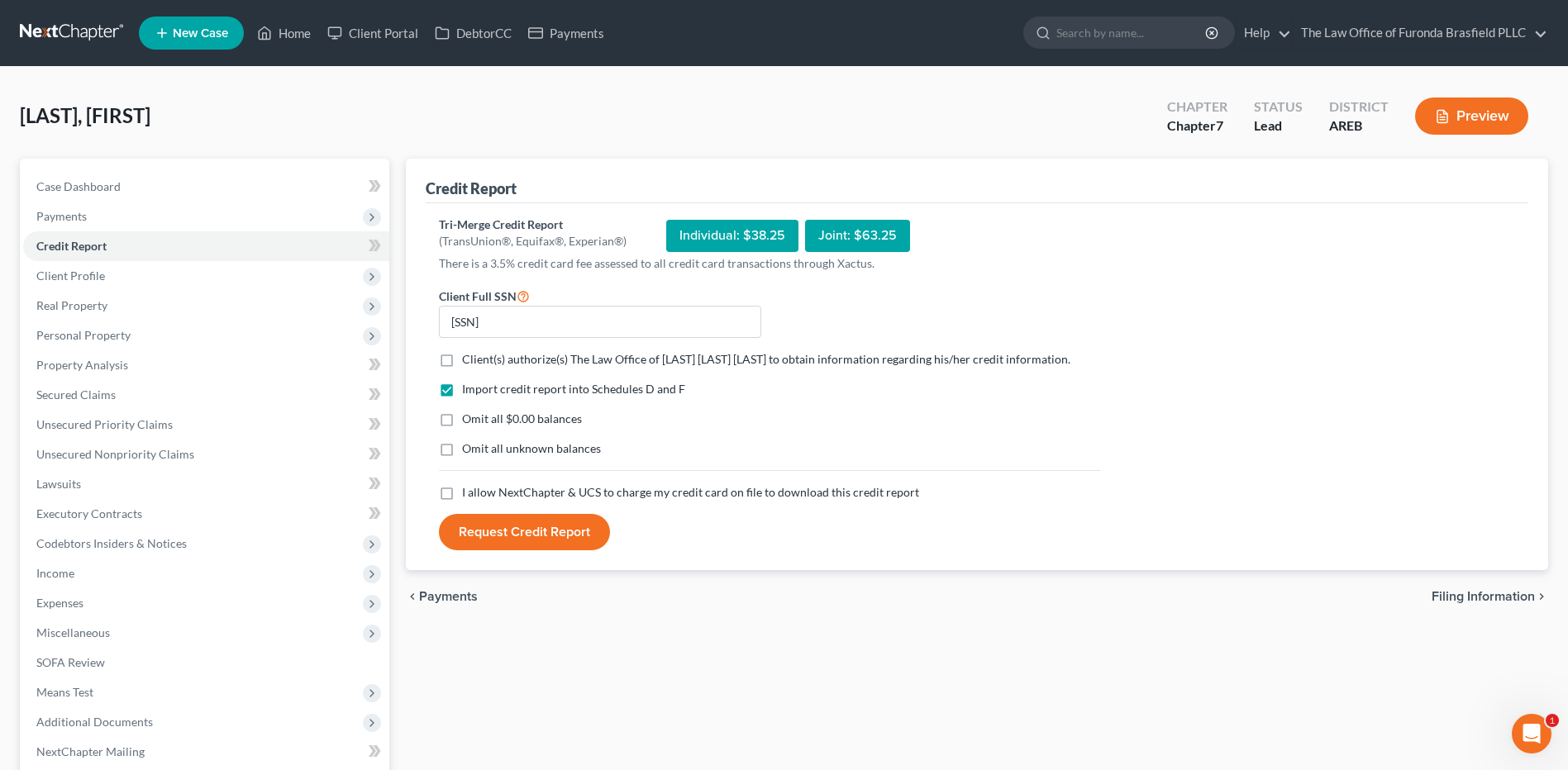 click on "Client(s) authorize(s) The Law Office of [FIRST] [LAST] PLLC to obtain information regarding his/her credit information.
*" at bounding box center [766, 359] 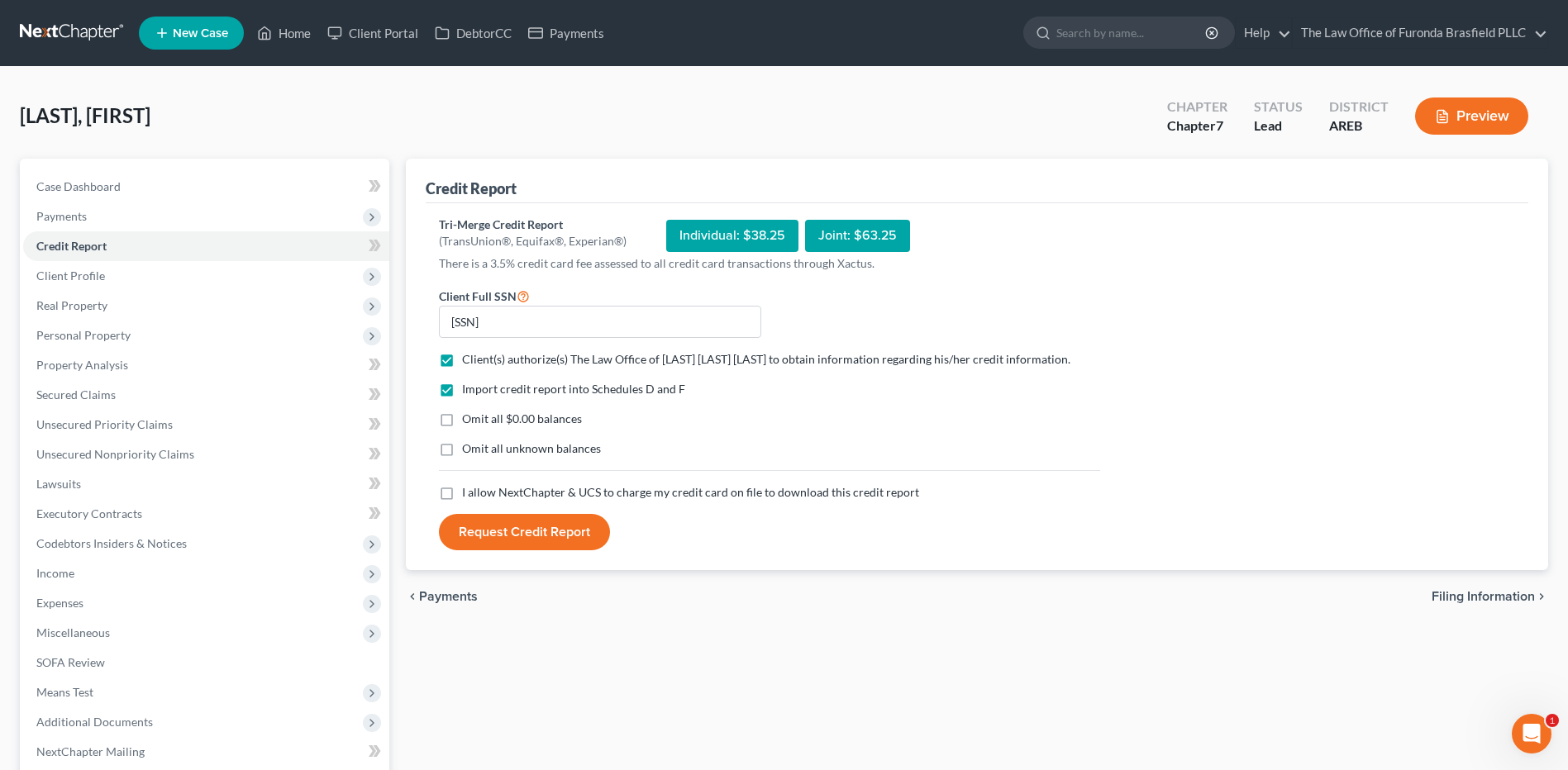 click on "I allow NextChapter & UCS to charge my credit card on file to download this credit report
*" at bounding box center (690, 492) 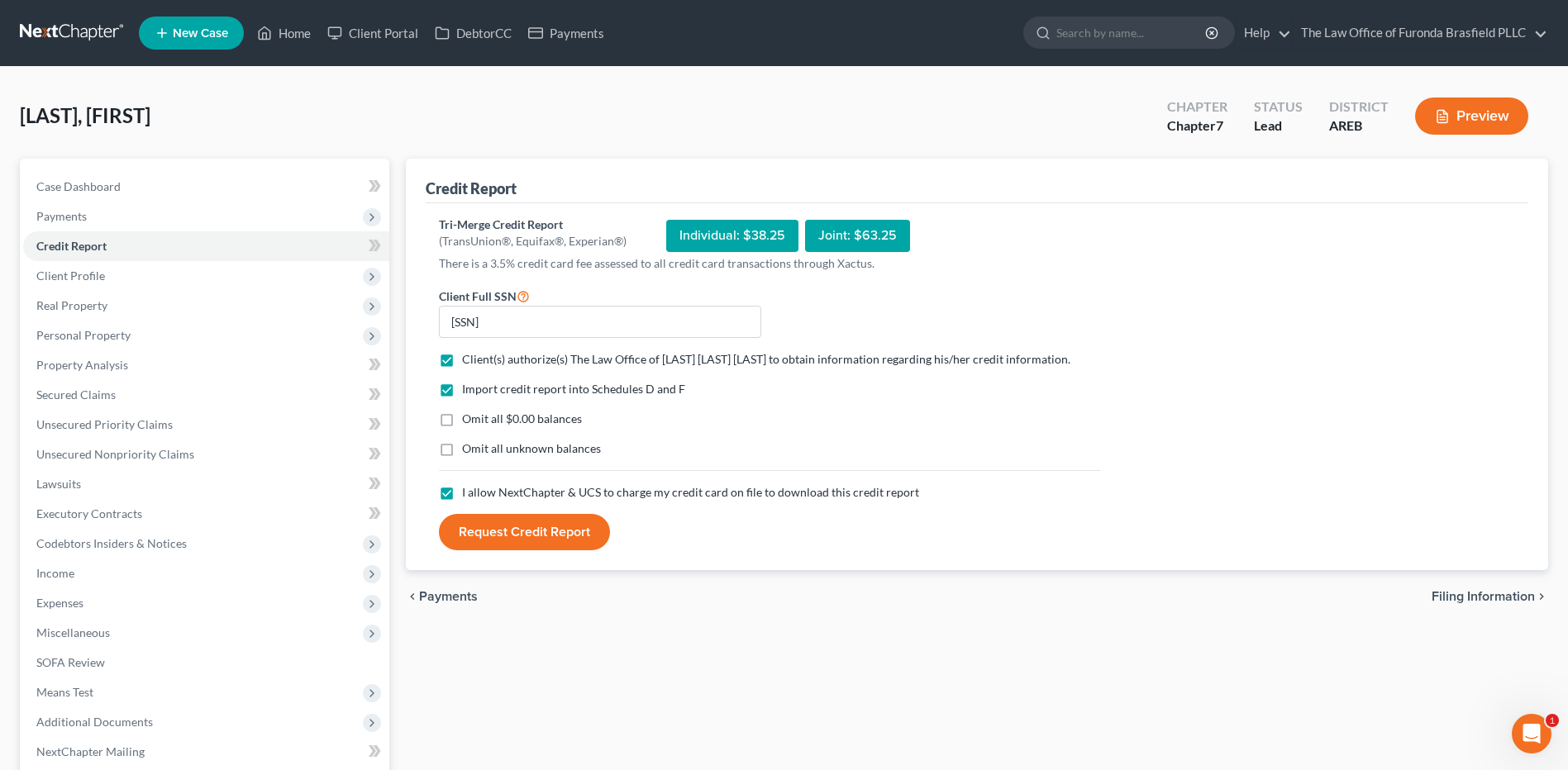 click on "Request Credit Report" at bounding box center (524, 532) 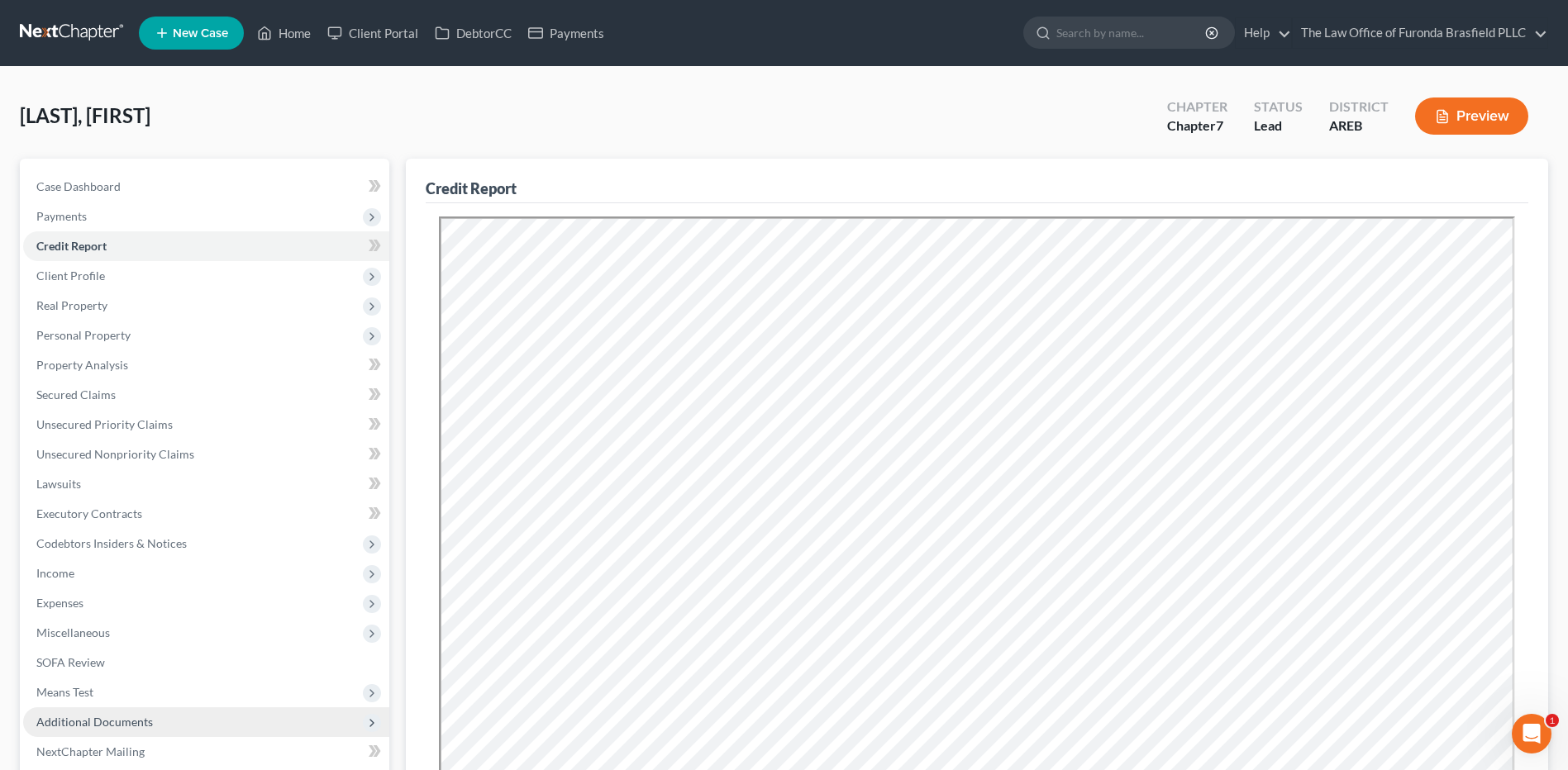 scroll, scrollTop: 248, scrollLeft: 0, axis: vertical 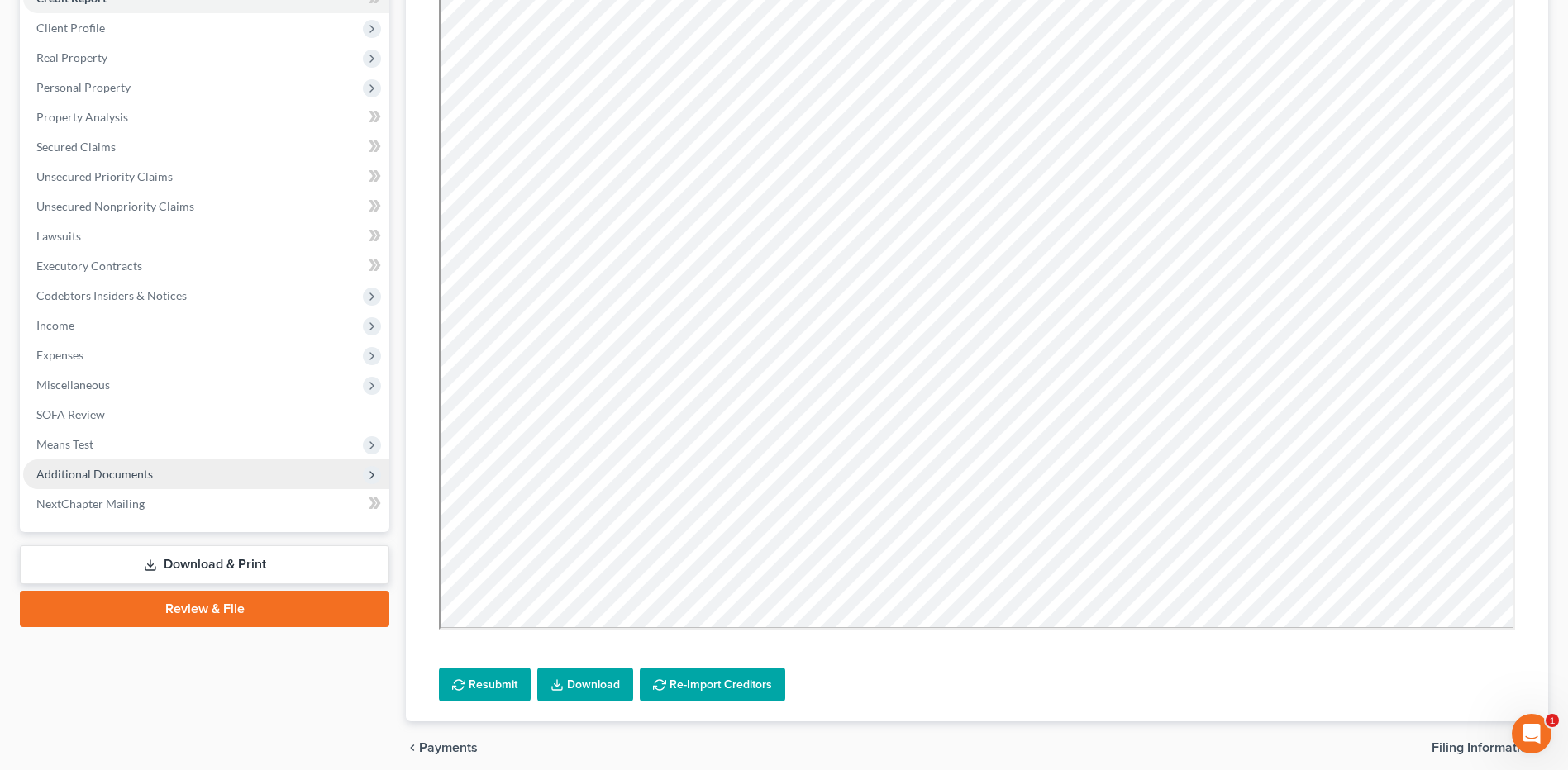 click on "Additional Documents" at bounding box center (94, 473) 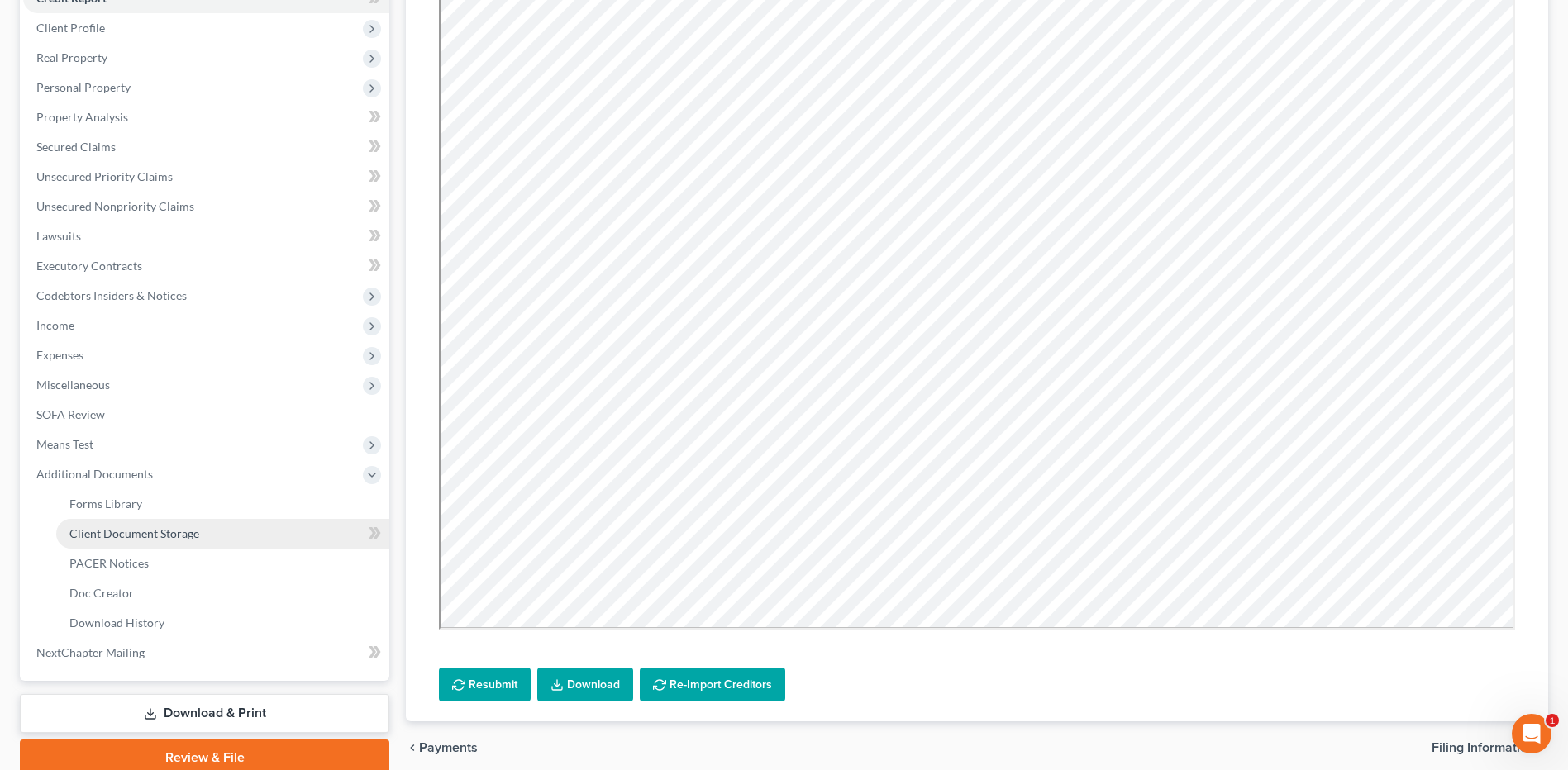 click on "Client Document Storage" at bounding box center (134, 533) 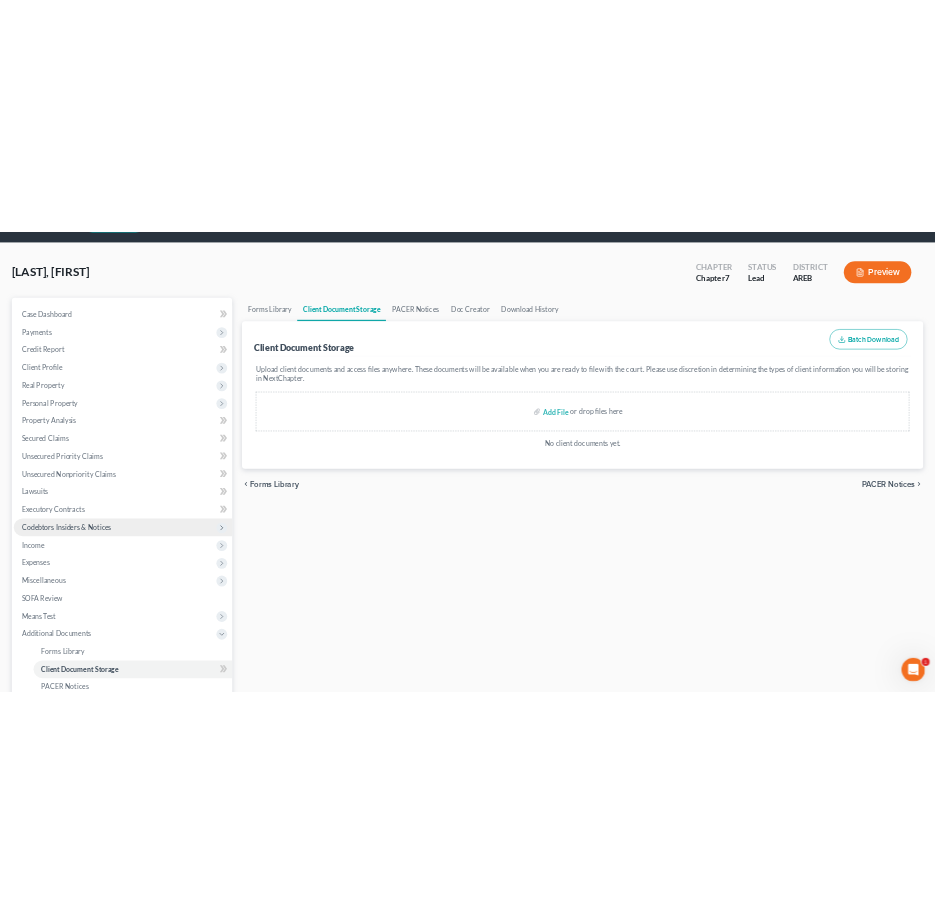 scroll, scrollTop: 0, scrollLeft: 0, axis: both 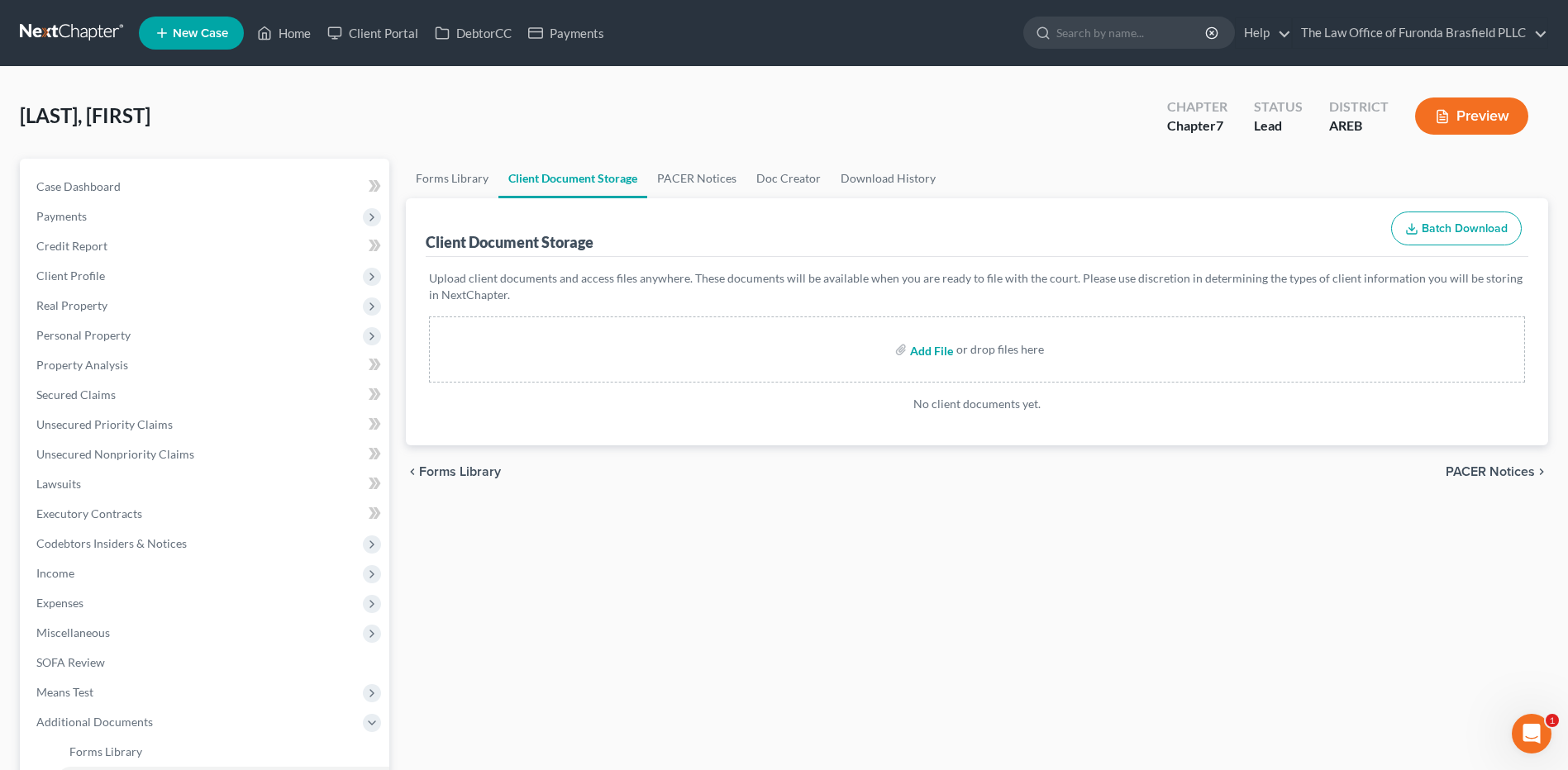 click at bounding box center (930, 349) 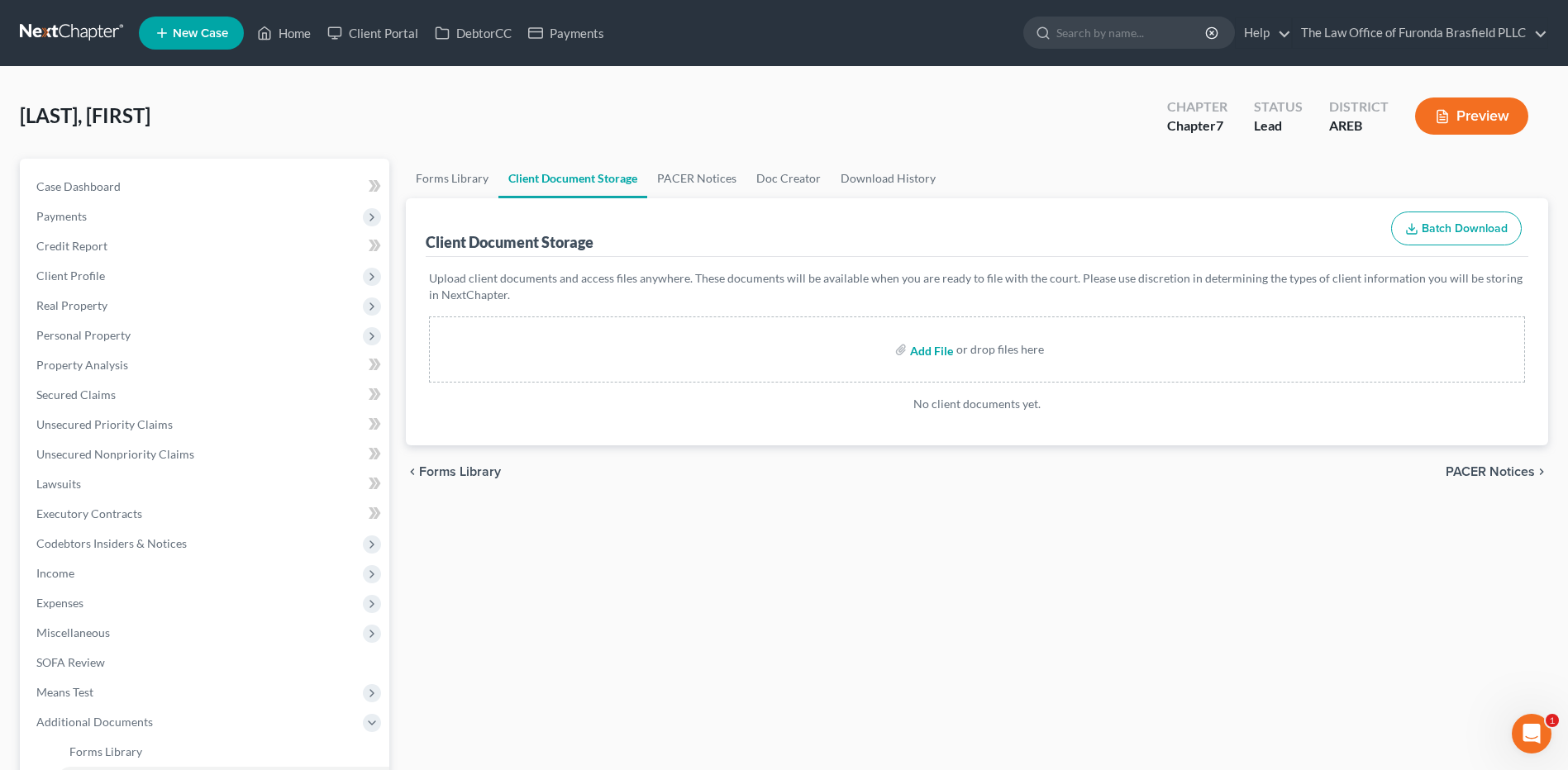 type on "[PATH] [FIRST] [LAST] [DOCUMENT_TYPE]" 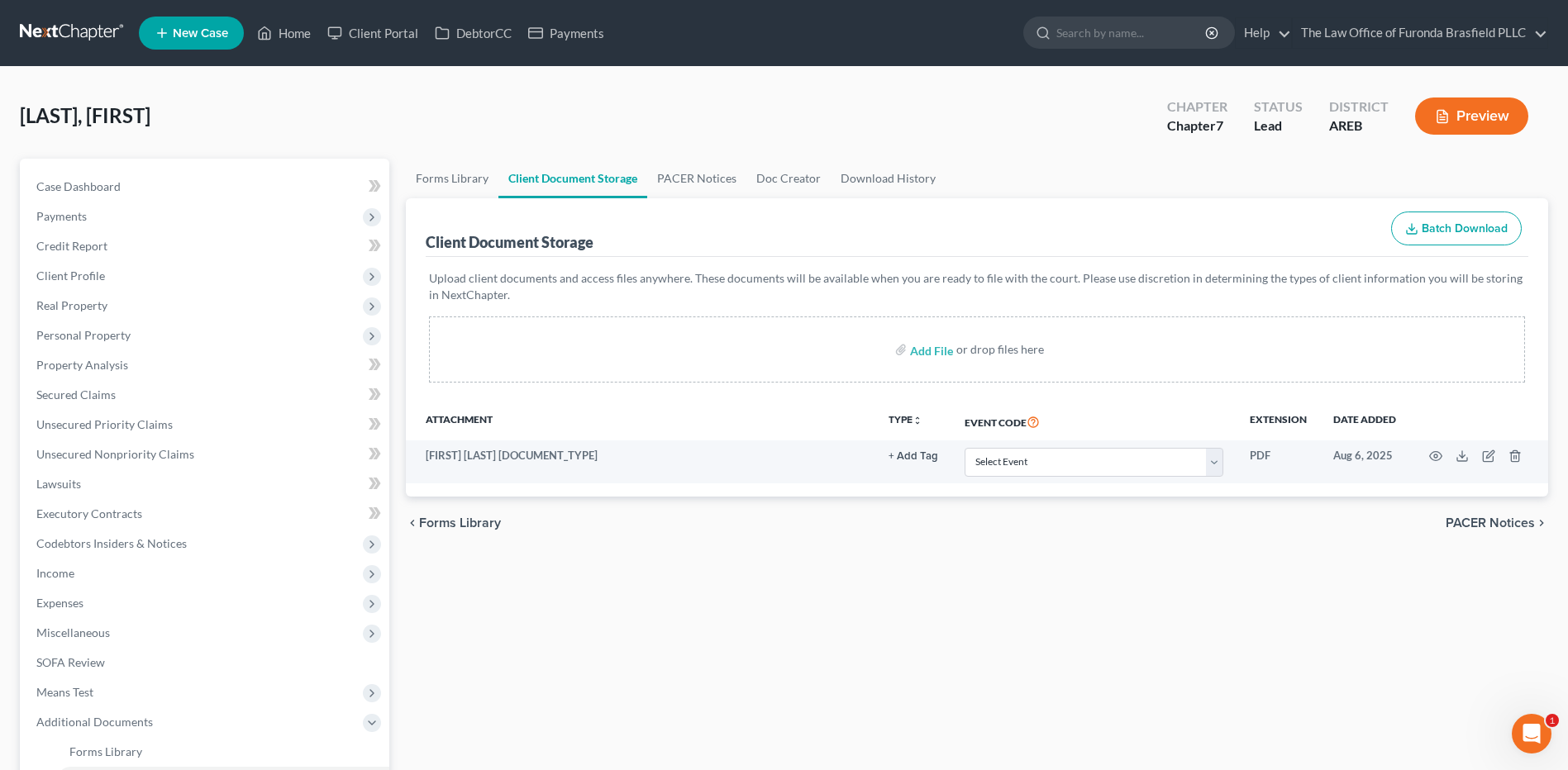 click on "chevron_left
Forms Library
PACER Notices
chevron_right" at bounding box center [977, 523] 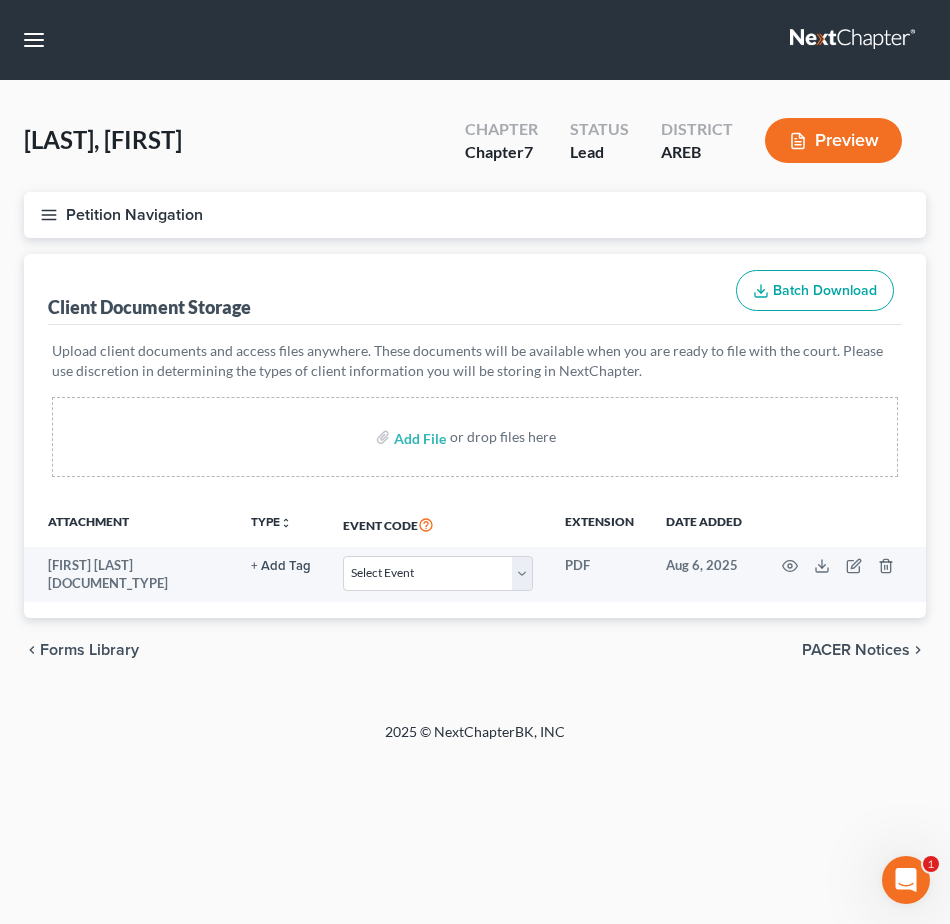 click on "Petition Navigation" at bounding box center [475, 215] 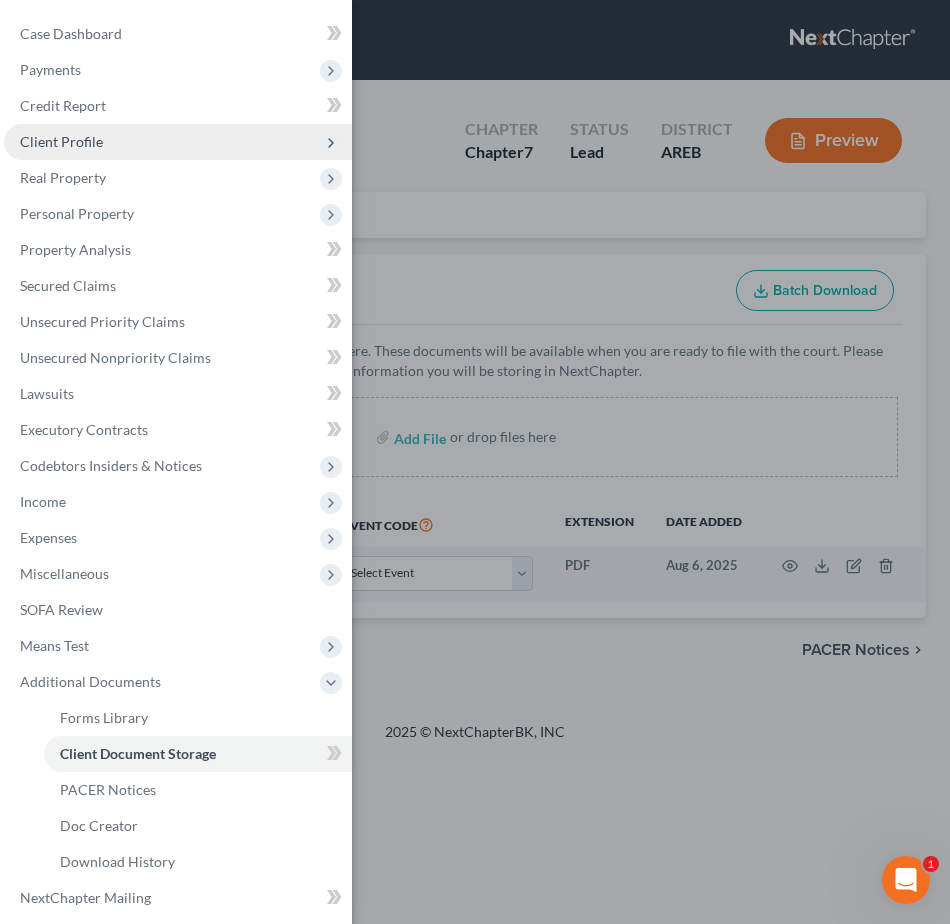 click on "Client Profile" at bounding box center [61, 141] 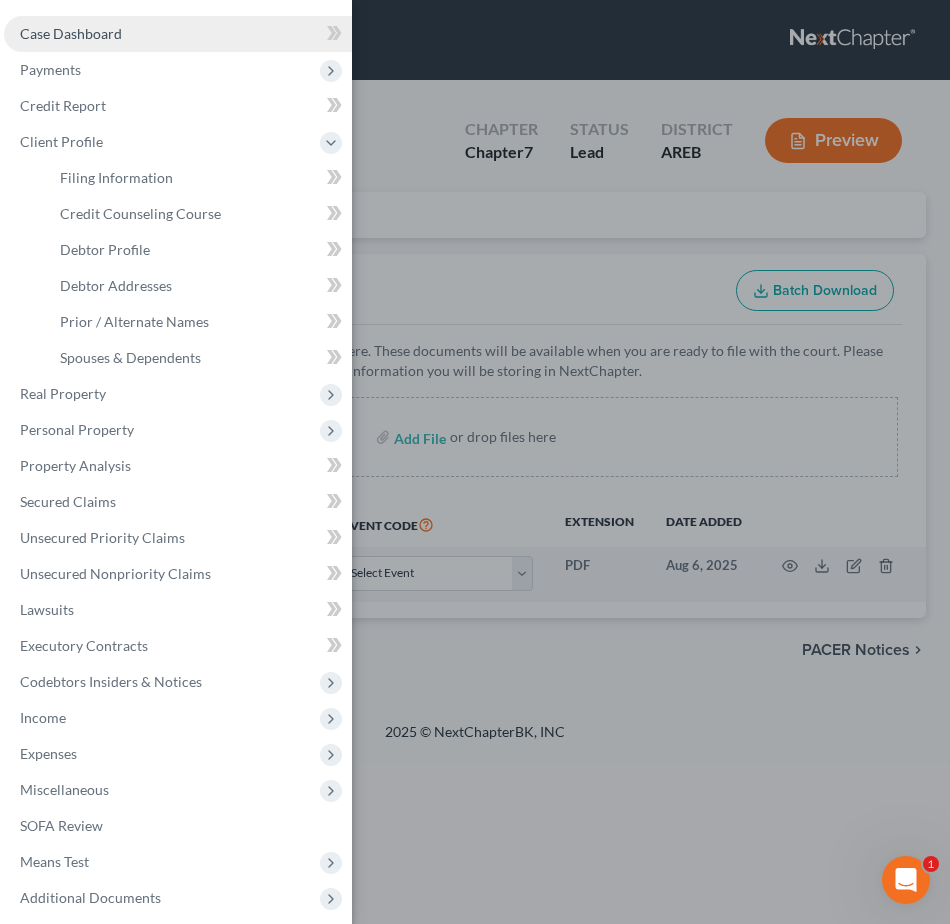 click on "Case Dashboard" at bounding box center (178, 34) 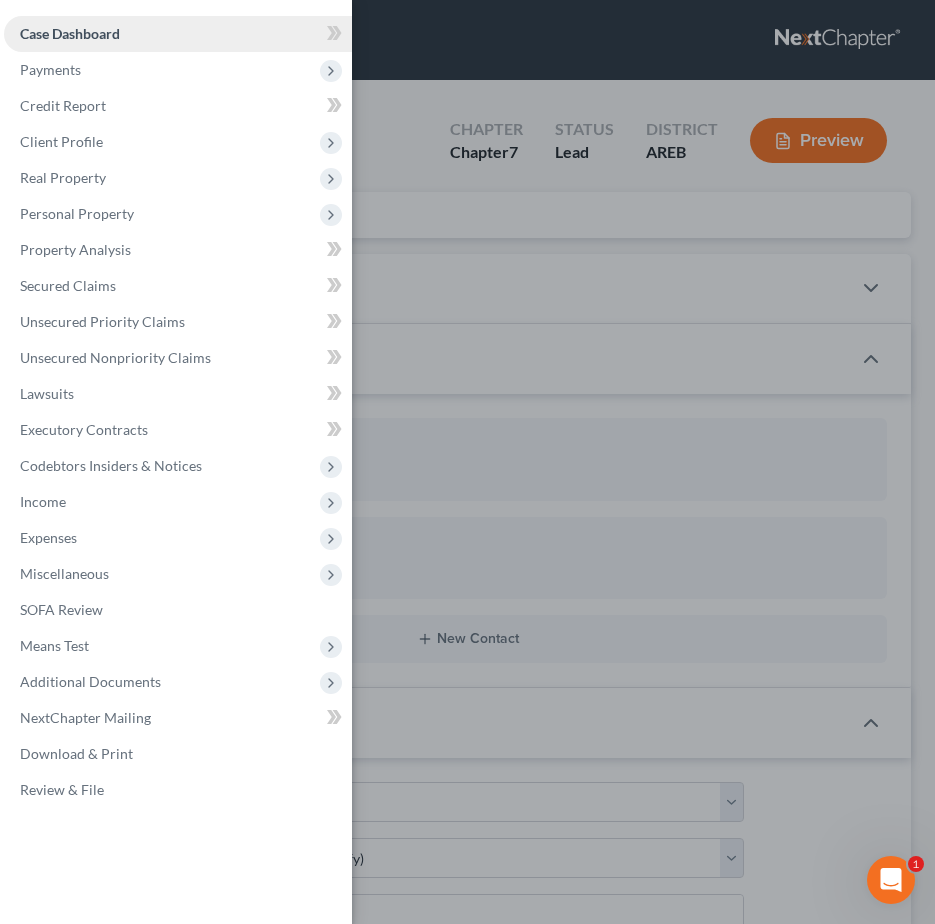 click on "Case Dashboard" at bounding box center (178, 34) 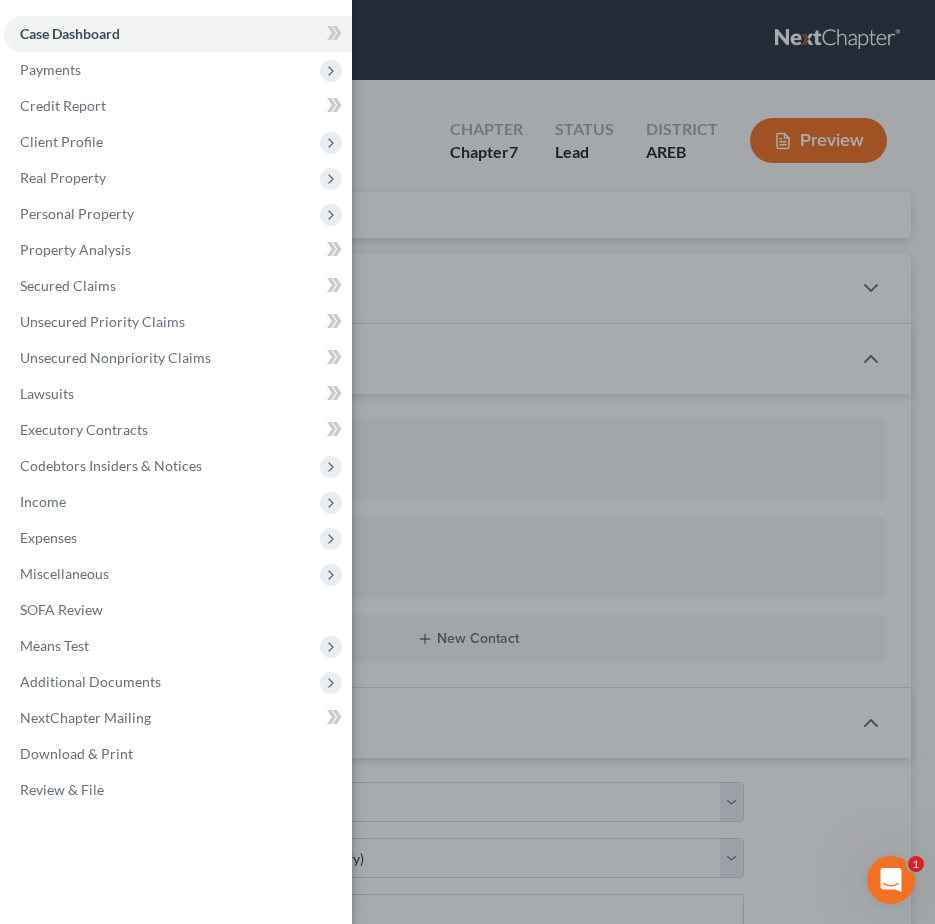 click on "Case Dashboard
Payments
Invoices
Payments
Payments
Credit Report
Client Profile" at bounding box center (467, 462) 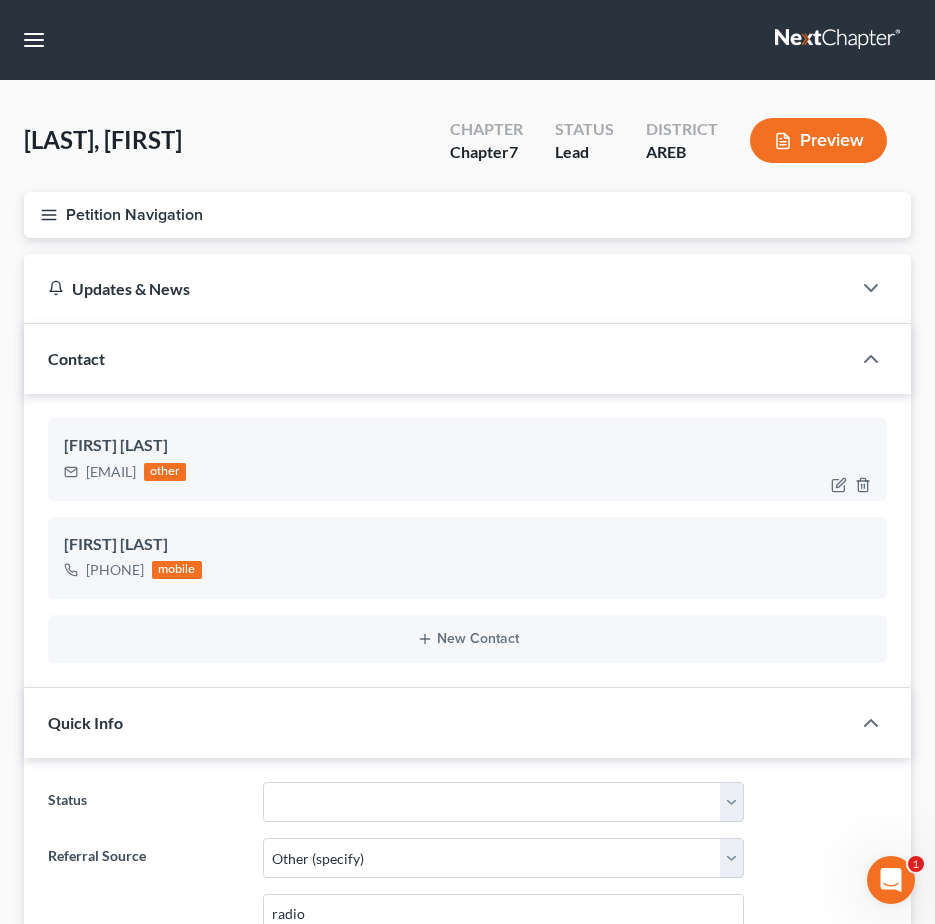 drag, startPoint x: 87, startPoint y: 468, endPoint x: 249, endPoint y: 468, distance: 162 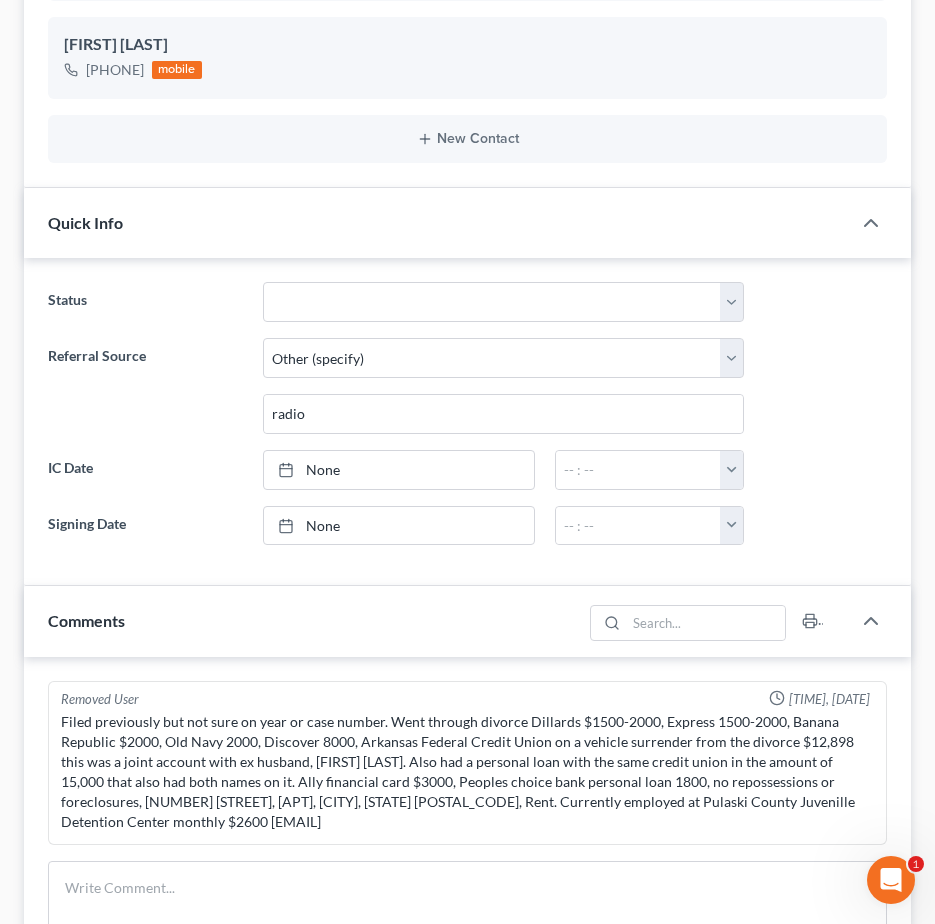 scroll, scrollTop: 800, scrollLeft: 0, axis: vertical 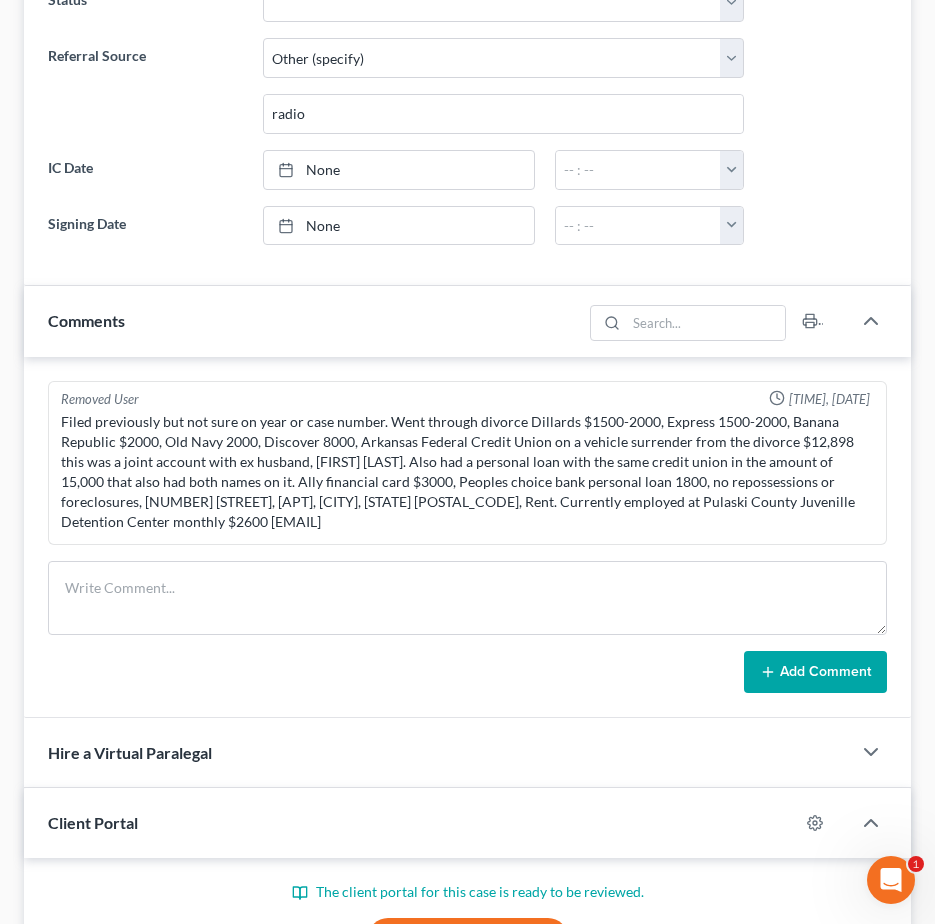 drag, startPoint x: 59, startPoint y: 422, endPoint x: 838, endPoint y: 536, distance: 787.2973 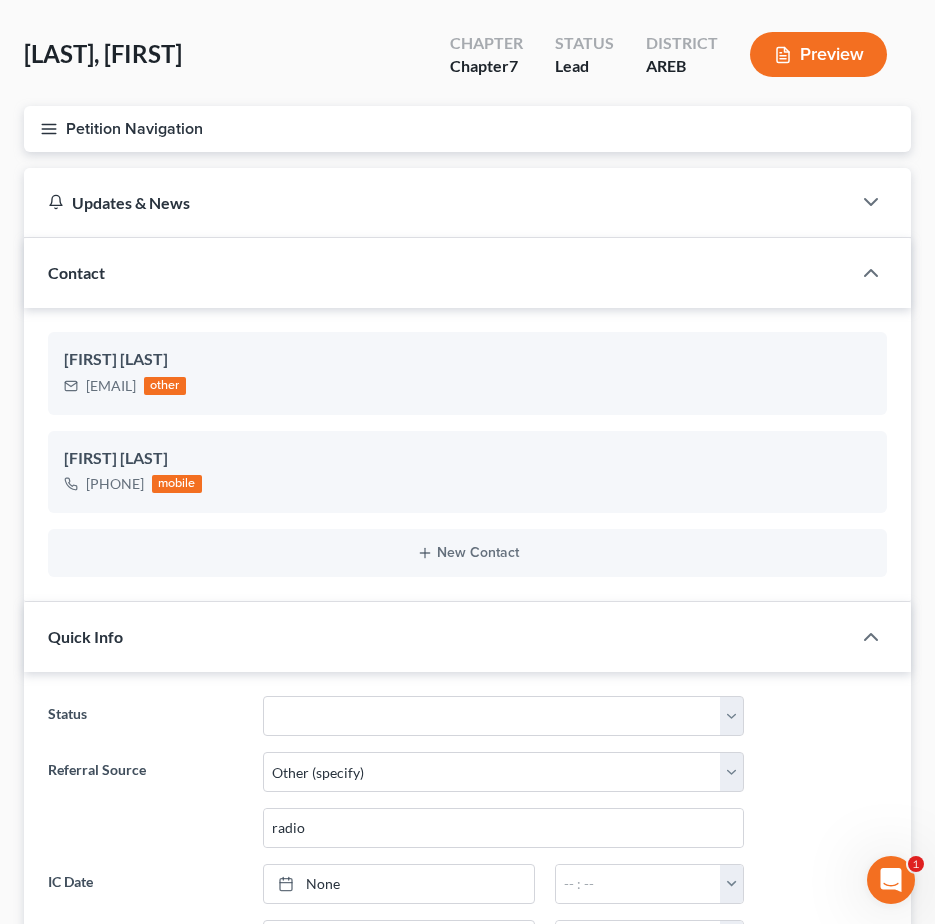 scroll, scrollTop: 0, scrollLeft: 0, axis: both 